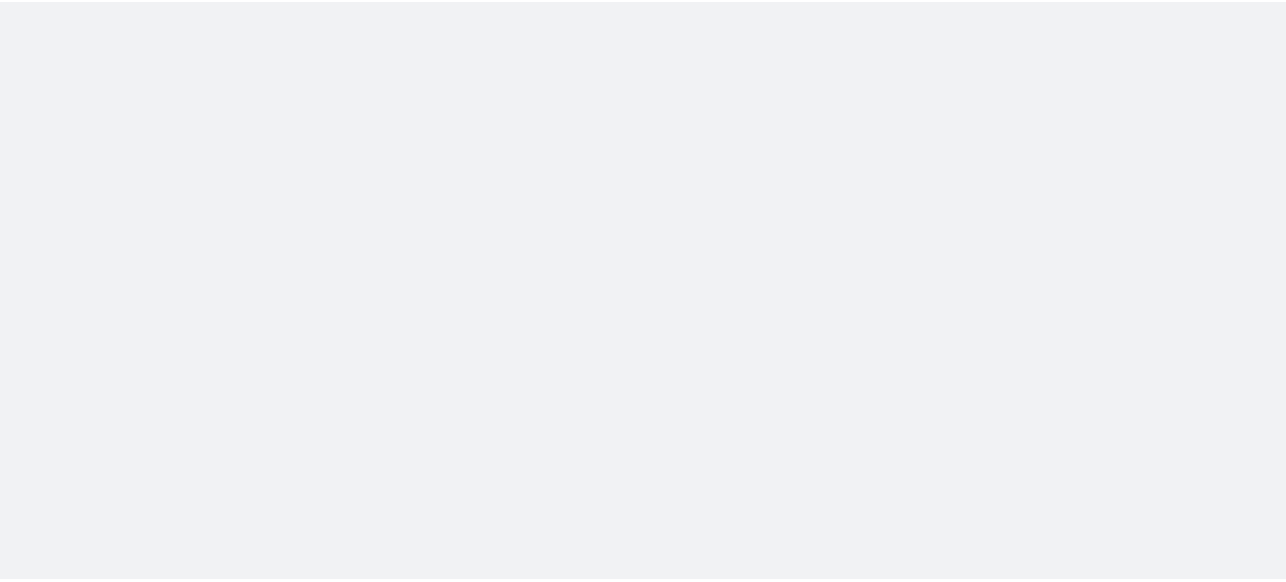 scroll, scrollTop: 0, scrollLeft: 0, axis: both 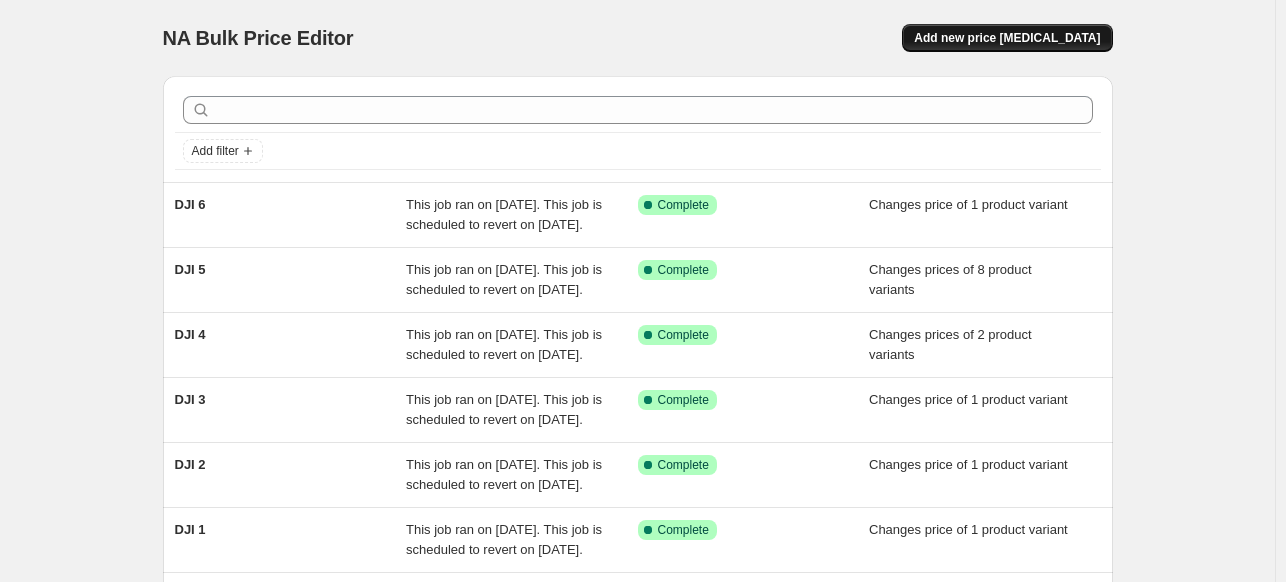 click on "Add new price [MEDICAL_DATA]" at bounding box center [1007, 38] 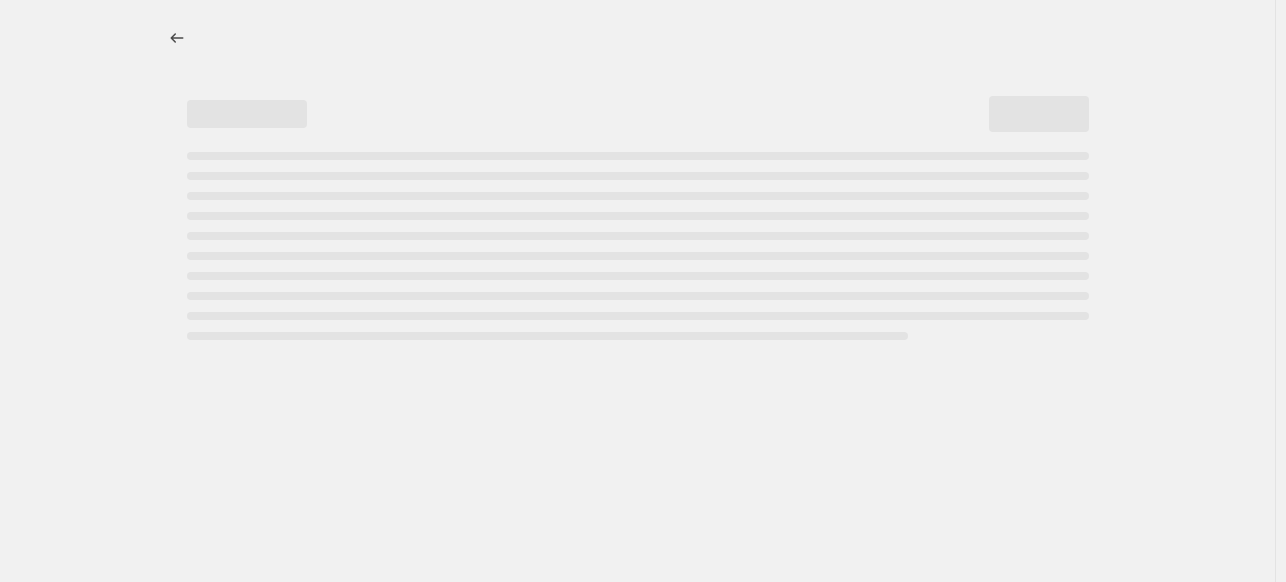 select on "percentage" 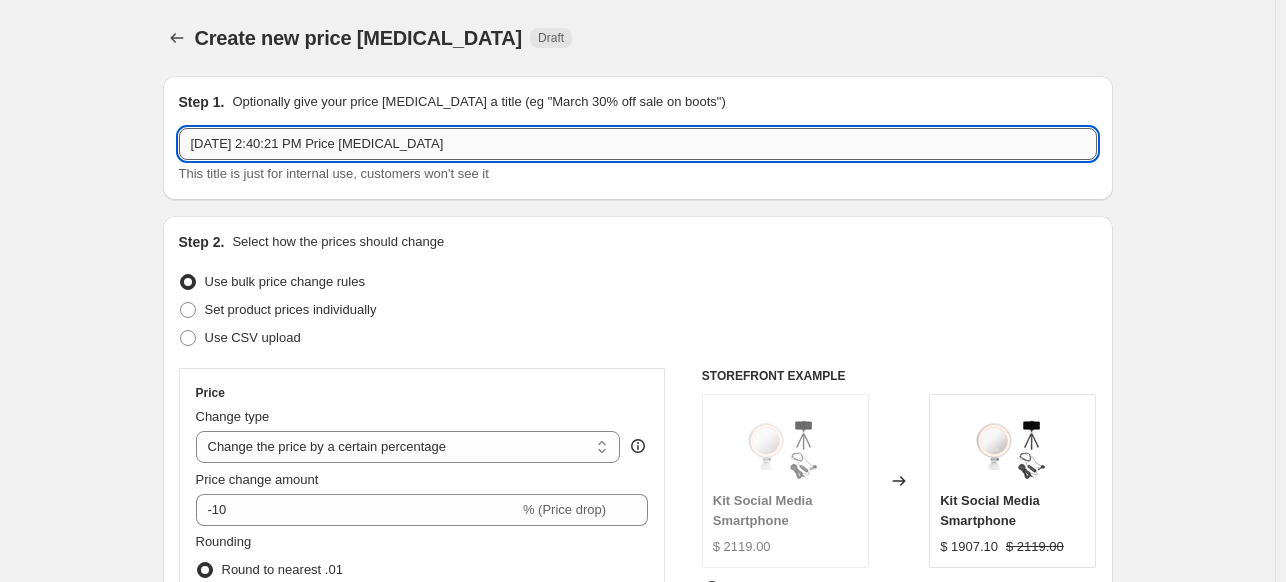 click on "[DATE] 2:40:21 PM Price [MEDICAL_DATA]" at bounding box center [638, 144] 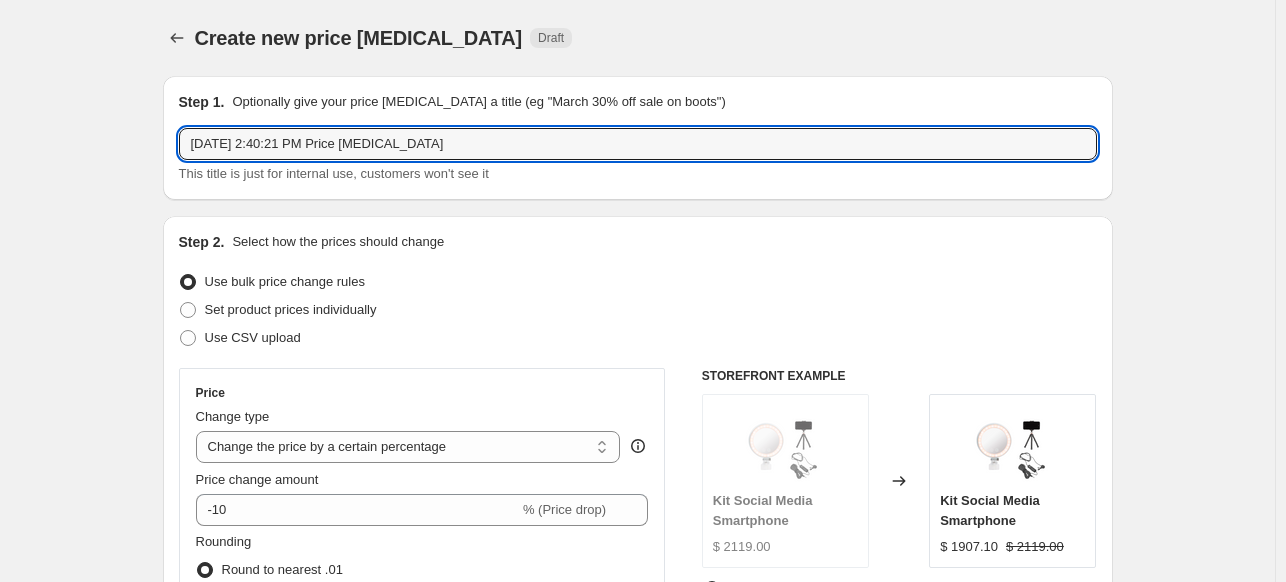 drag, startPoint x: 462, startPoint y: 139, endPoint x: 191, endPoint y: 163, distance: 272.06067 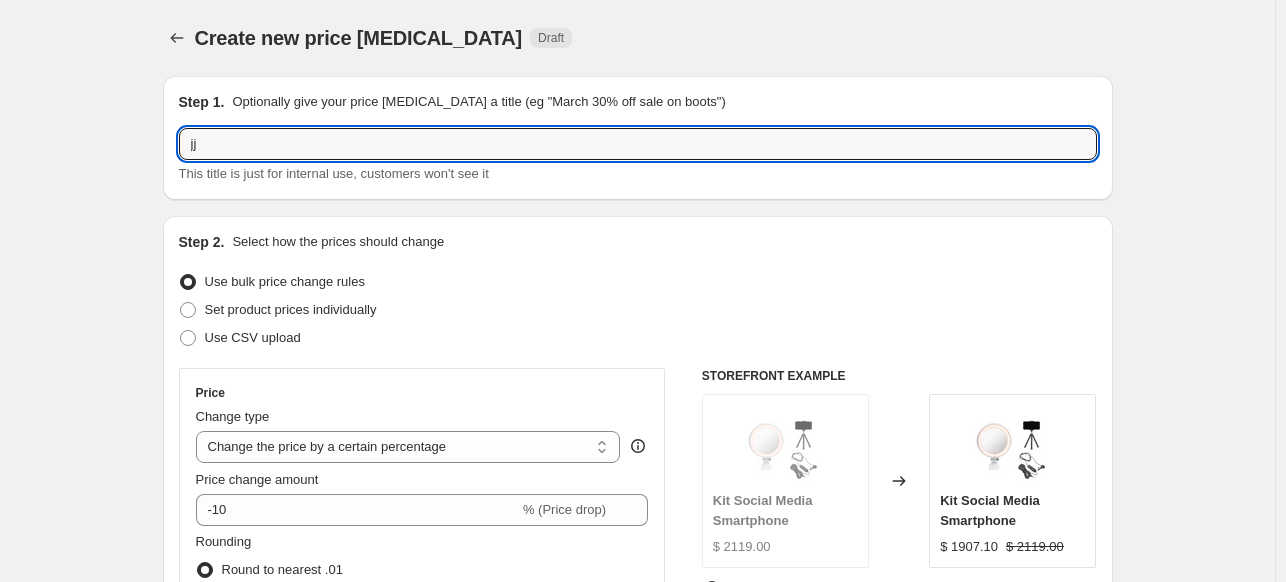type on "j" 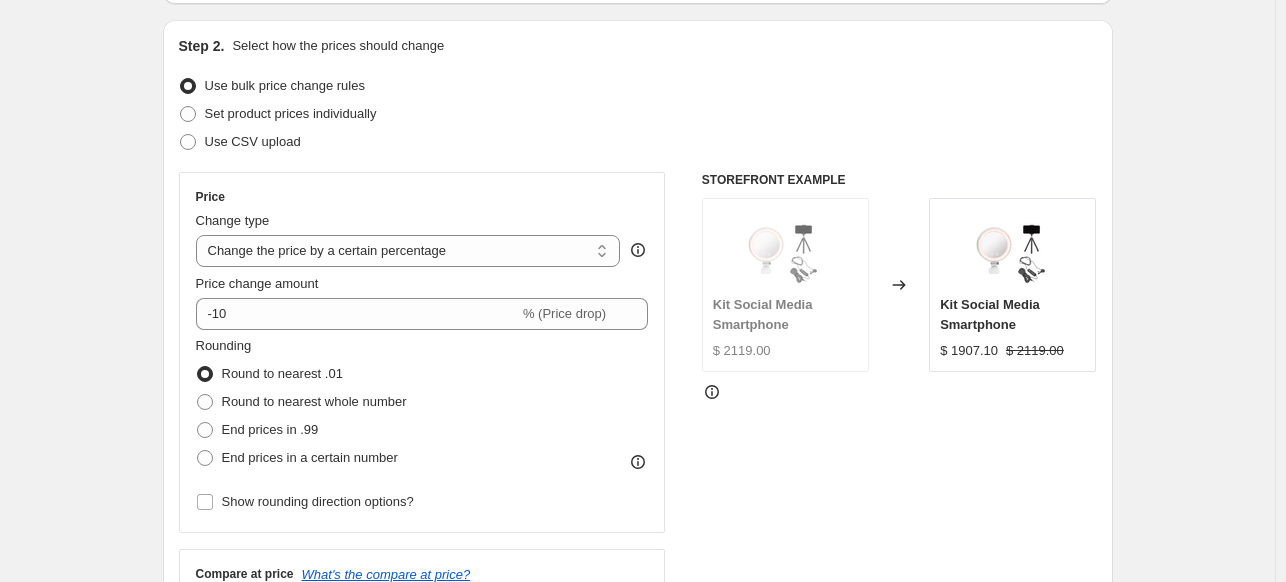 scroll, scrollTop: 200, scrollLeft: 0, axis: vertical 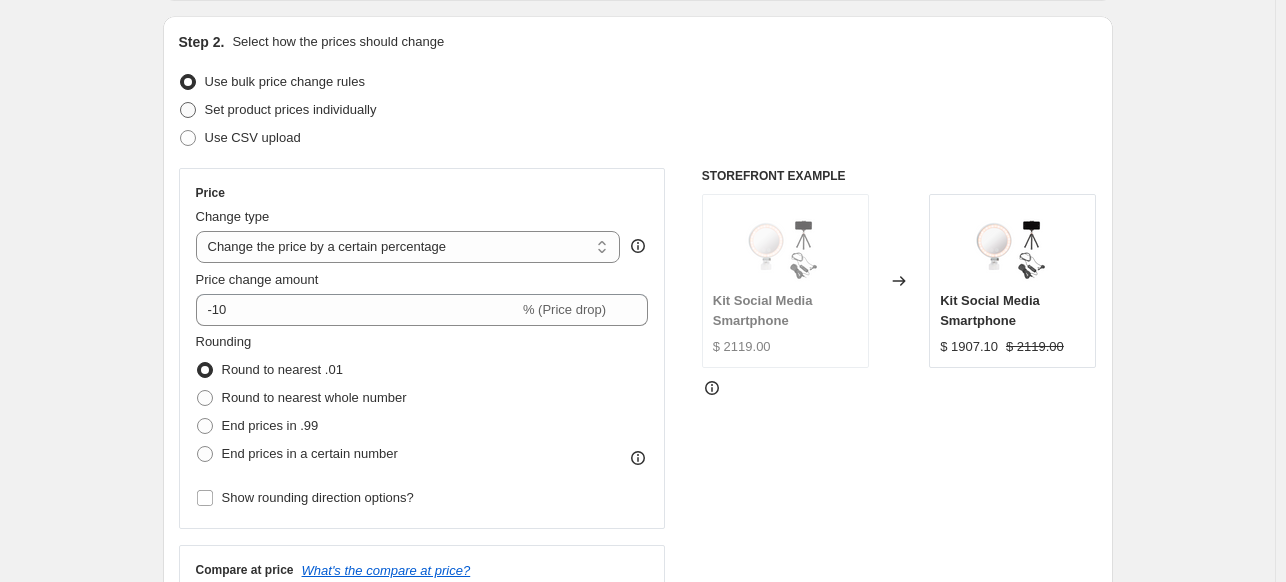 type on "CANON 15 [PERSON_NAME]" 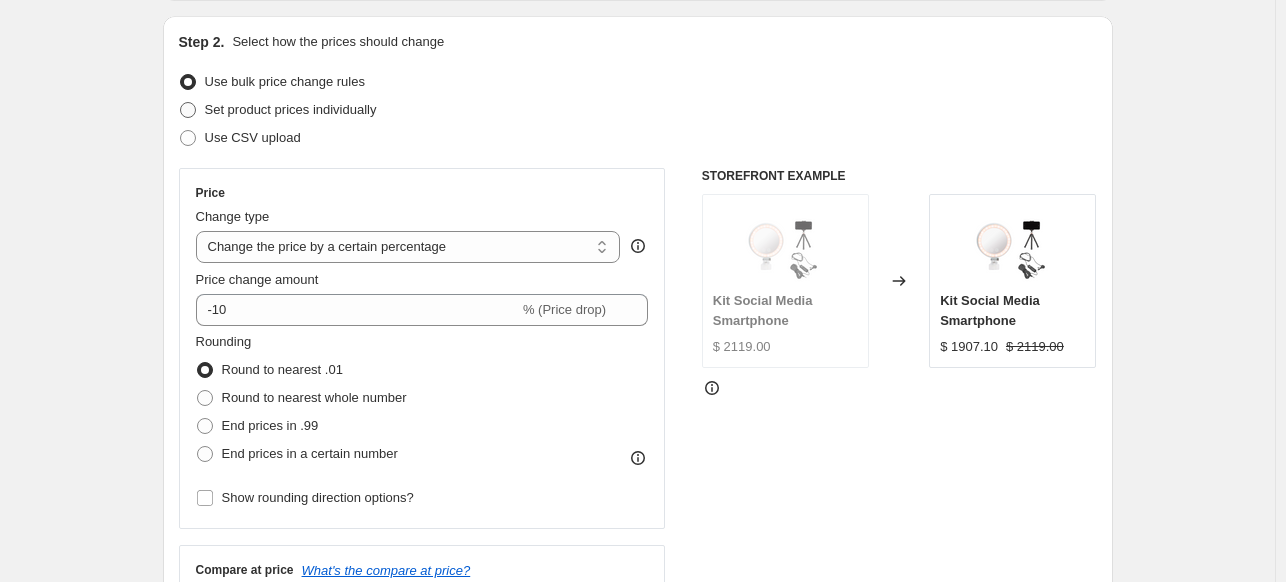 radio on "true" 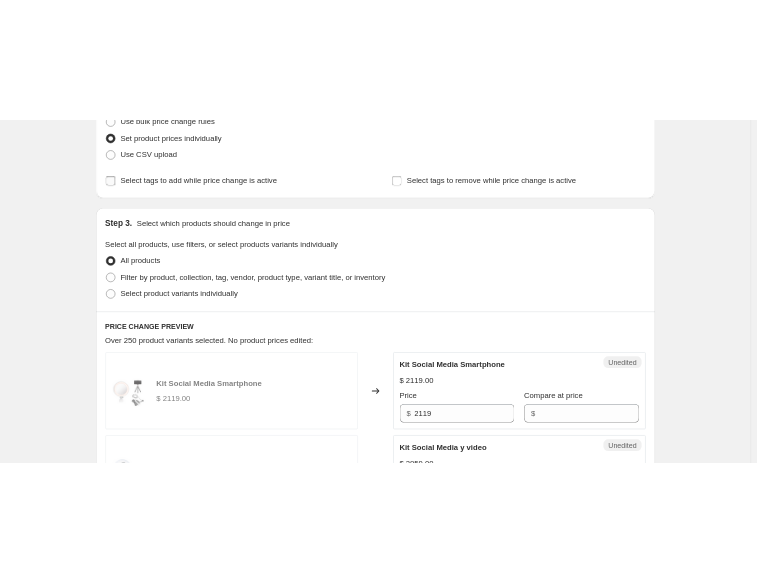 scroll, scrollTop: 300, scrollLeft: 0, axis: vertical 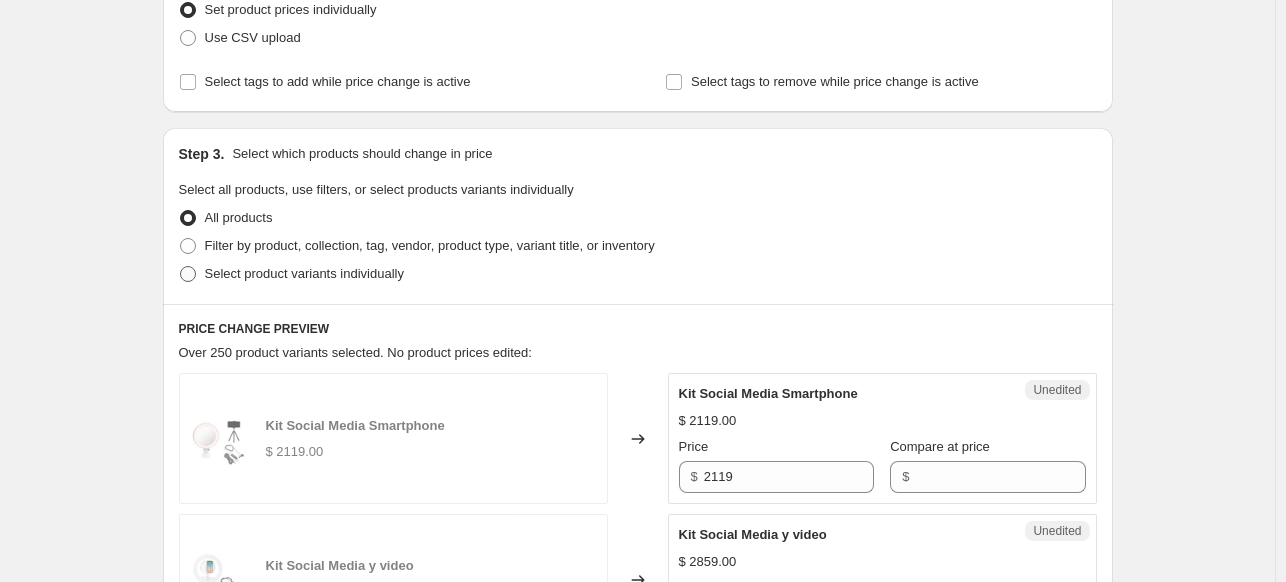 click on "Select product variants individually" at bounding box center [304, 273] 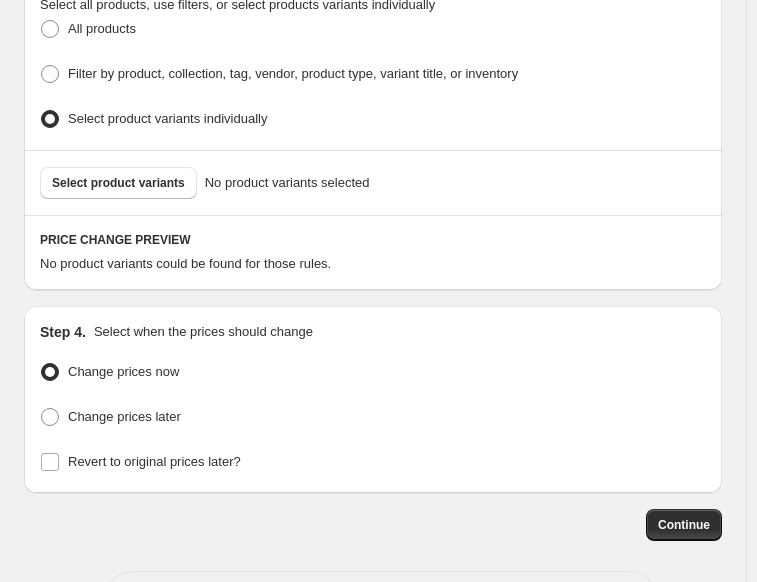 scroll, scrollTop: 600, scrollLeft: 0, axis: vertical 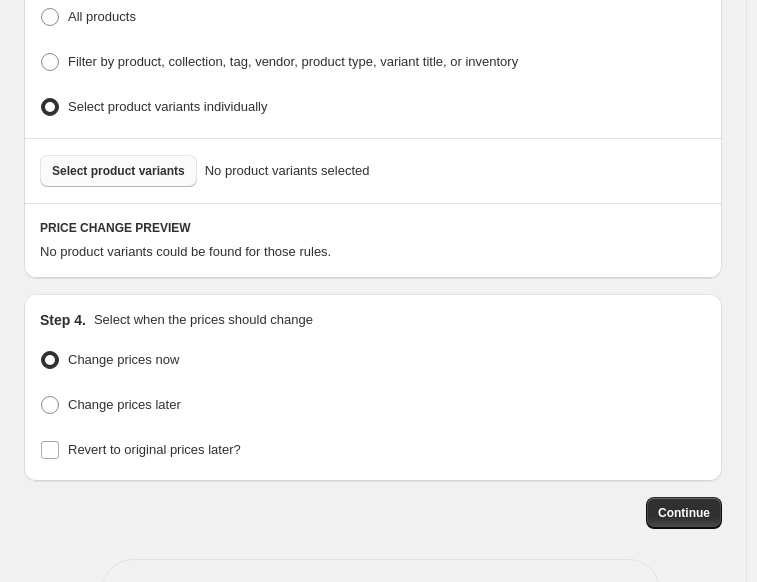 click on "Select product variants" at bounding box center [118, 171] 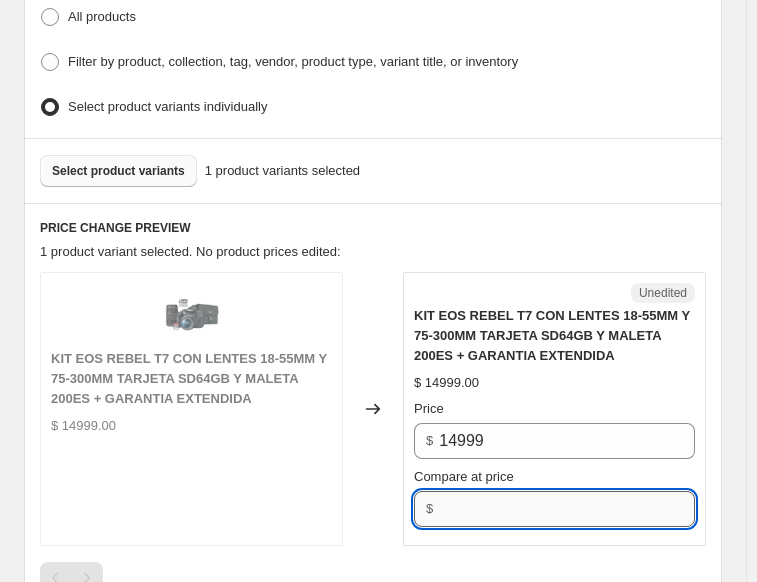 click on "Compare at price" at bounding box center [567, 509] 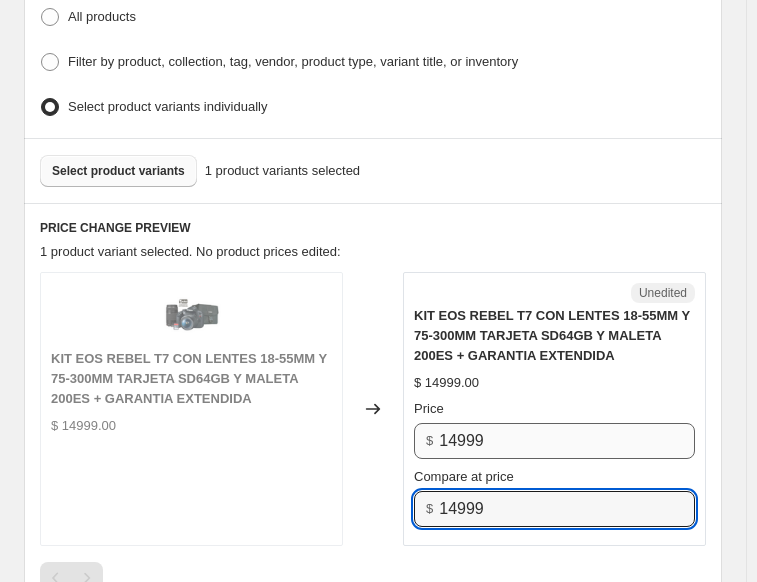 type on "14999" 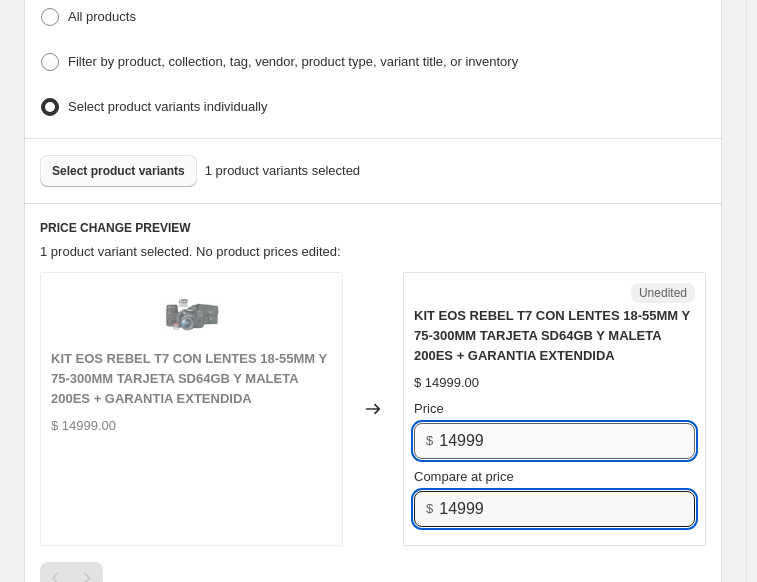 click on "14999" at bounding box center [567, 441] 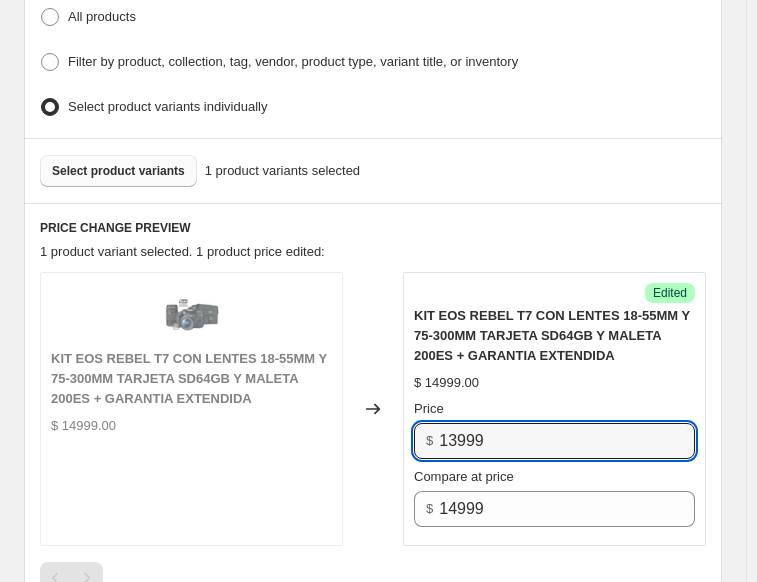 type on "13999" 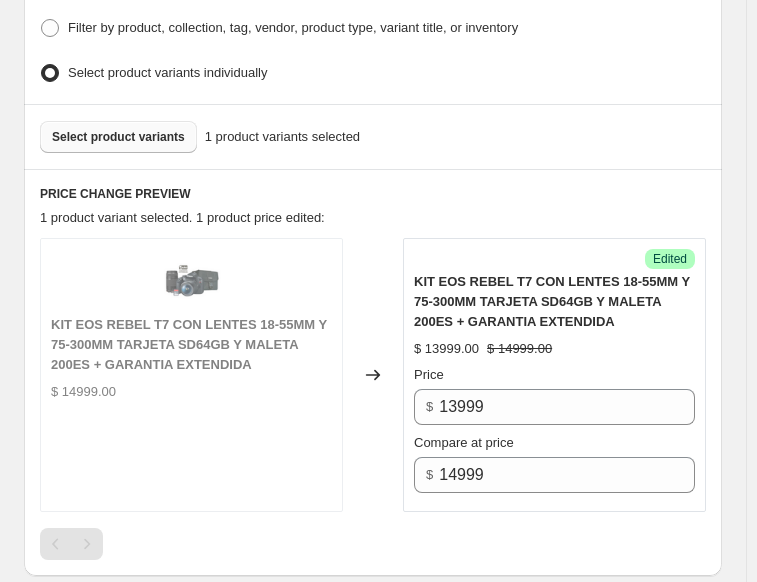 scroll, scrollTop: 600, scrollLeft: 0, axis: vertical 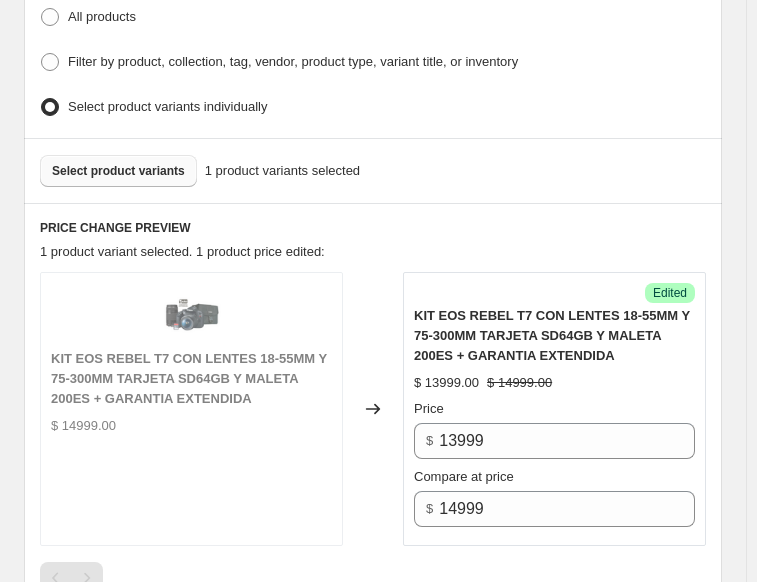 click on "Select product variants" at bounding box center (118, 171) 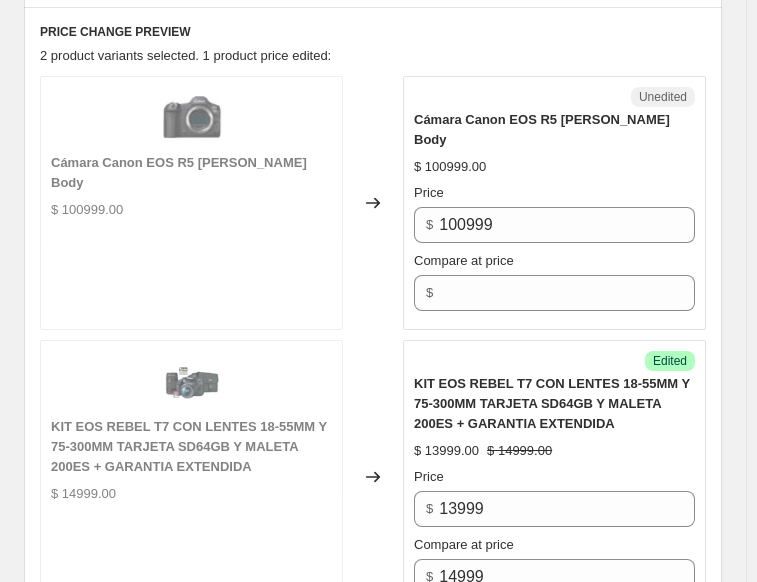 scroll, scrollTop: 800, scrollLeft: 0, axis: vertical 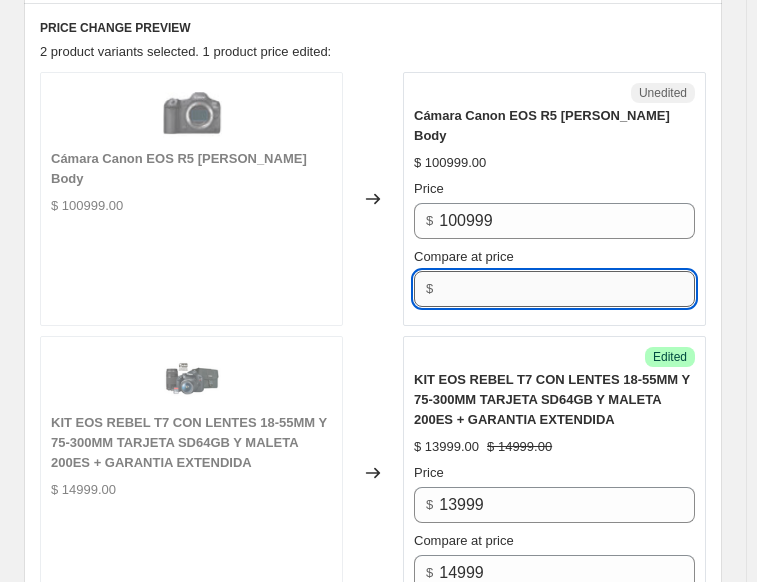 click on "Compare at price" at bounding box center (567, 289) 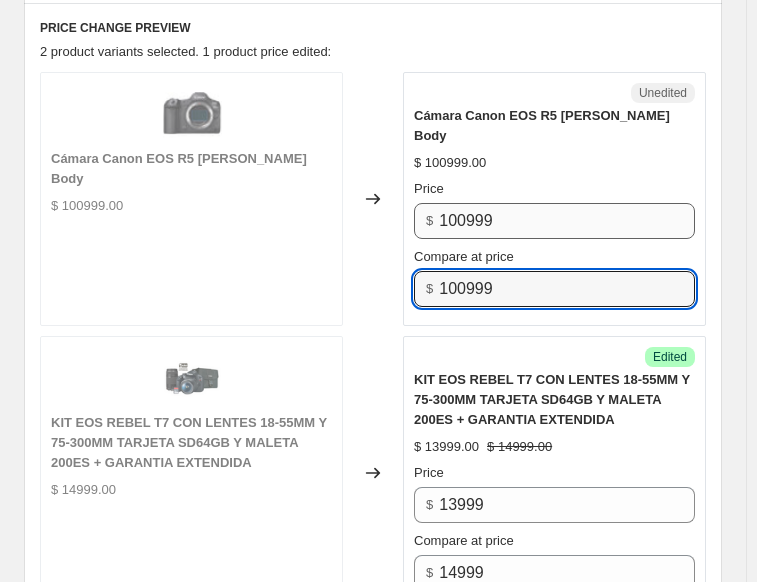 type on "100999" 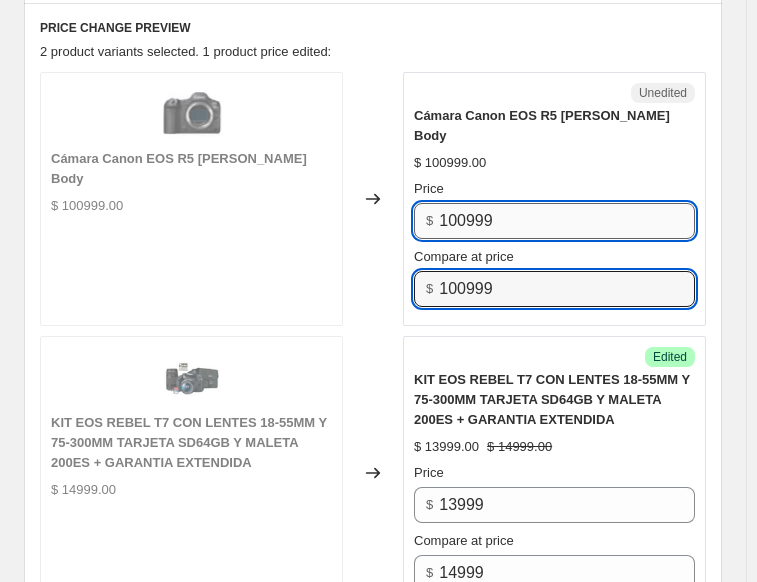 click on "100999" at bounding box center [567, 221] 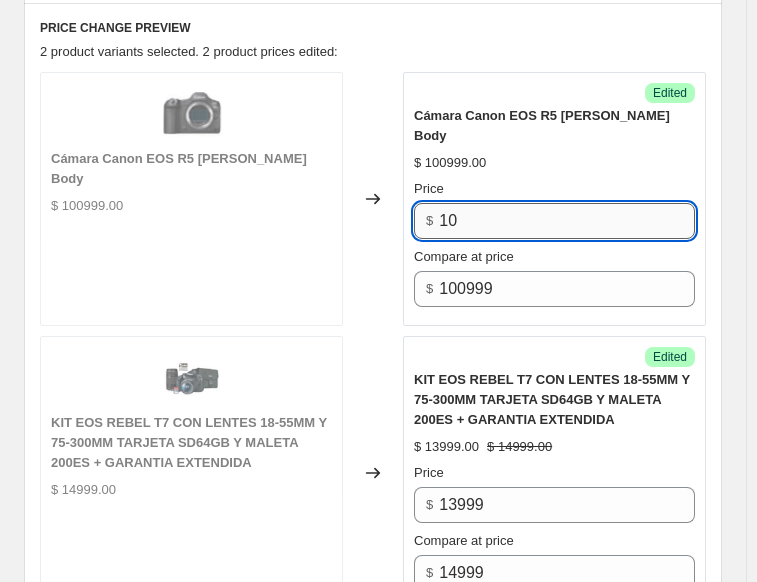 type on "1" 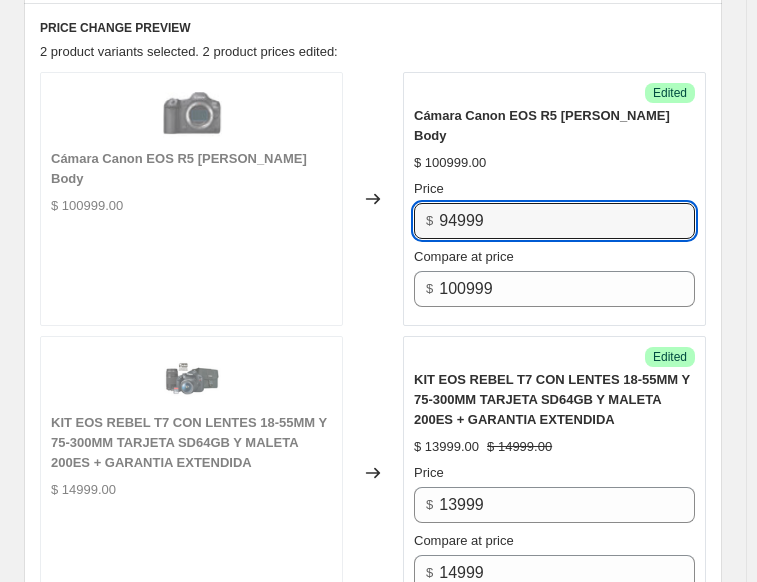 type on "94999" 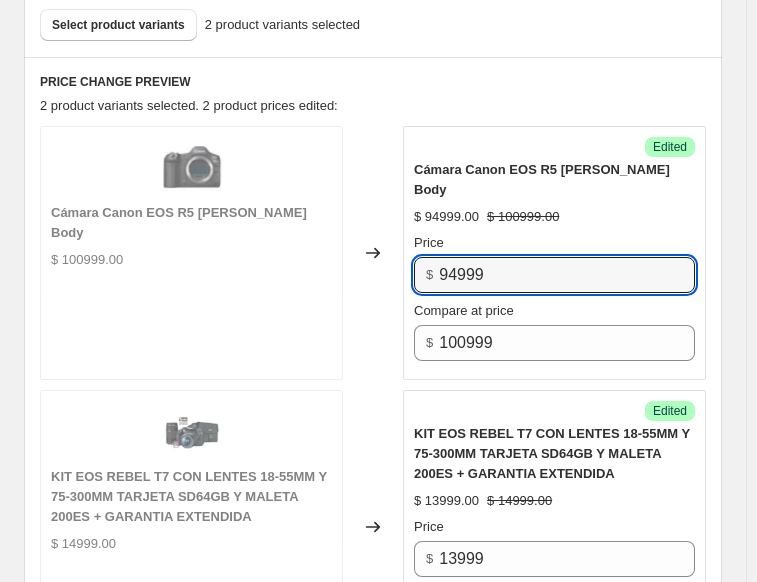 scroll, scrollTop: 700, scrollLeft: 0, axis: vertical 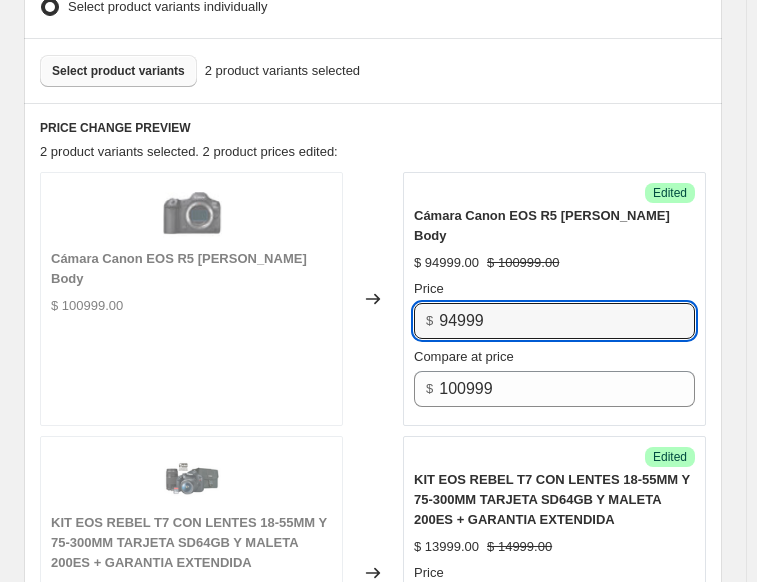 click on "Select product variants" at bounding box center (118, 71) 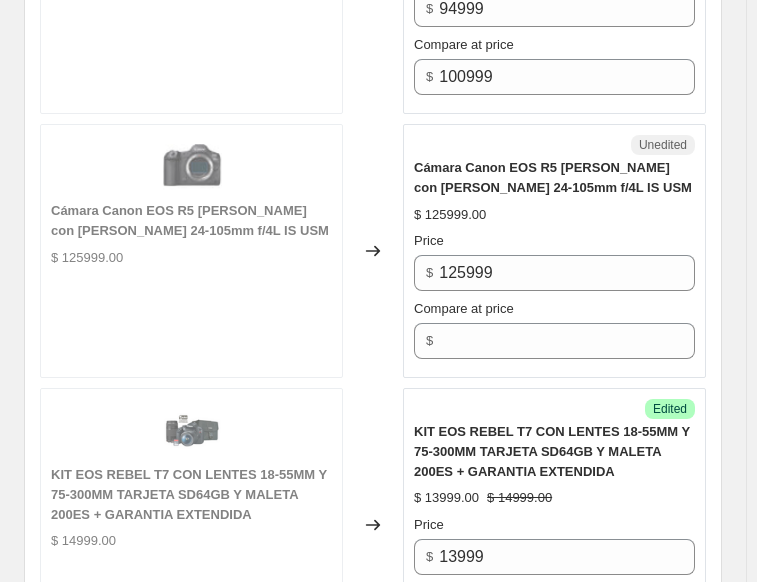 scroll, scrollTop: 1100, scrollLeft: 0, axis: vertical 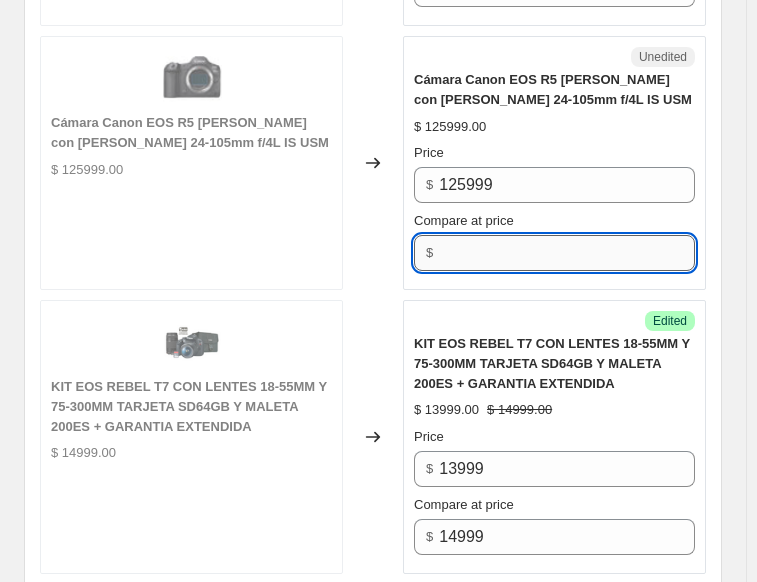 click on "Compare at price" at bounding box center [567, 253] 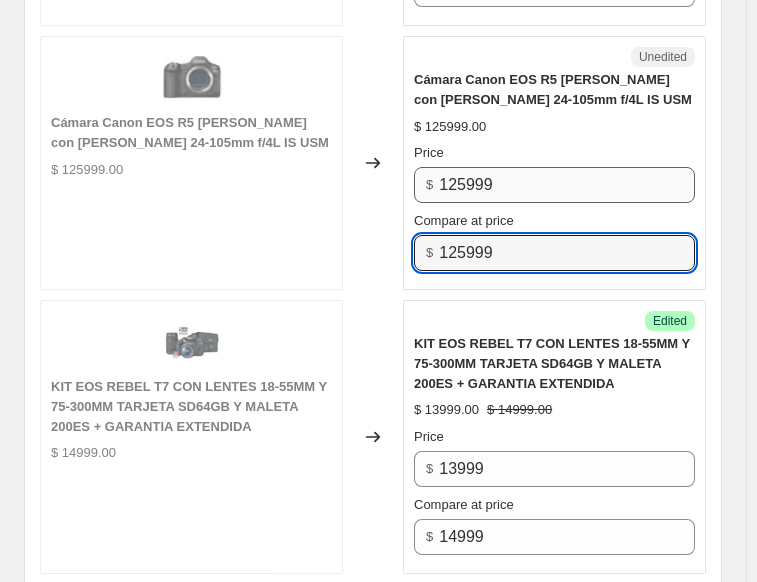 type on "125999" 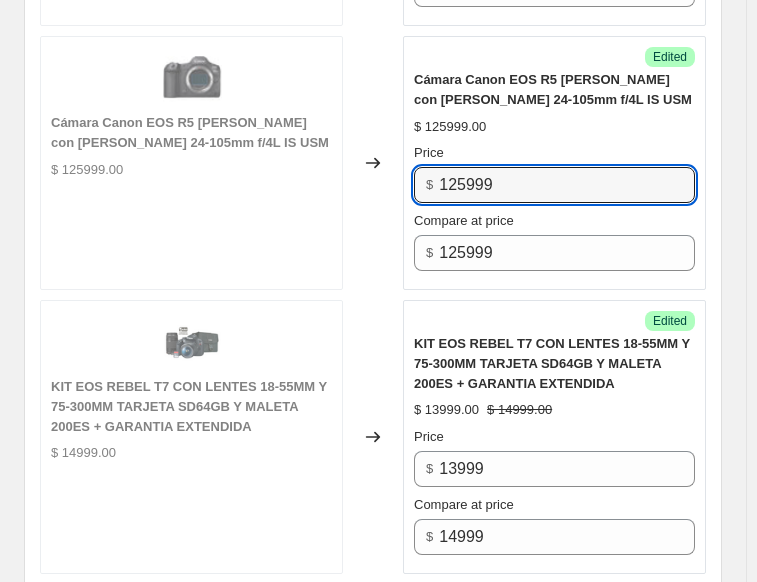 drag, startPoint x: 514, startPoint y: 156, endPoint x: 433, endPoint y: 167, distance: 81.7435 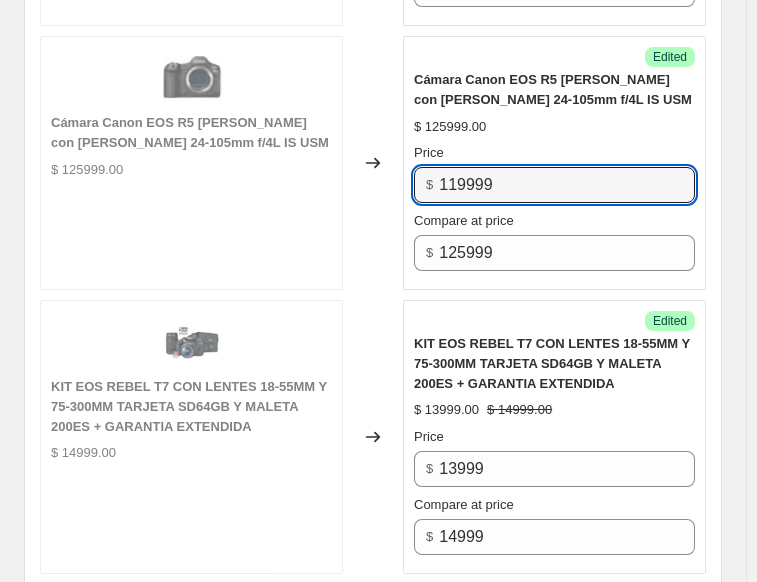 type on "119999" 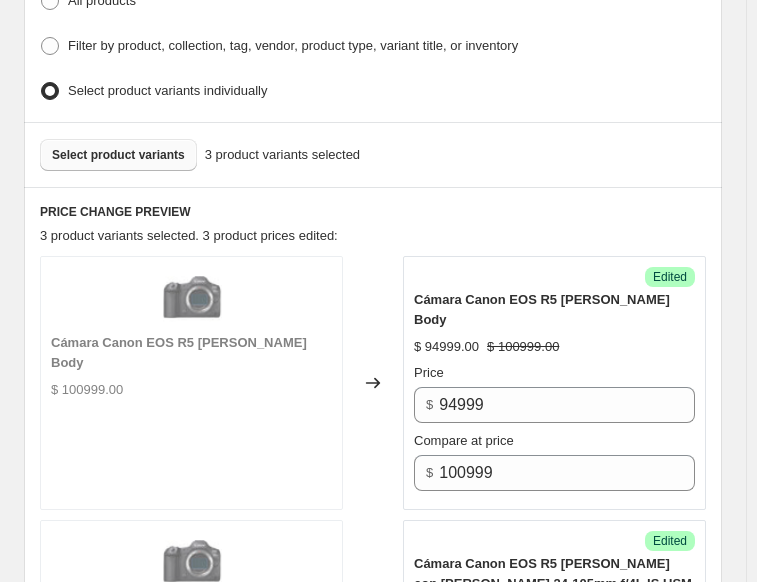 scroll, scrollTop: 500, scrollLeft: 0, axis: vertical 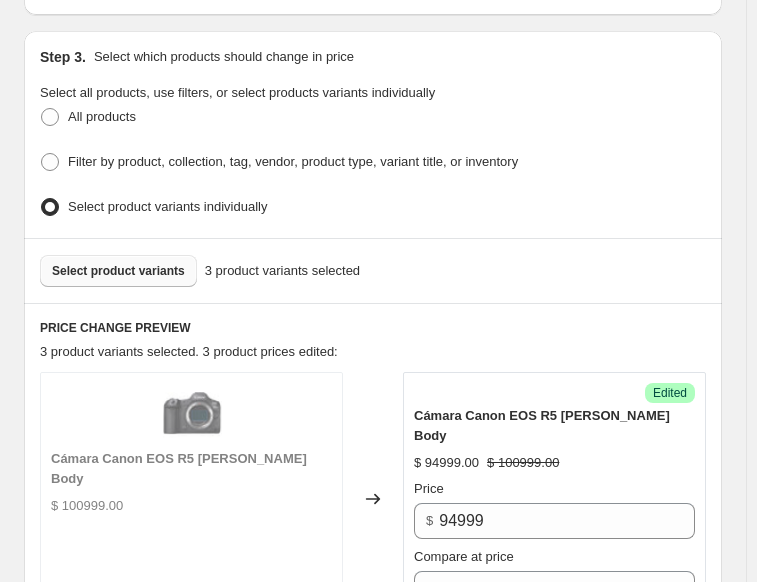 click on "Select product variants" at bounding box center (118, 271) 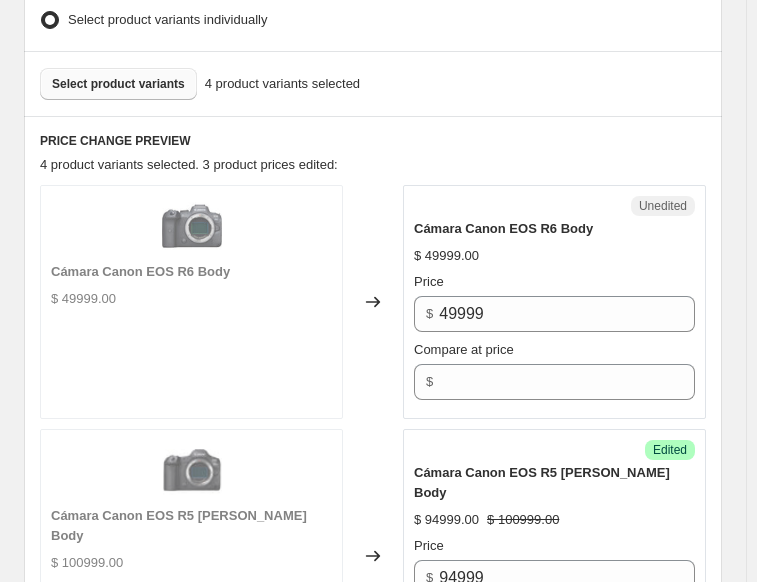 scroll, scrollTop: 700, scrollLeft: 0, axis: vertical 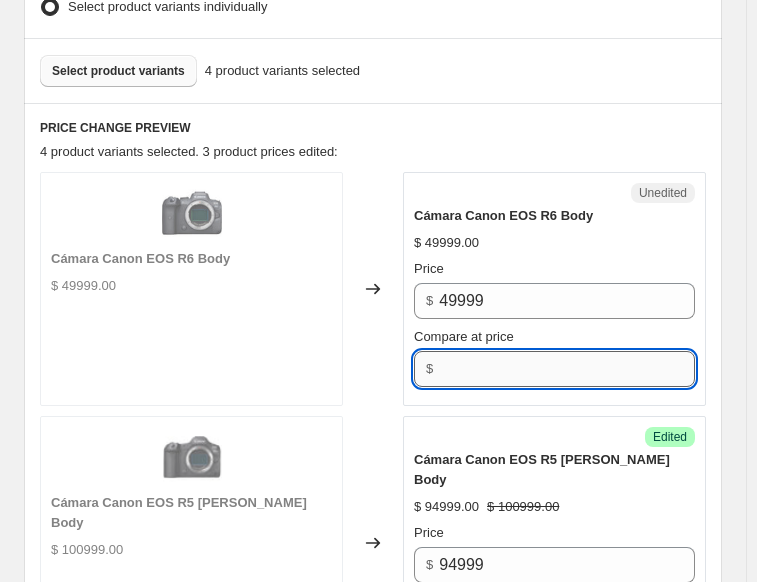 click on "Compare at price" at bounding box center (567, 369) 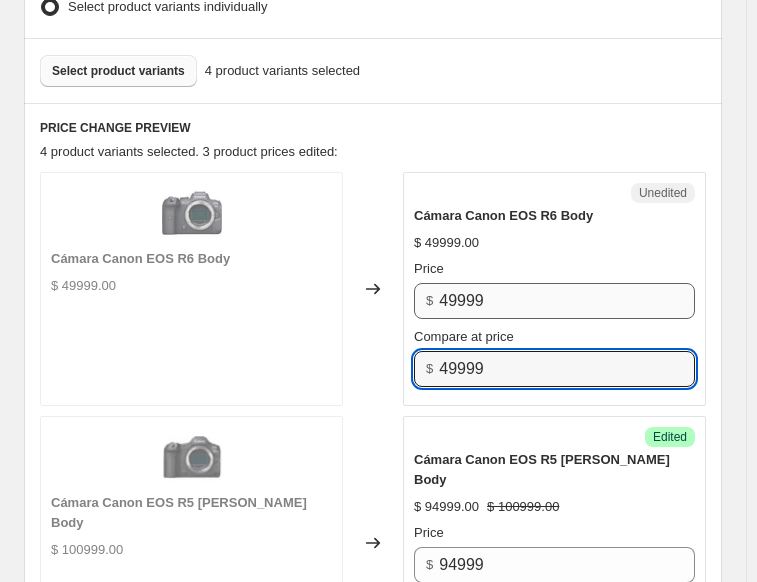 type on "49999" 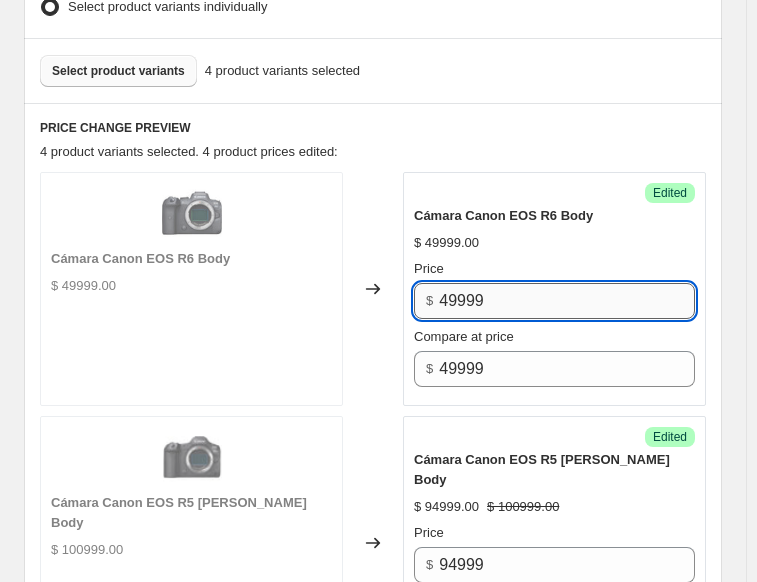 click on "49999" at bounding box center (567, 301) 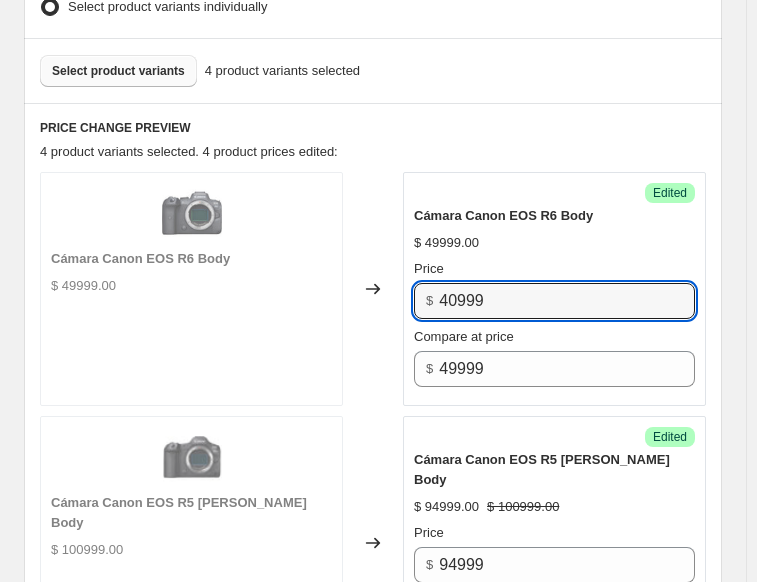 type on "40999" 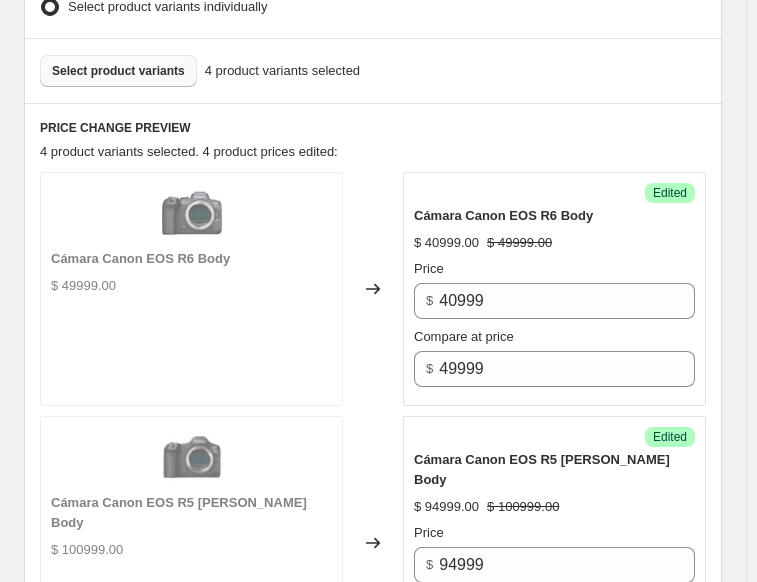 click on "Select product variants" at bounding box center (118, 71) 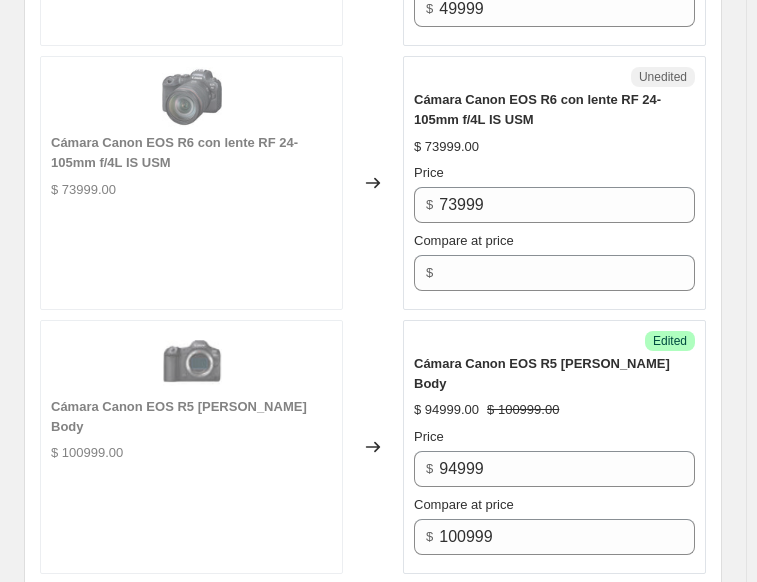 scroll, scrollTop: 1100, scrollLeft: 0, axis: vertical 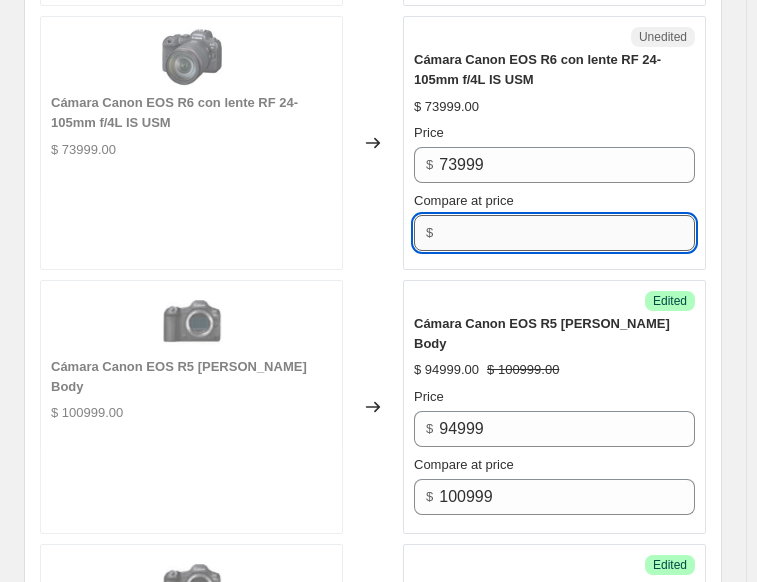 click on "Compare at price" at bounding box center [567, 233] 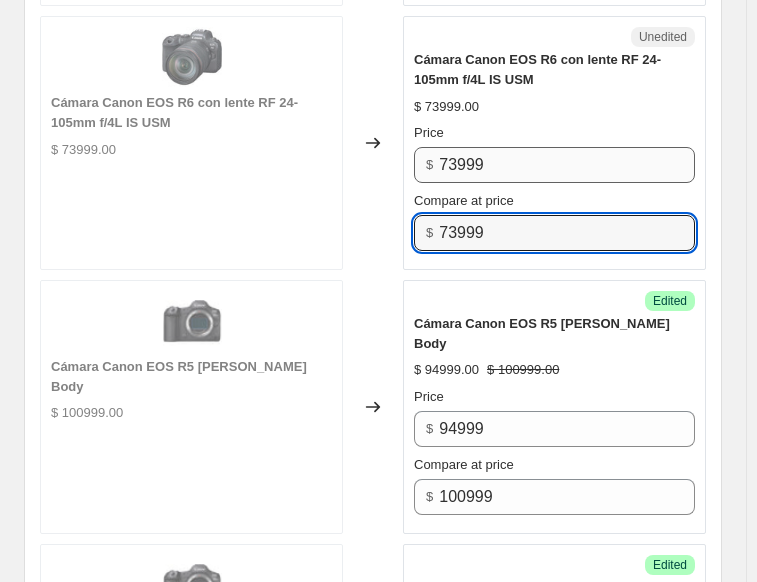 type on "73999" 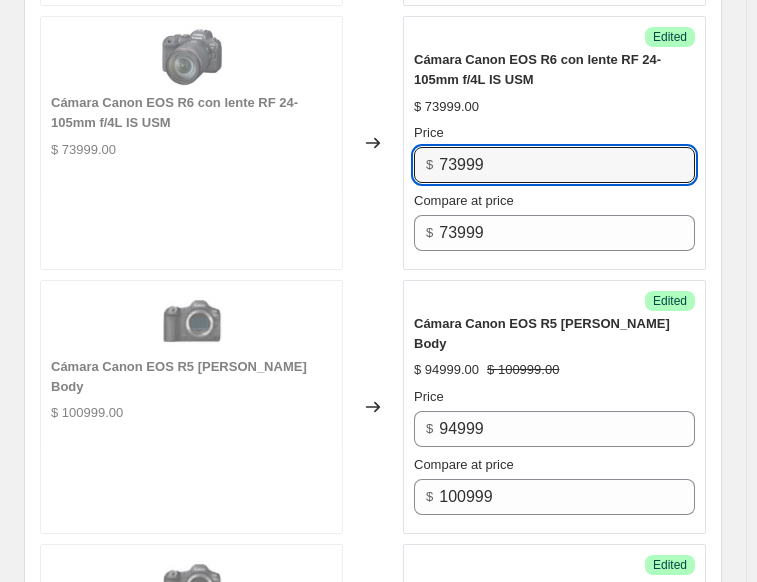 drag, startPoint x: 505, startPoint y: 151, endPoint x: 435, endPoint y: 157, distance: 70.256676 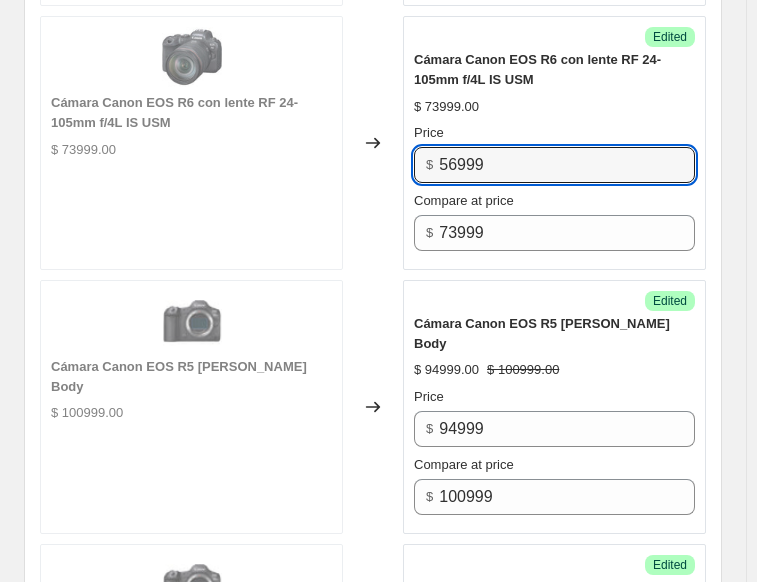type on "56999" 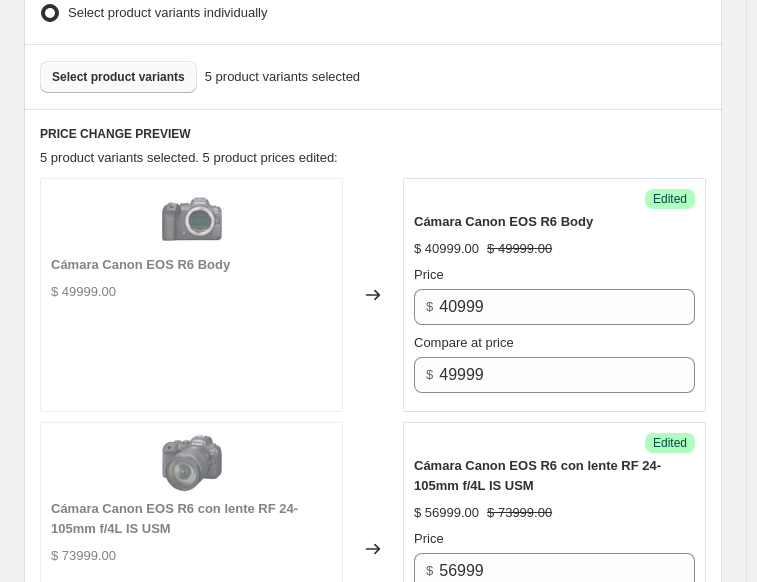 scroll, scrollTop: 600, scrollLeft: 0, axis: vertical 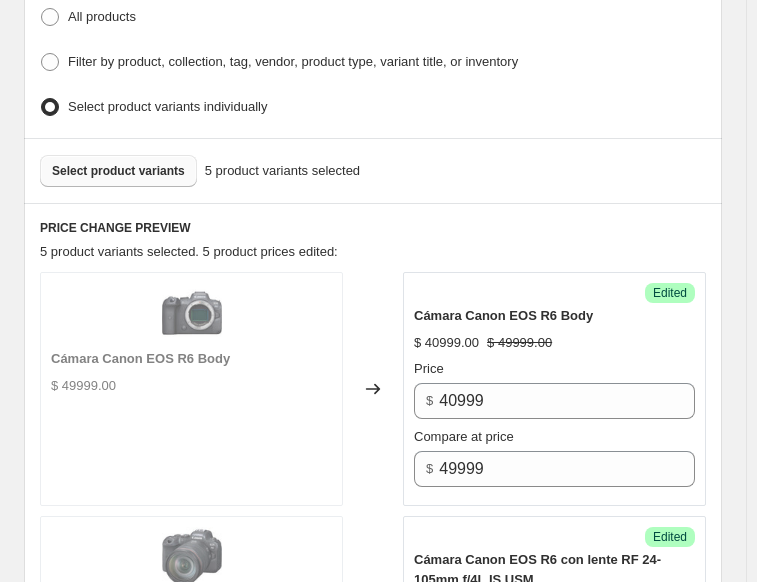 click on "Select product variants" at bounding box center [118, 171] 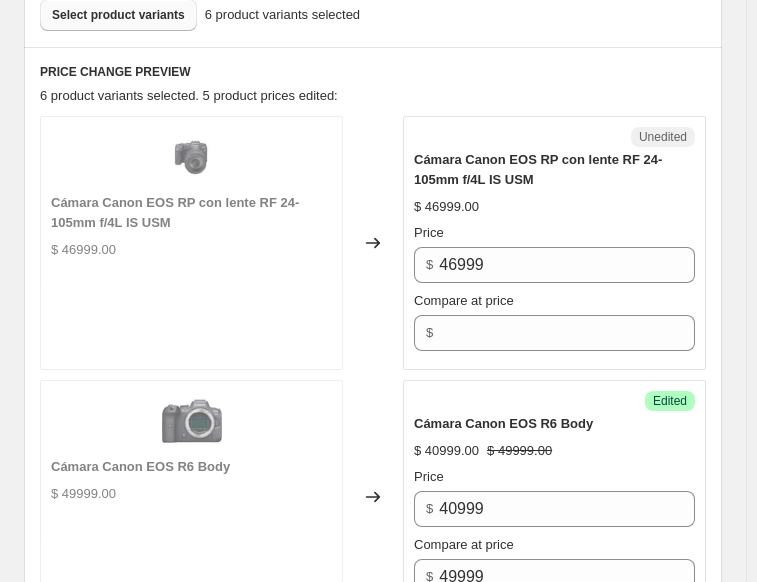 scroll, scrollTop: 800, scrollLeft: 0, axis: vertical 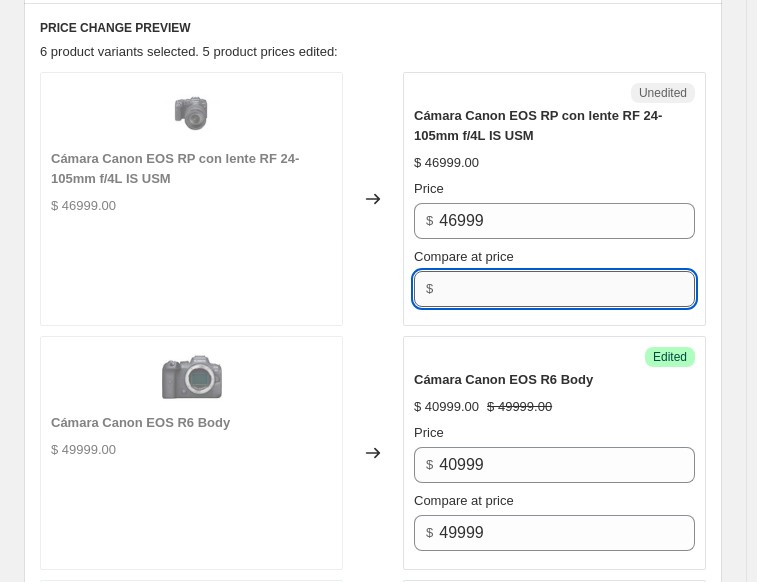 click on "Compare at price" at bounding box center (567, 289) 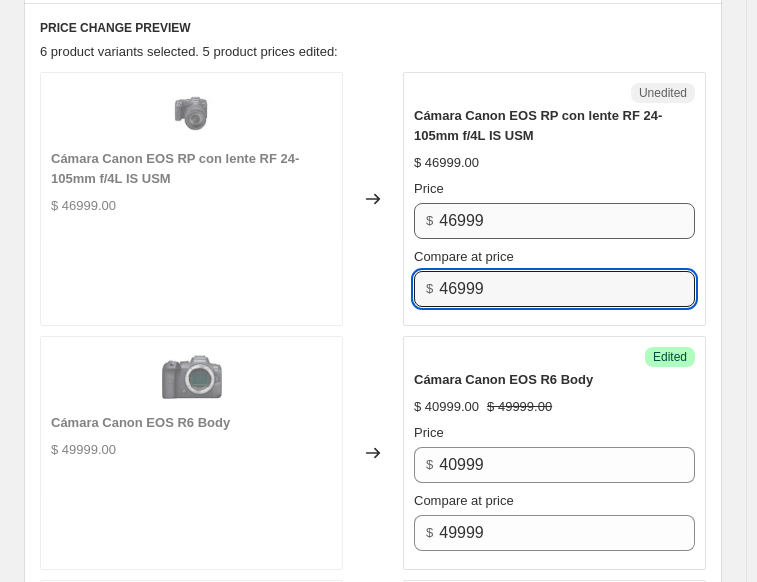 type on "46999" 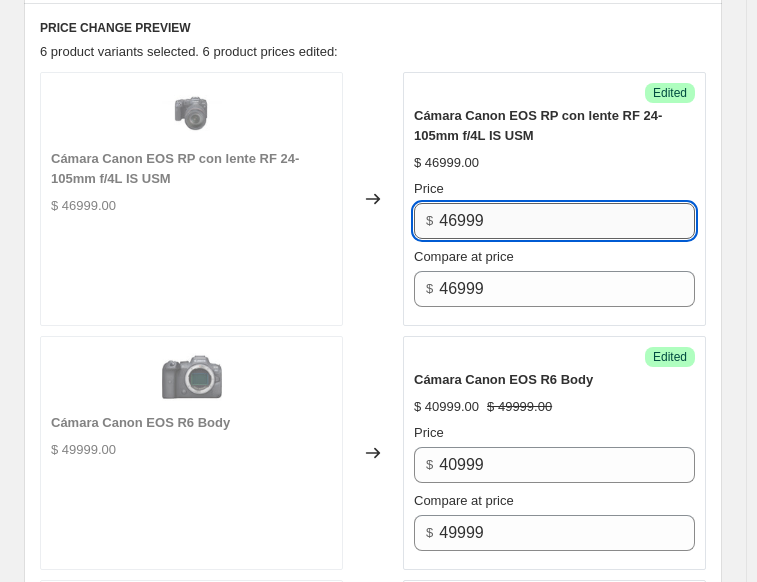 click on "46999" at bounding box center (567, 221) 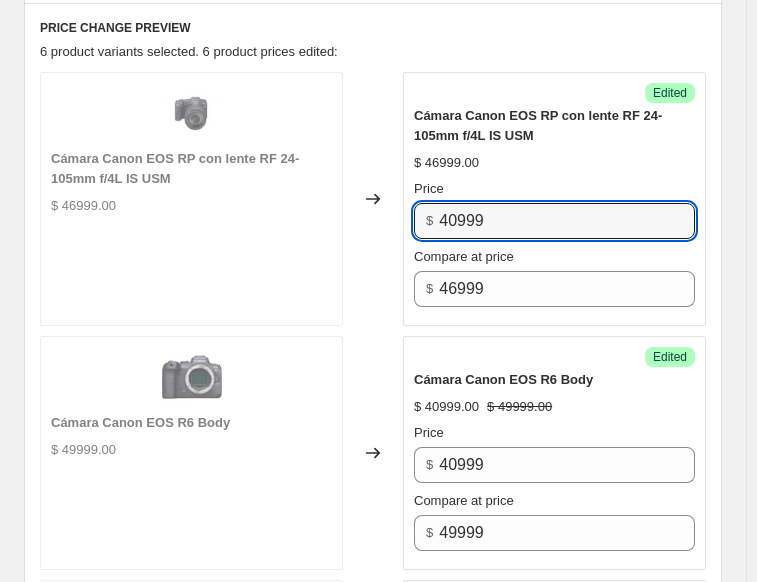type on "40999" 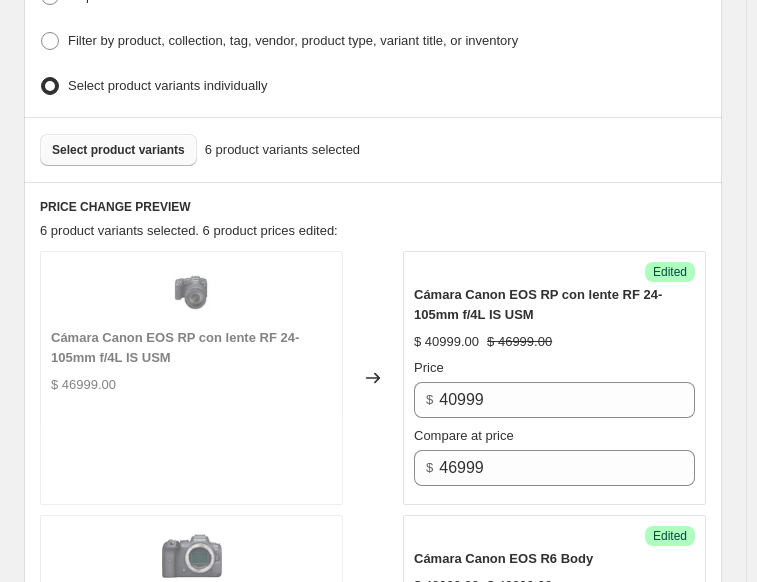 scroll, scrollTop: 600, scrollLeft: 0, axis: vertical 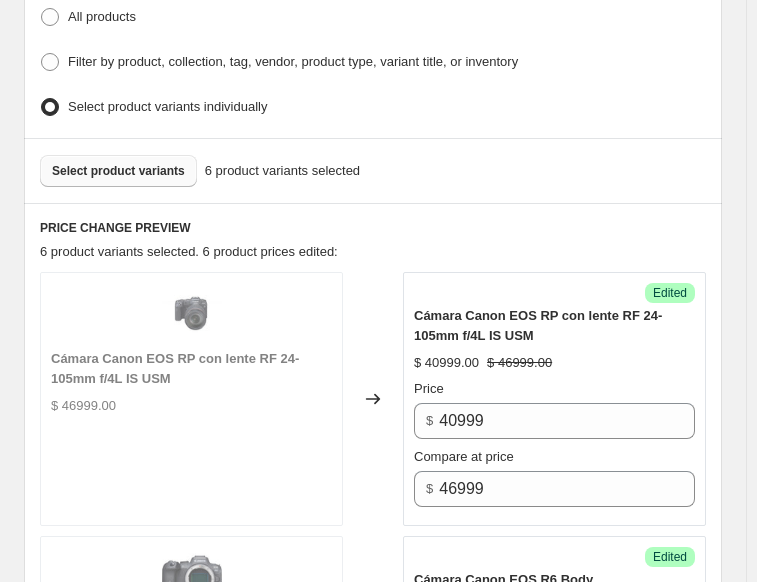 click on "Select product variants" at bounding box center [118, 171] 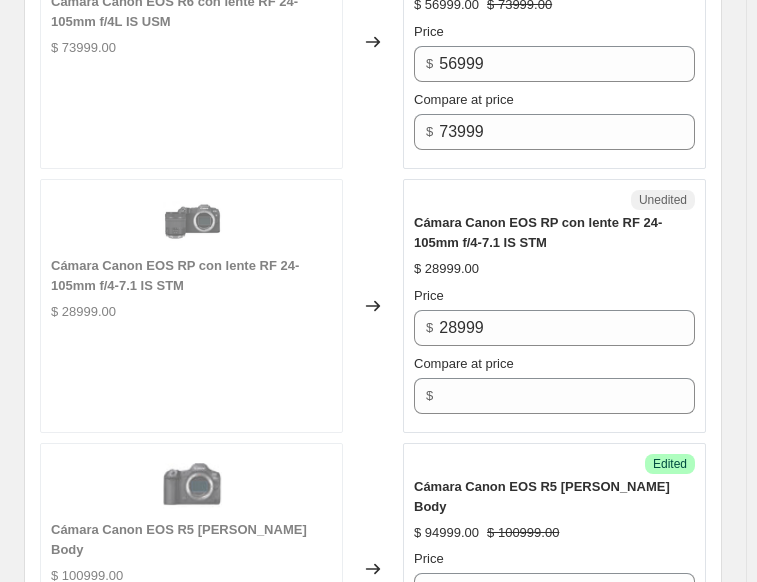 scroll, scrollTop: 1500, scrollLeft: 0, axis: vertical 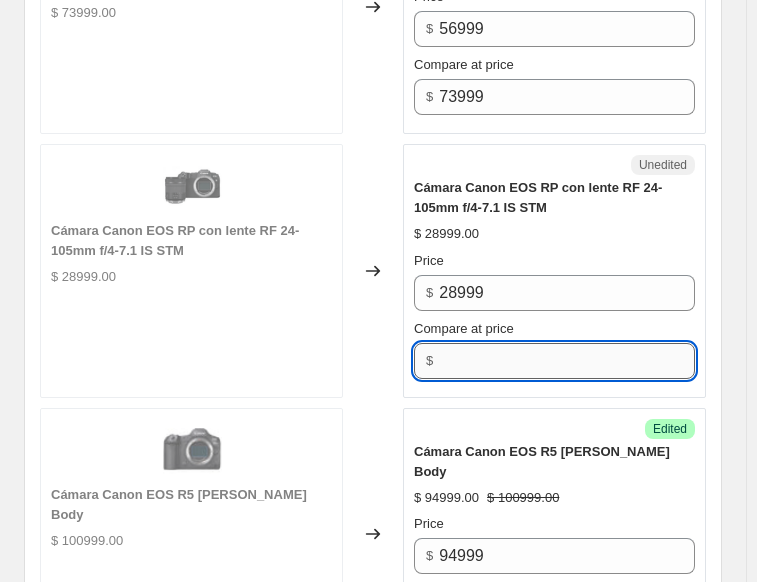 click on "Compare at price" at bounding box center (567, 361) 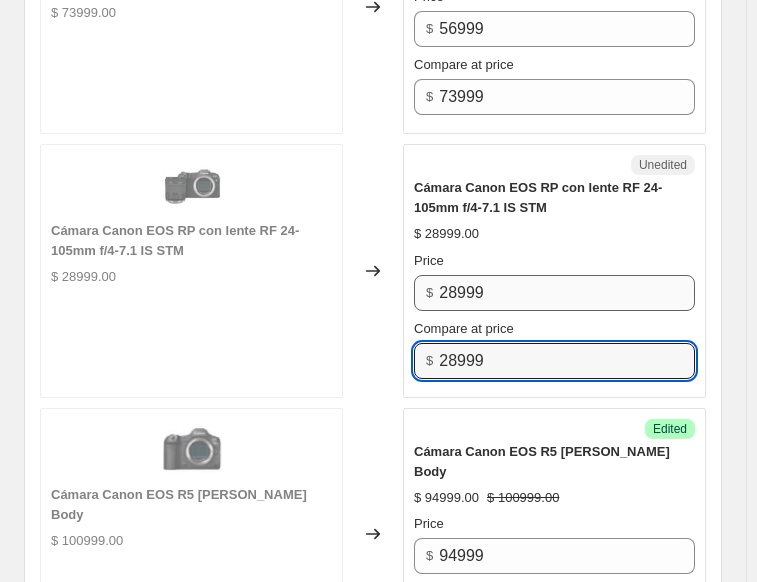 type on "28999" 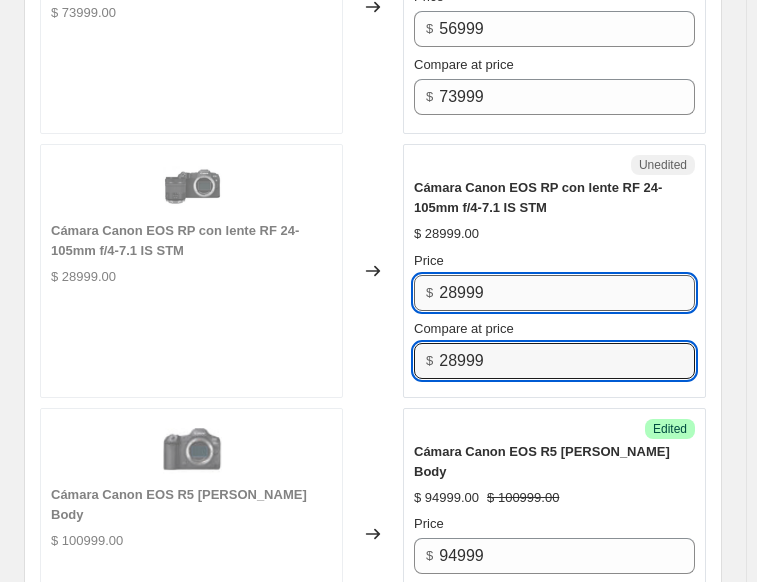 click on "28999" at bounding box center (567, 293) 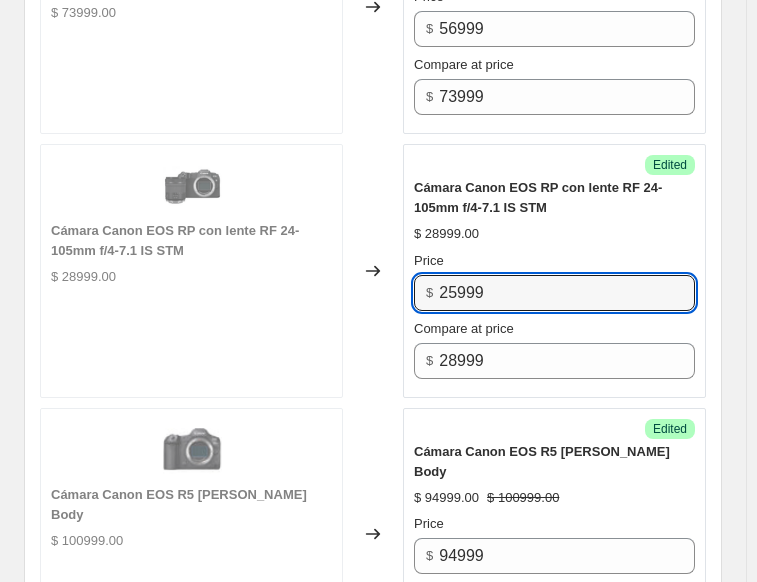 type on "25999" 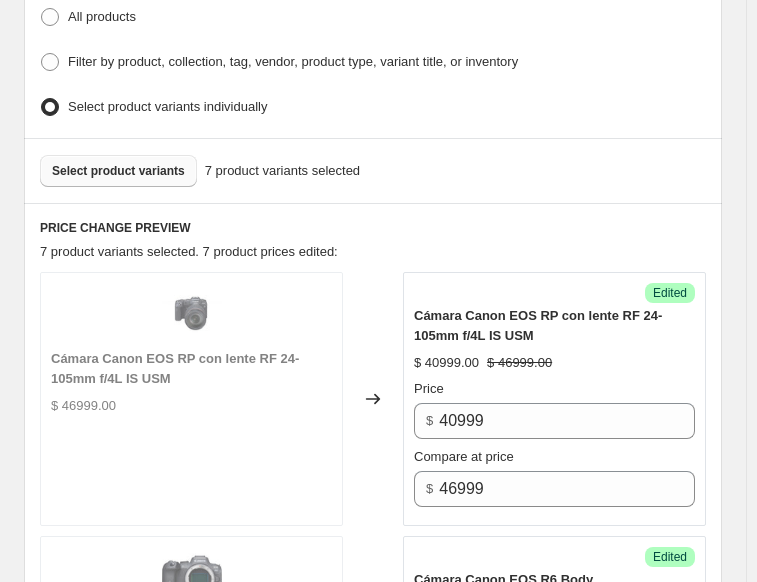 scroll, scrollTop: 500, scrollLeft: 0, axis: vertical 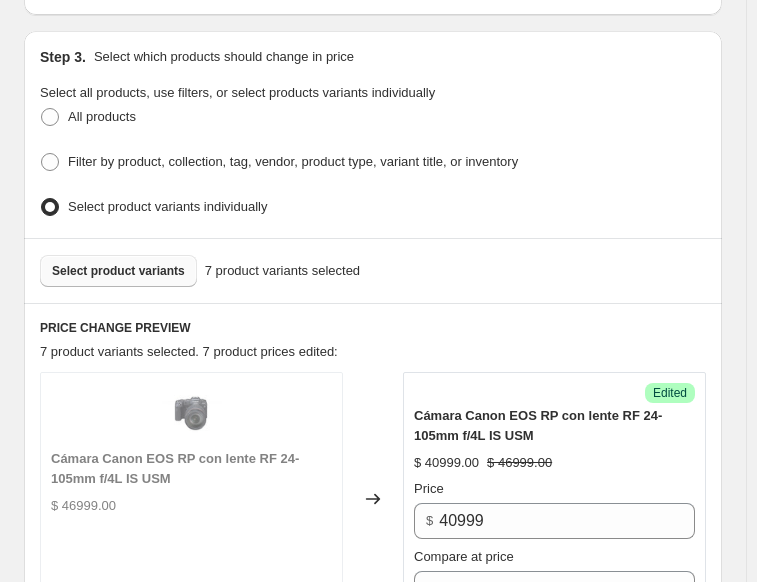 click on "Select product variants" at bounding box center [118, 271] 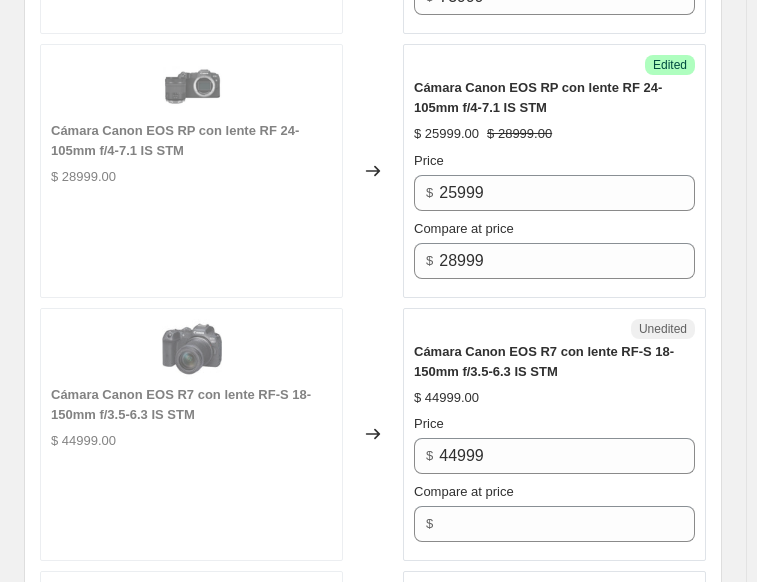 scroll, scrollTop: 1800, scrollLeft: 0, axis: vertical 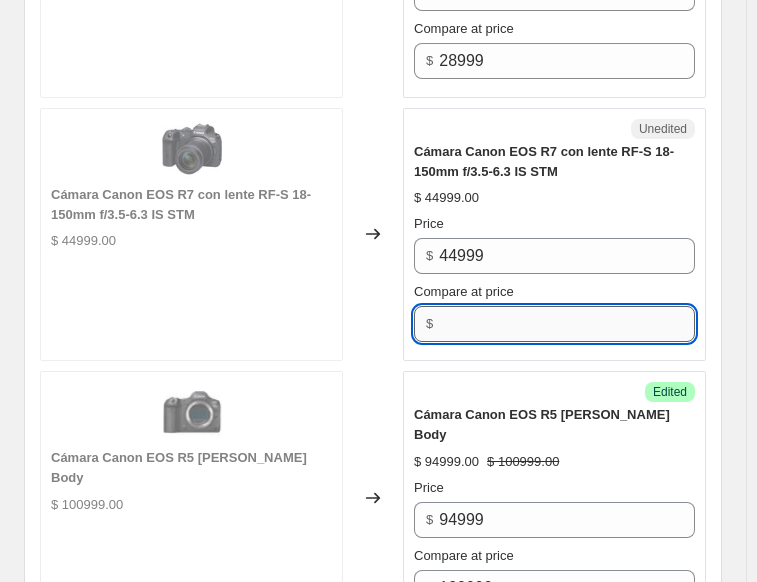 click on "Compare at price" at bounding box center (567, 324) 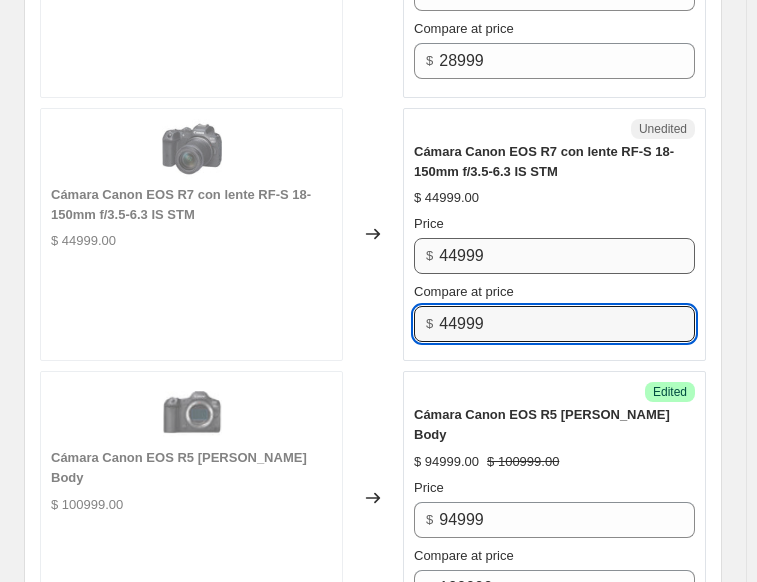type on "44999" 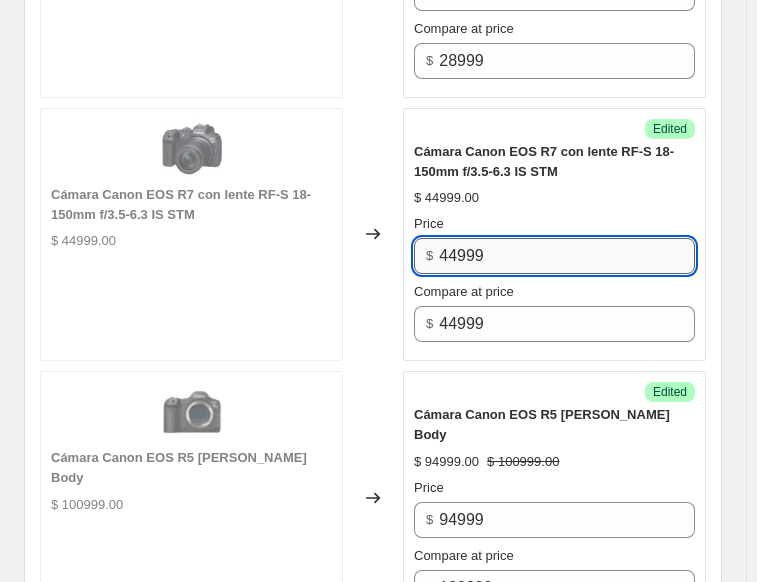 click on "44999" at bounding box center [567, 256] 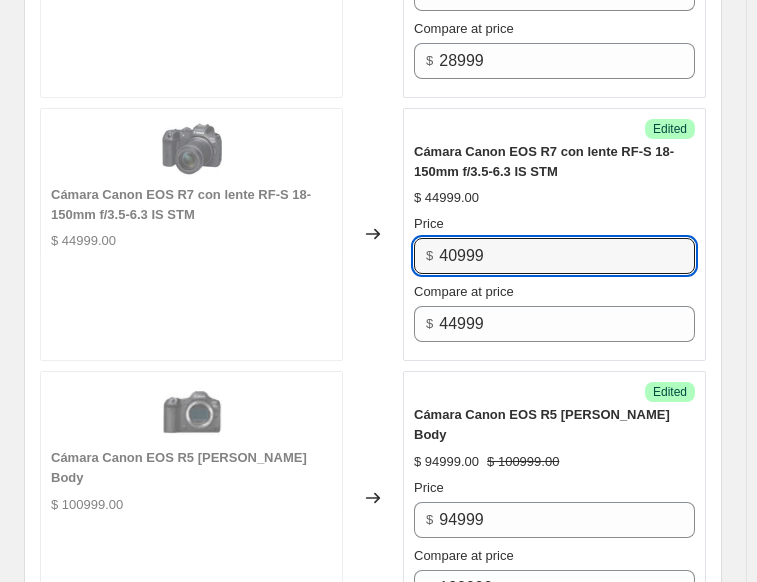 type on "40999" 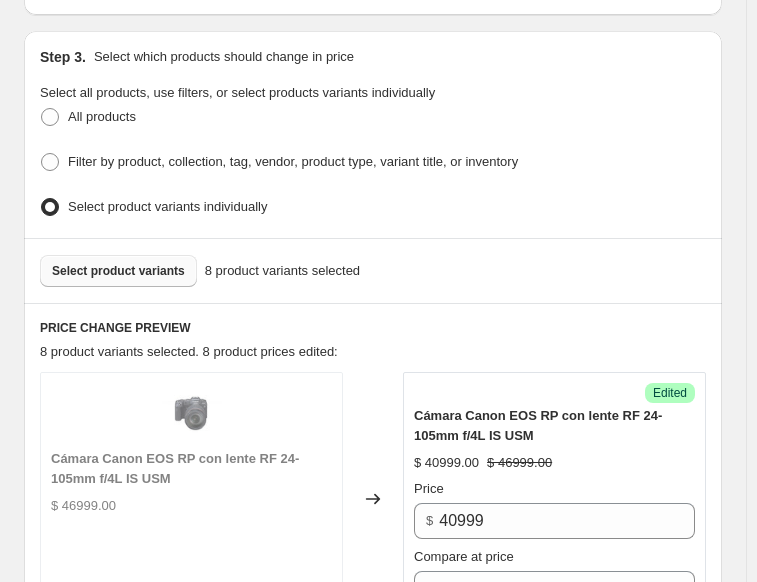scroll, scrollTop: 500, scrollLeft: 0, axis: vertical 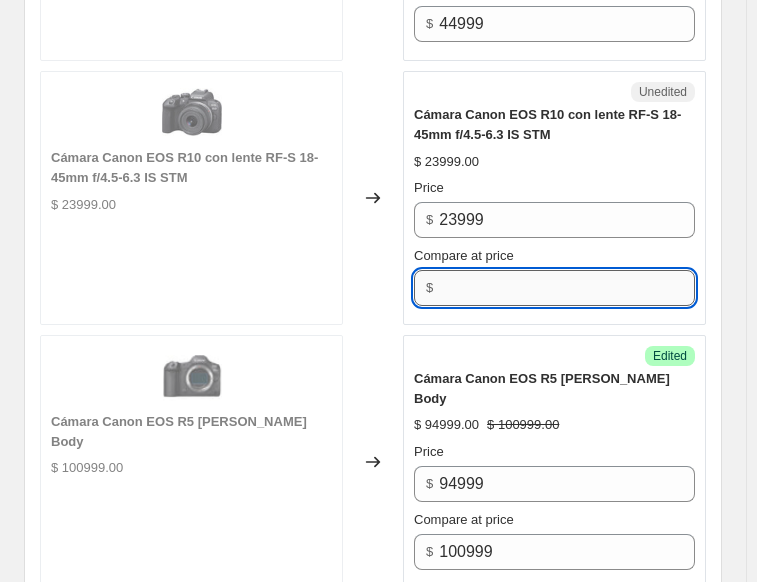click on "Compare at price" at bounding box center (567, 288) 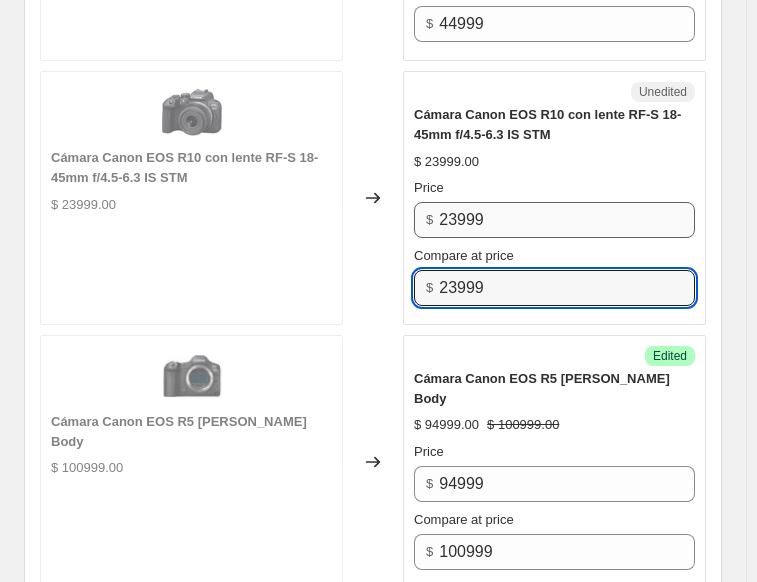 type on "23999" 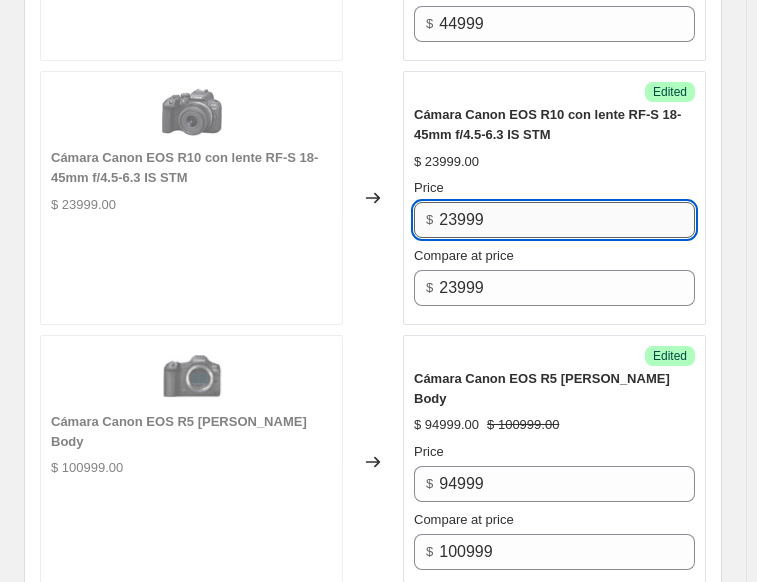 click on "23999" at bounding box center [567, 220] 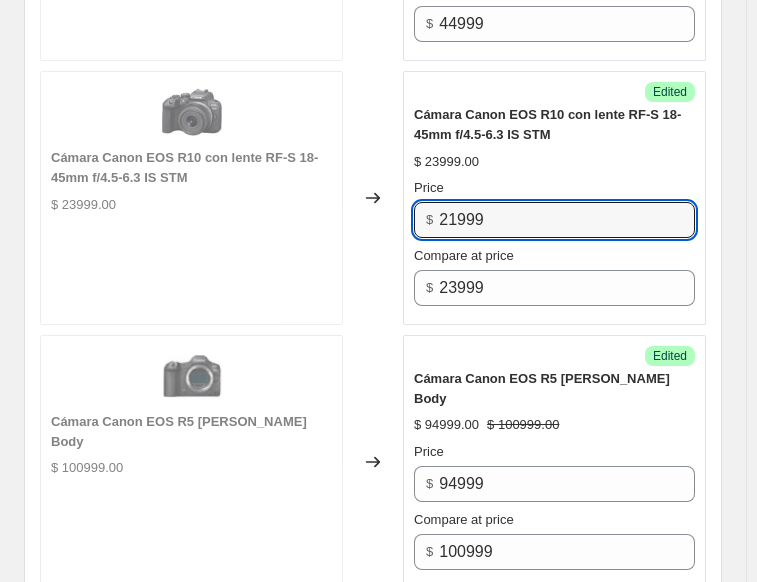 type on "21999" 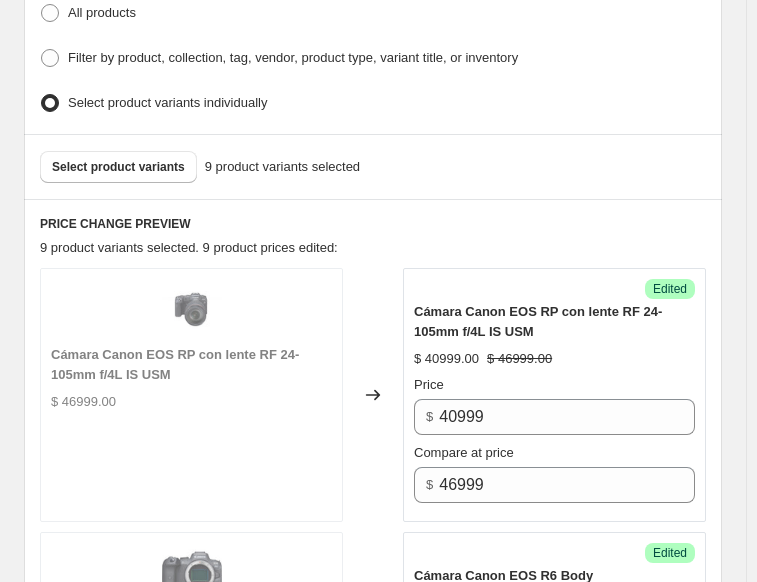 scroll, scrollTop: 600, scrollLeft: 0, axis: vertical 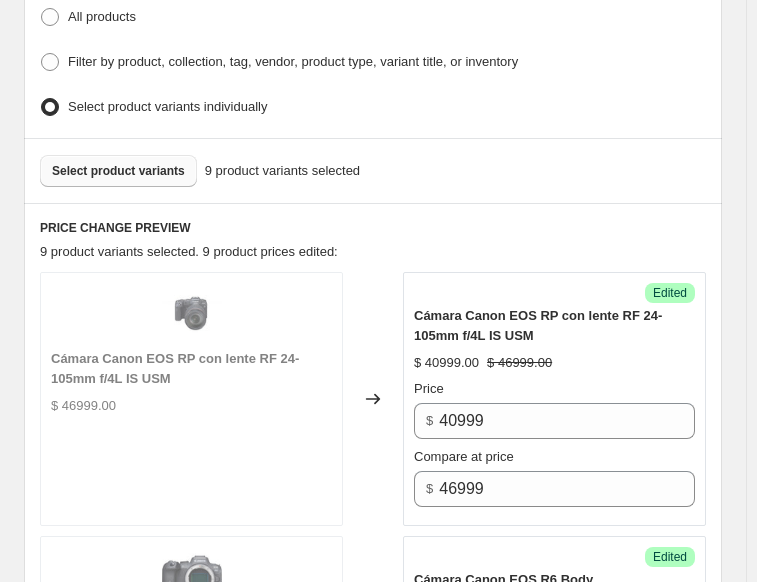 click on "Select product variants" at bounding box center (118, 171) 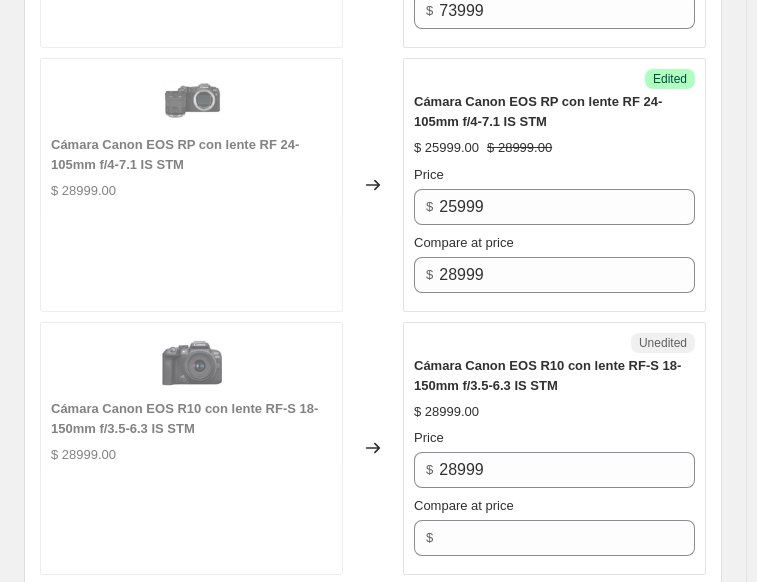 scroll, scrollTop: 1700, scrollLeft: 0, axis: vertical 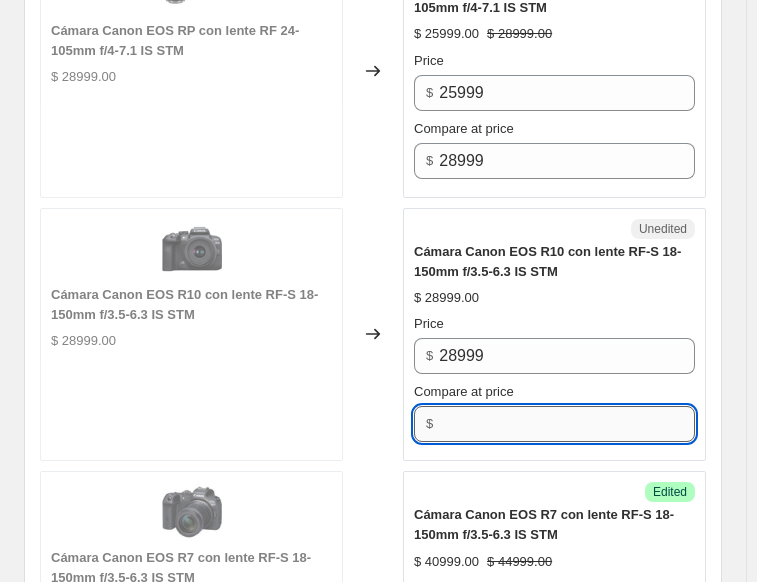 click on "Compare at price" at bounding box center [567, 424] 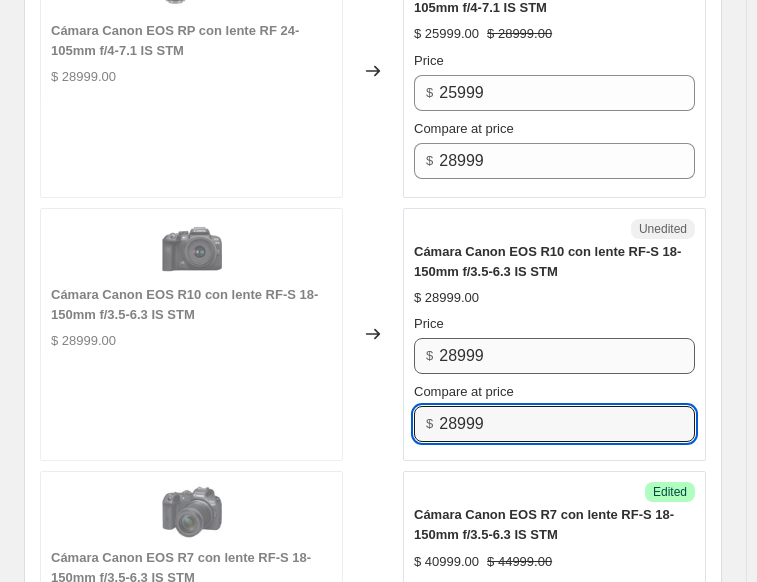 type on "28999" 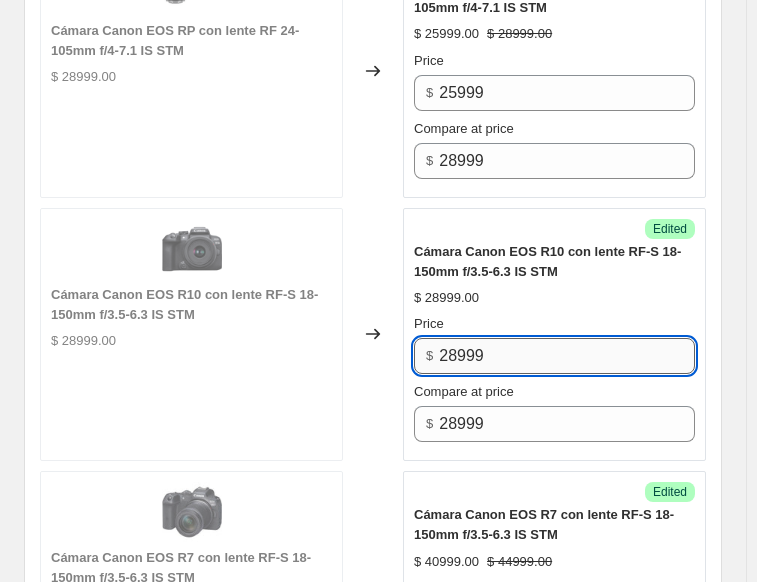 click on "28999" at bounding box center [567, 356] 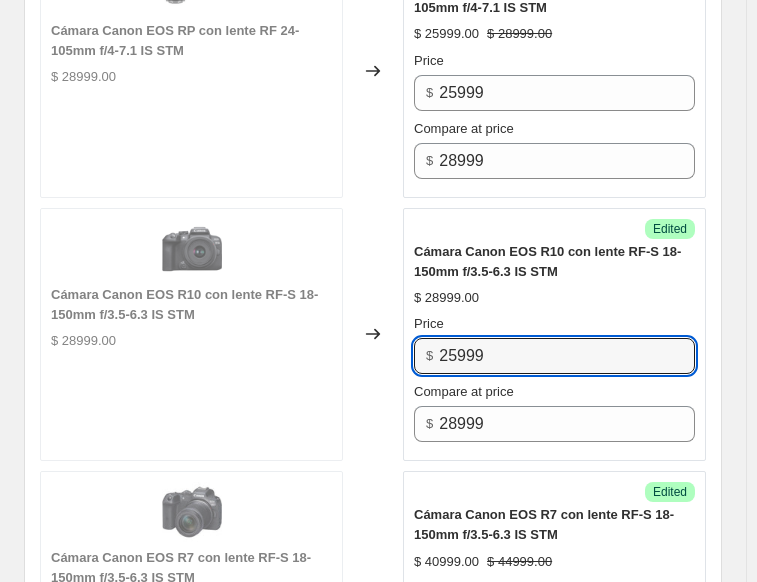 type on "25999" 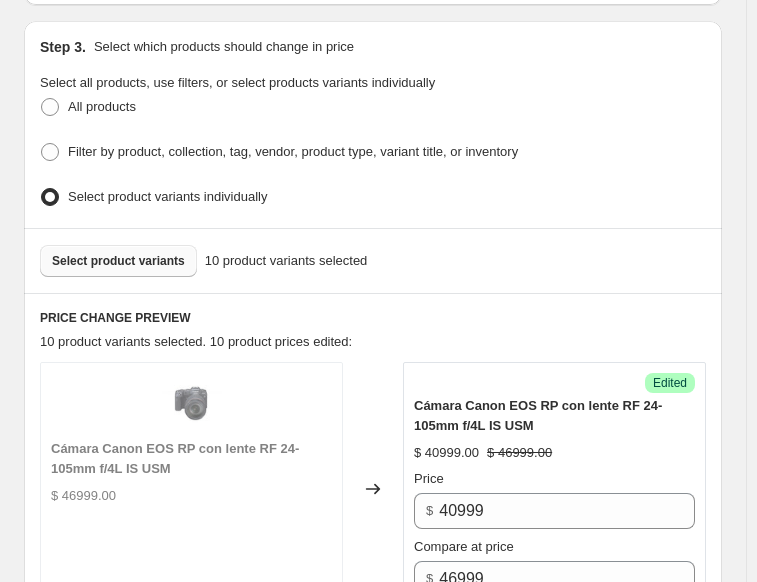 scroll, scrollTop: 500, scrollLeft: 0, axis: vertical 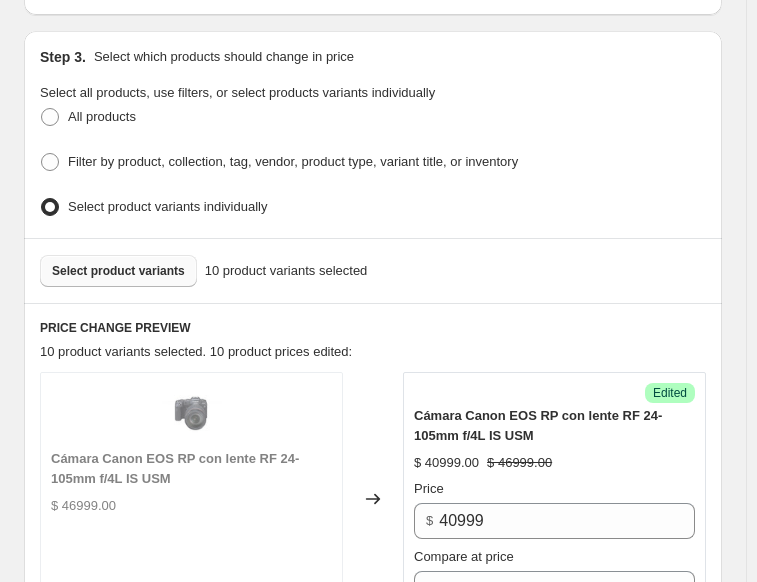 click on "Select product variants" at bounding box center [118, 271] 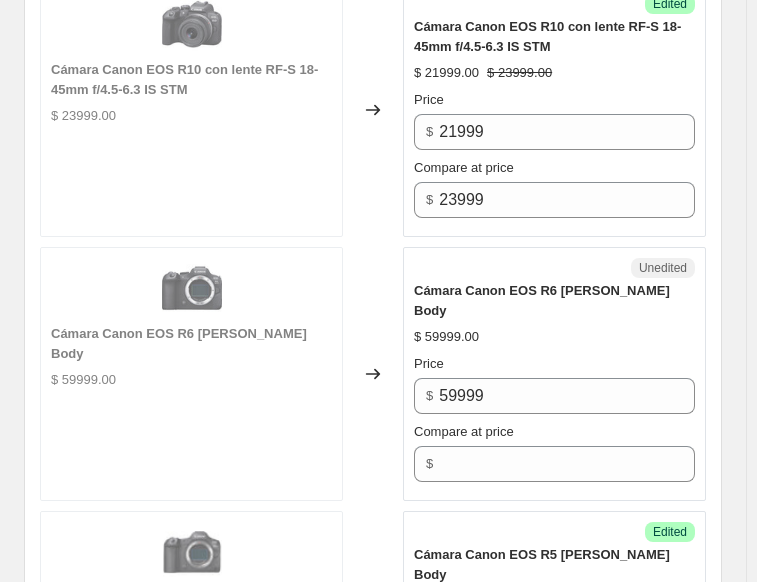 scroll, scrollTop: 2500, scrollLeft: 0, axis: vertical 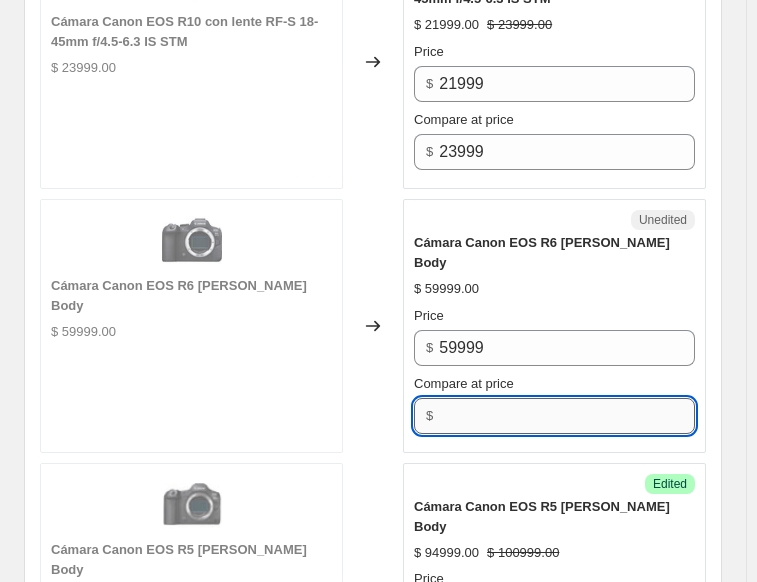 click on "Compare at price" at bounding box center (567, 416) 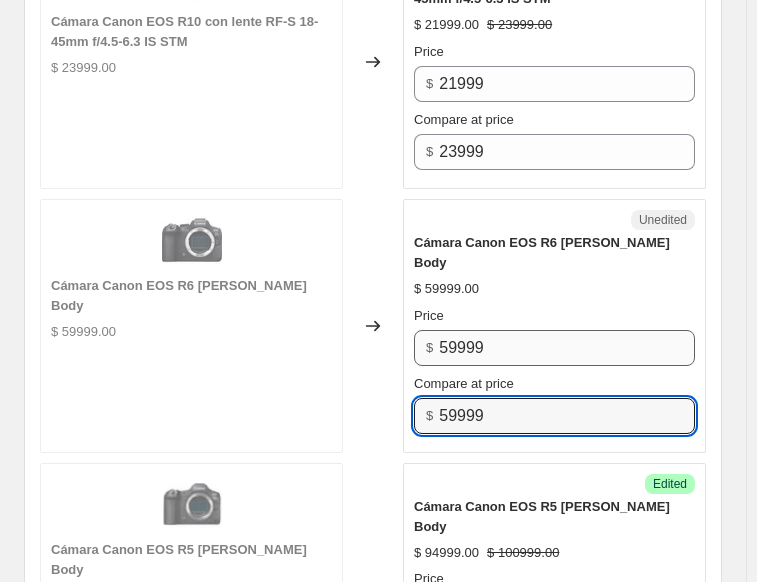 type on "59999" 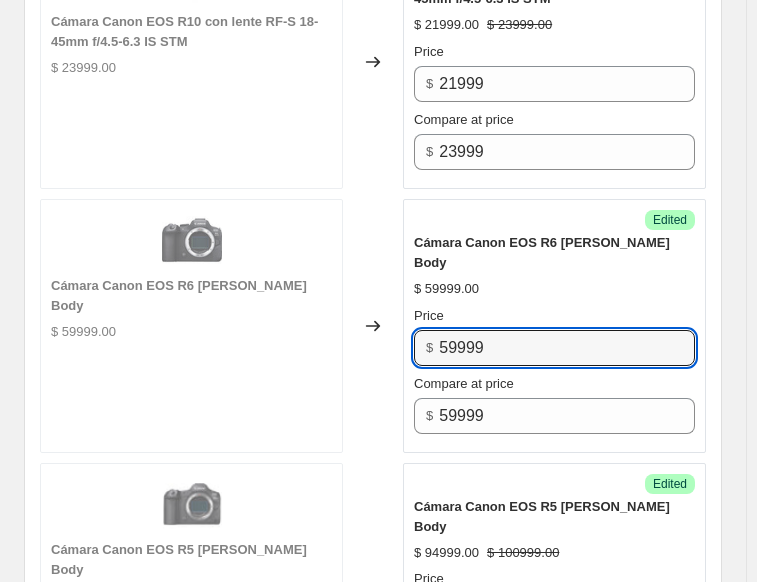 drag, startPoint x: 494, startPoint y: 317, endPoint x: 423, endPoint y: 317, distance: 71 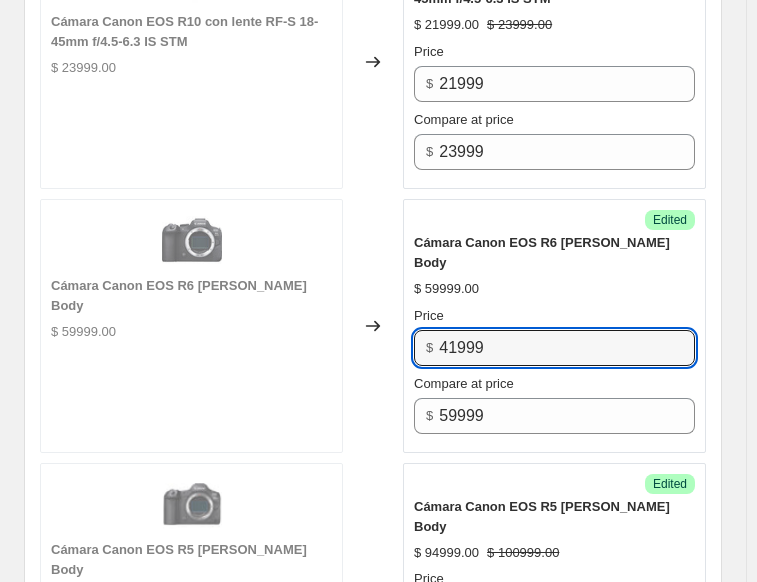 type on "41999" 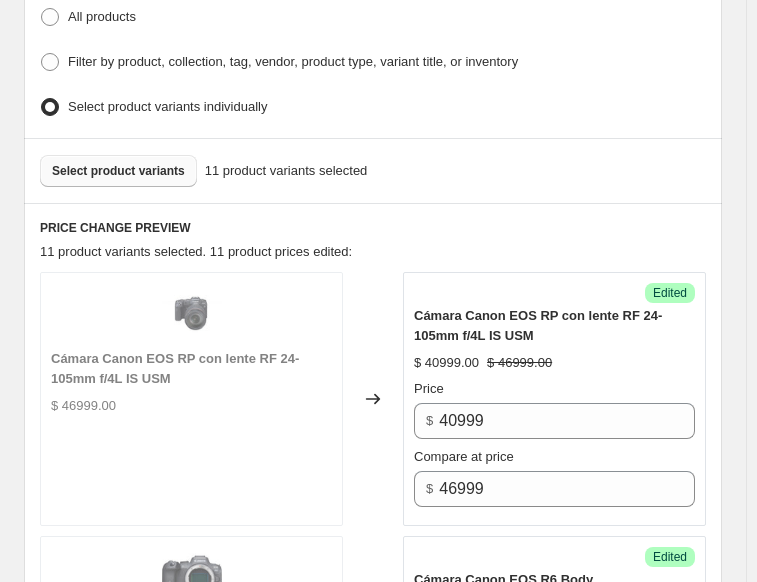 scroll, scrollTop: 500, scrollLeft: 0, axis: vertical 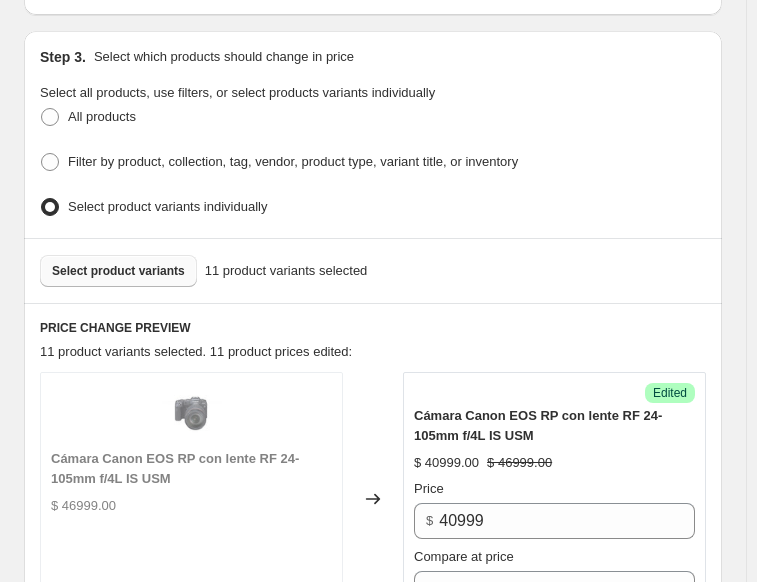 click on "Select product variants" at bounding box center [118, 271] 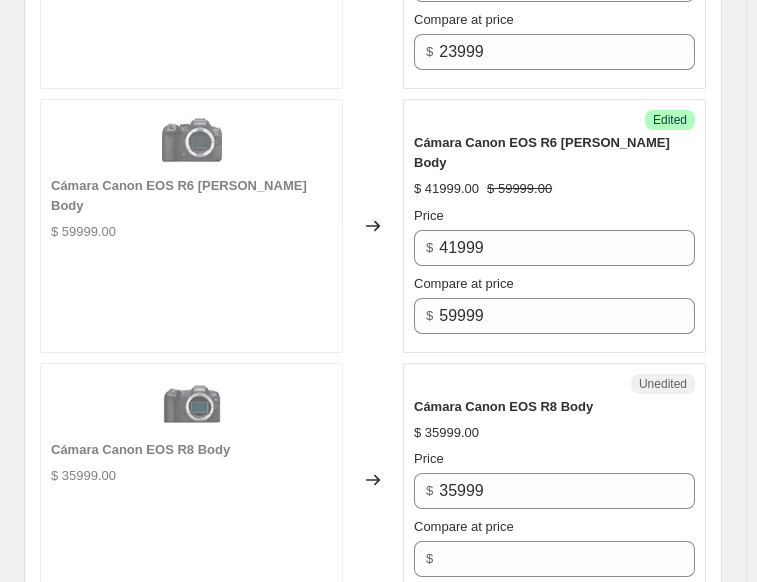 scroll, scrollTop: 2800, scrollLeft: 0, axis: vertical 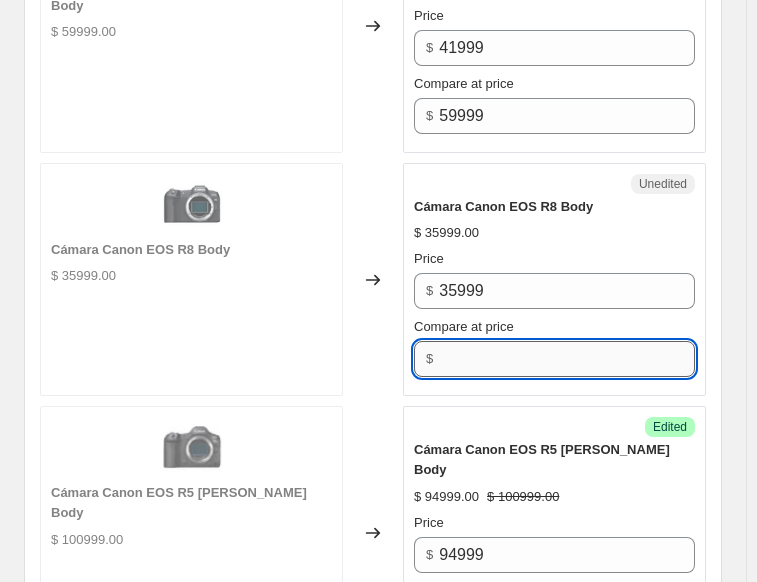 click on "Compare at price" at bounding box center (567, 359) 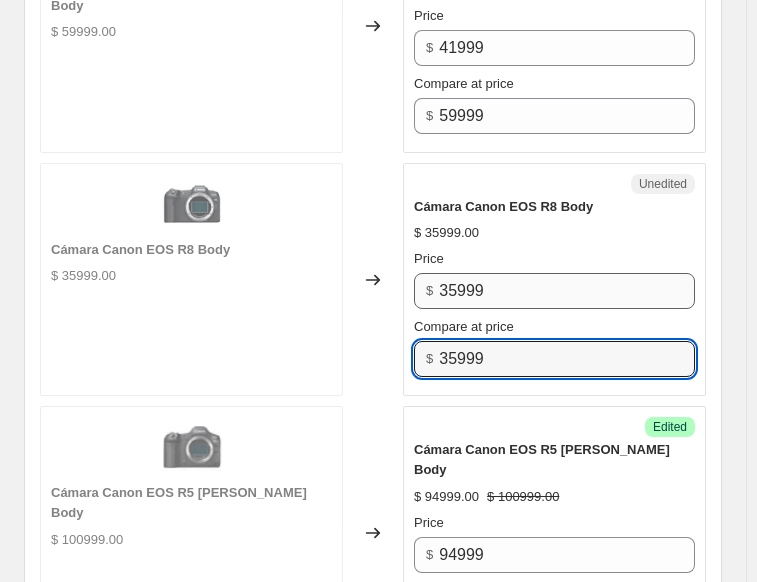 type on "35999" 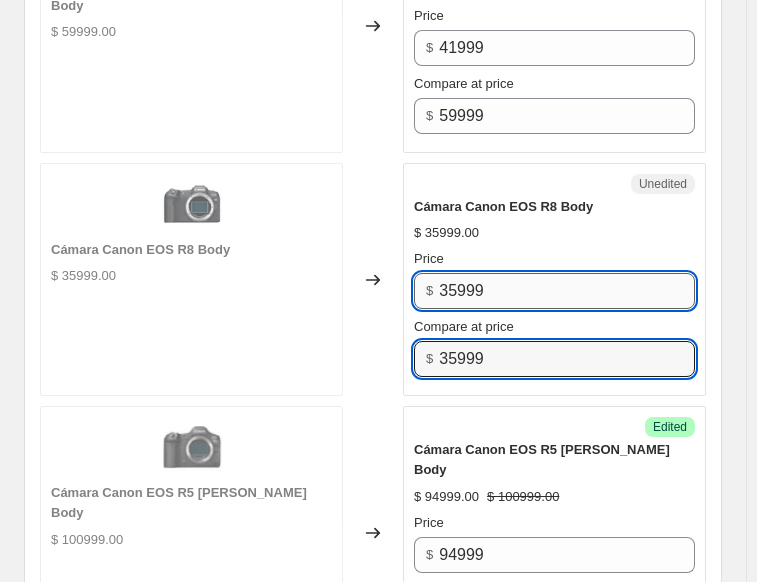 click on "35999" at bounding box center [567, 291] 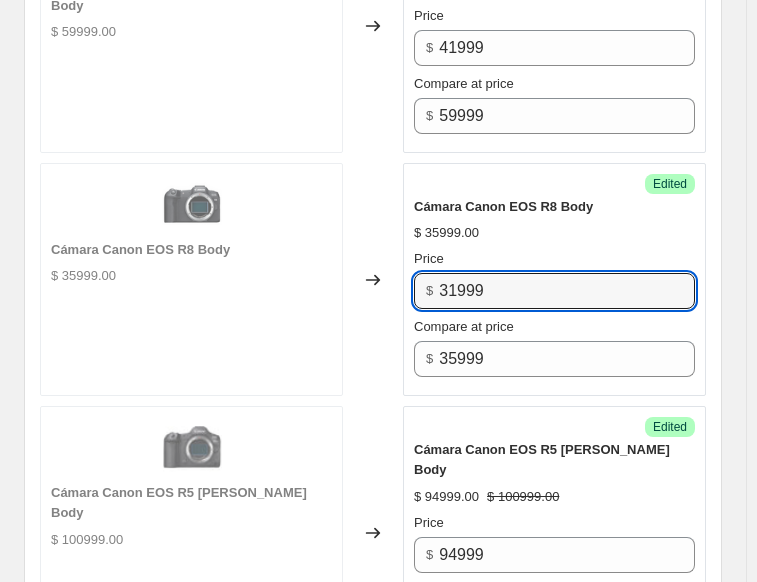 type on "31999" 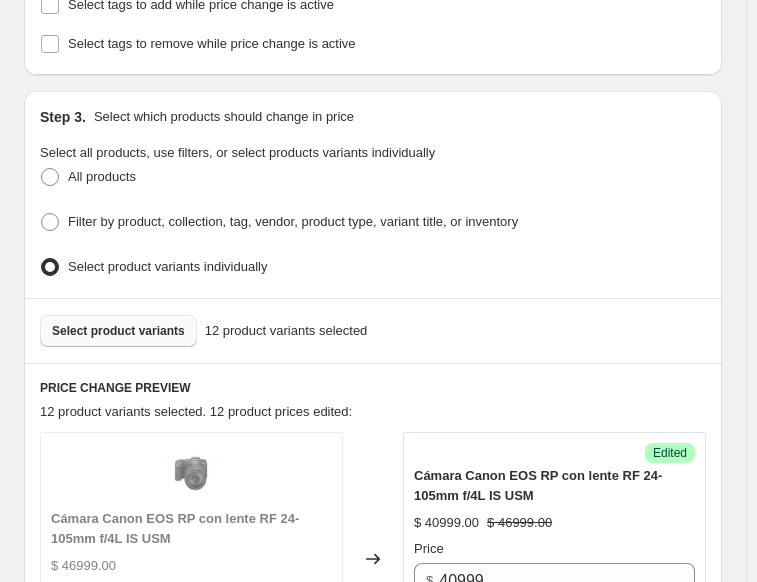 scroll, scrollTop: 600, scrollLeft: 0, axis: vertical 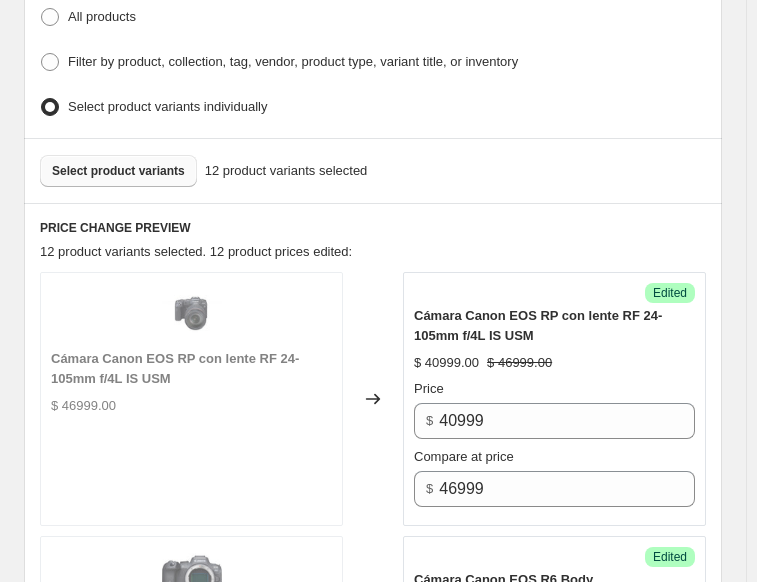 click on "Select product variants" at bounding box center (118, 171) 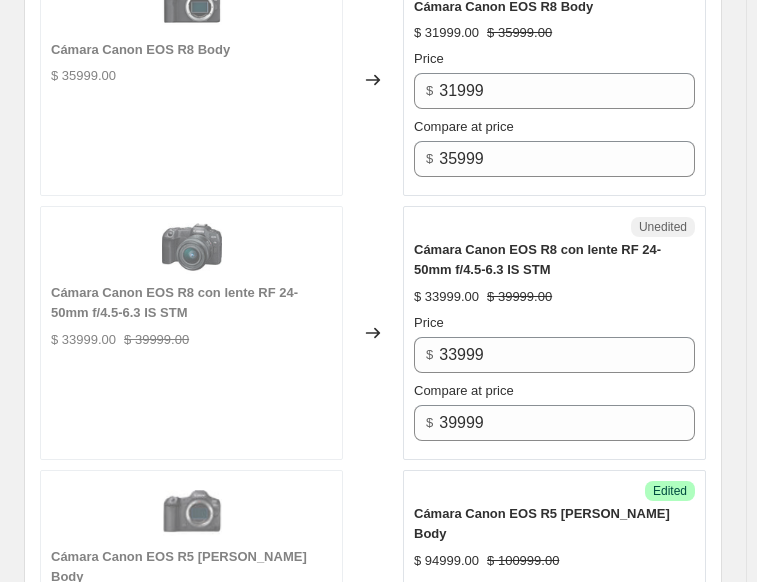 scroll, scrollTop: 2969, scrollLeft: 0, axis: vertical 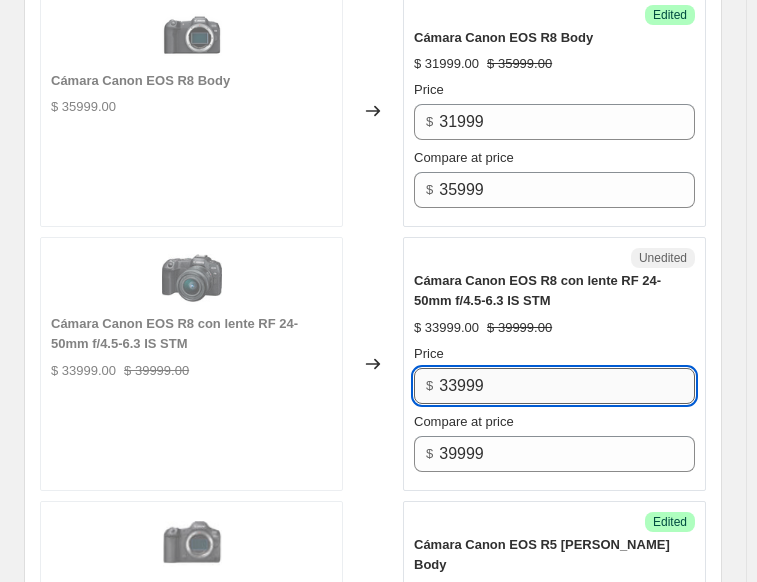 click on "33999" at bounding box center (567, 386) 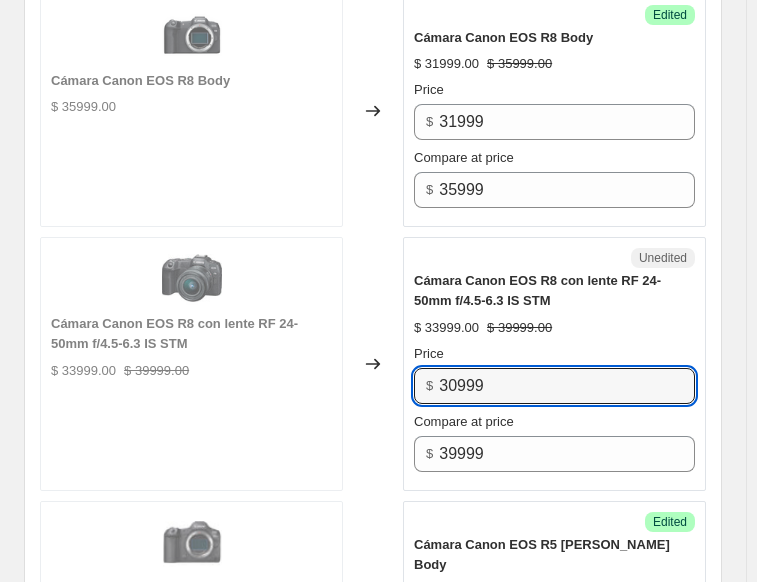 type on "30999" 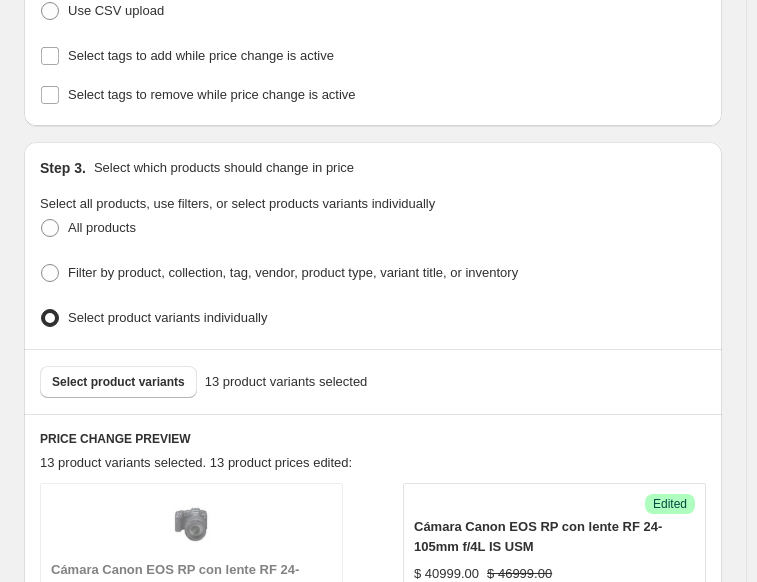 scroll, scrollTop: 369, scrollLeft: 0, axis: vertical 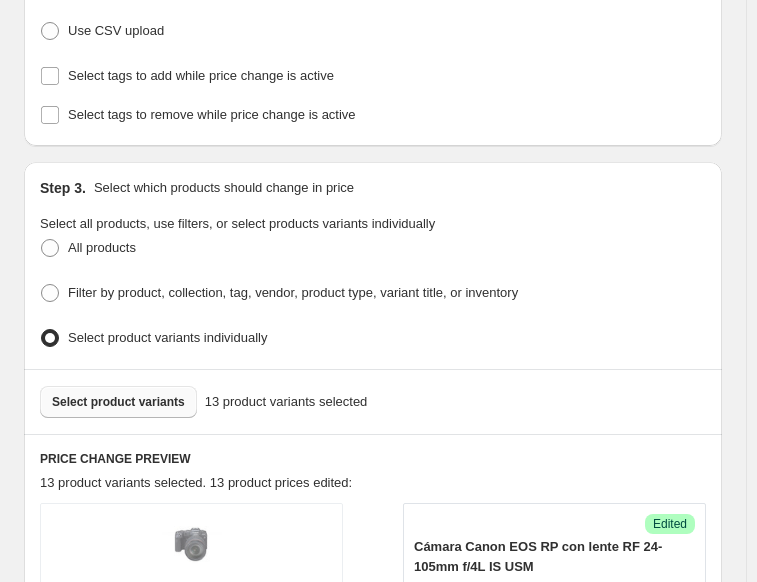 click on "Select product variants" at bounding box center [118, 402] 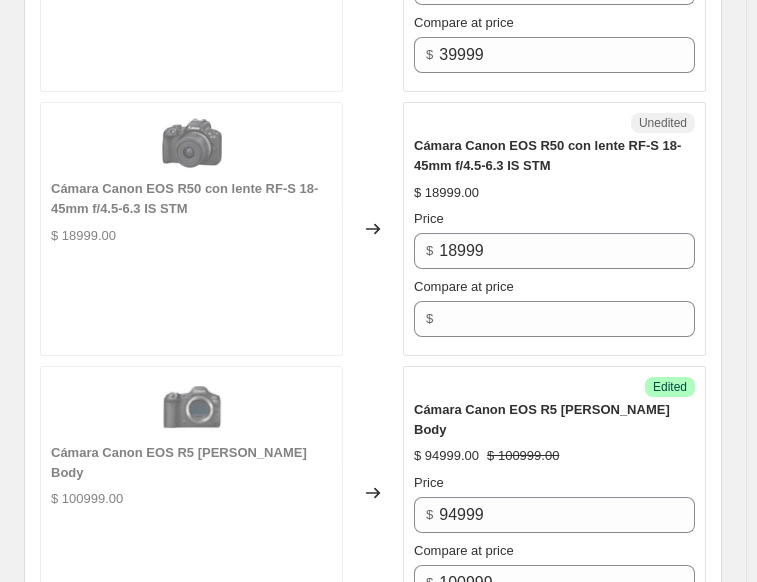 scroll, scrollTop: 3369, scrollLeft: 0, axis: vertical 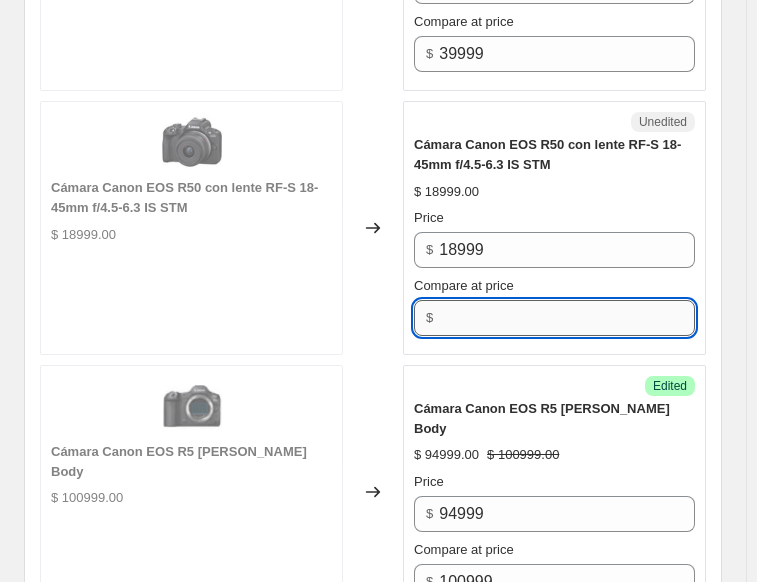click on "Compare at price" at bounding box center [567, 318] 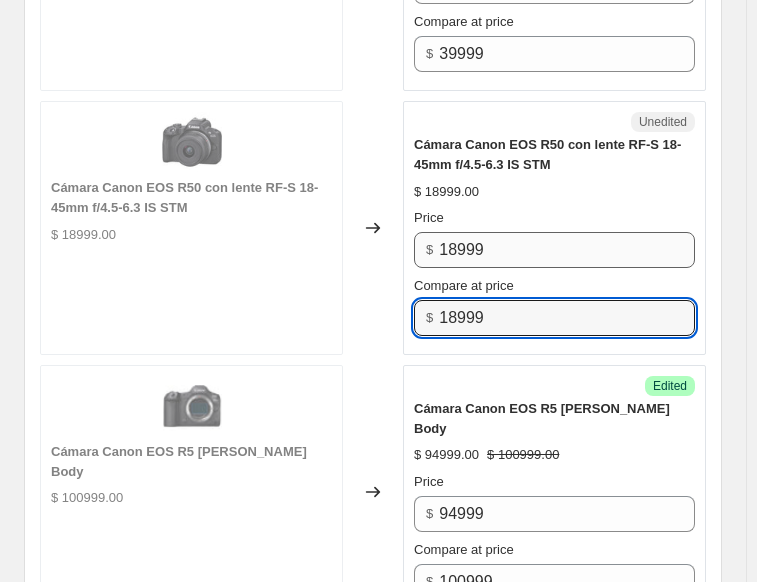 type on "18999" 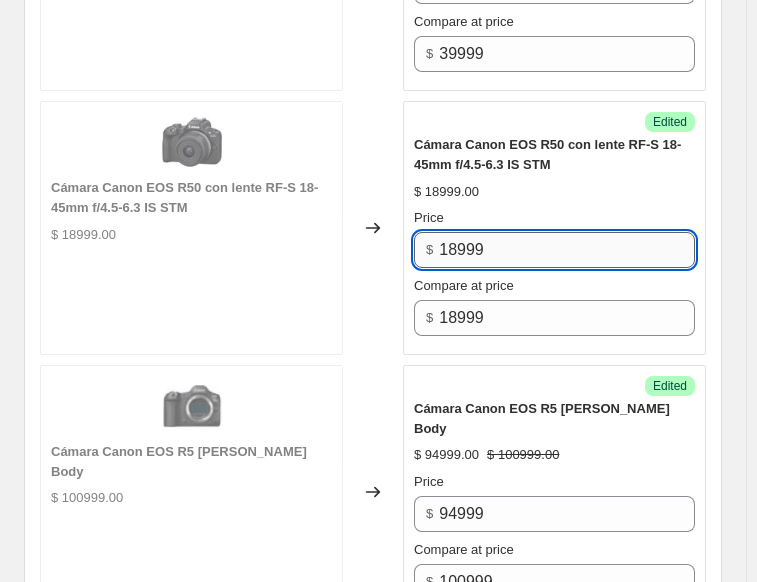 drag, startPoint x: 510, startPoint y: 224, endPoint x: 446, endPoint y: 227, distance: 64.070274 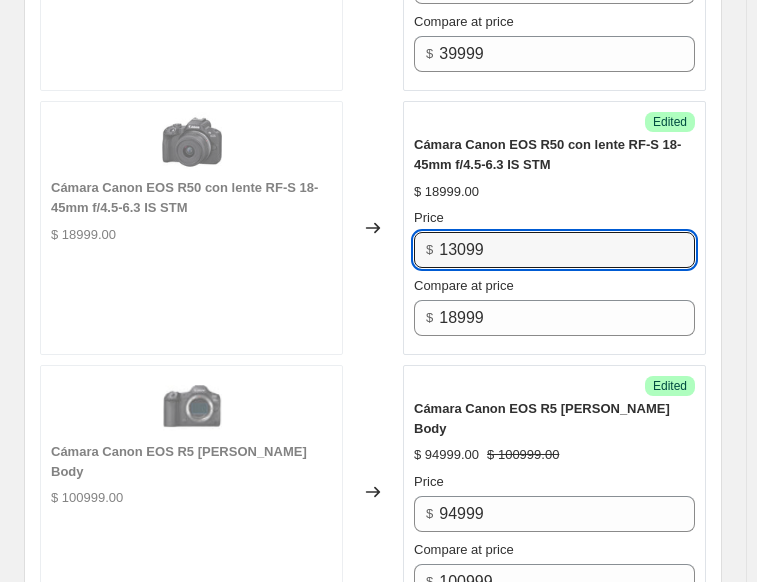 type on "13099" 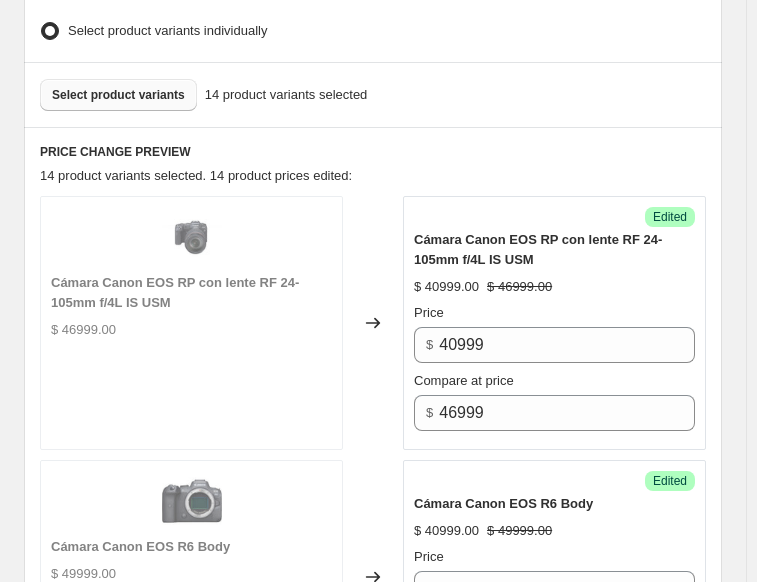 scroll, scrollTop: 569, scrollLeft: 0, axis: vertical 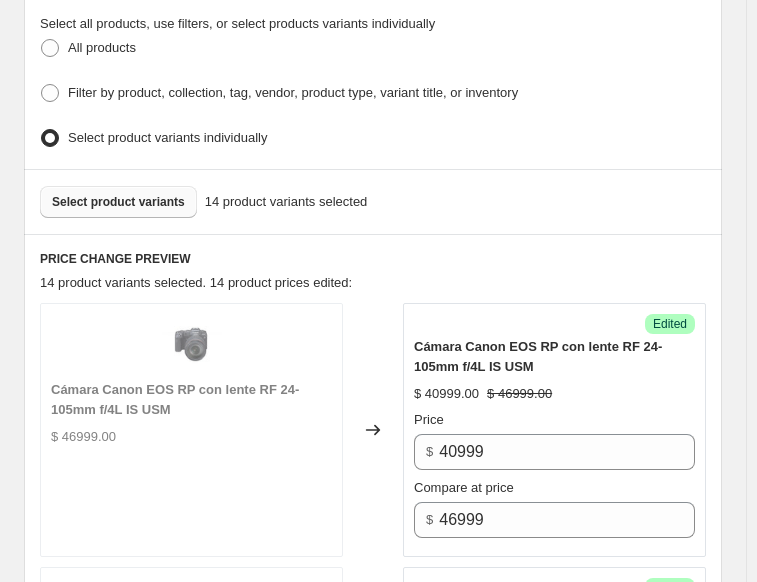 click on "Select product variants" at bounding box center [118, 202] 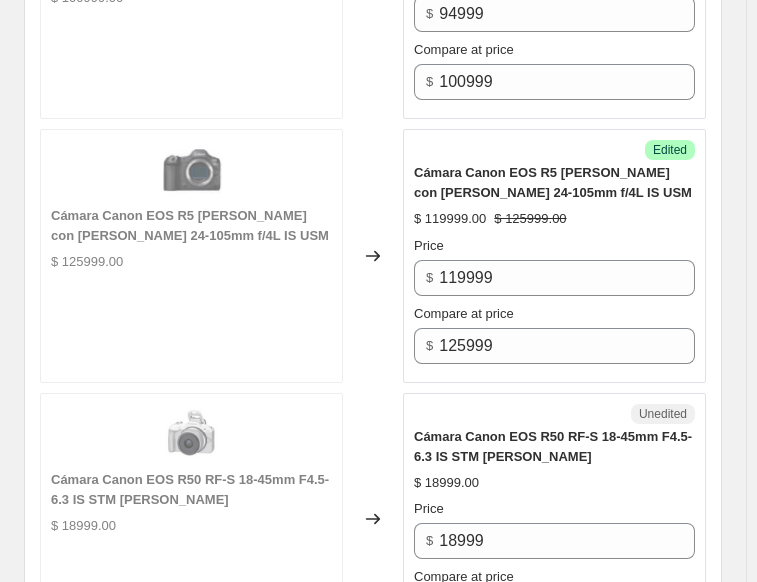 scroll, scrollTop: 4169, scrollLeft: 0, axis: vertical 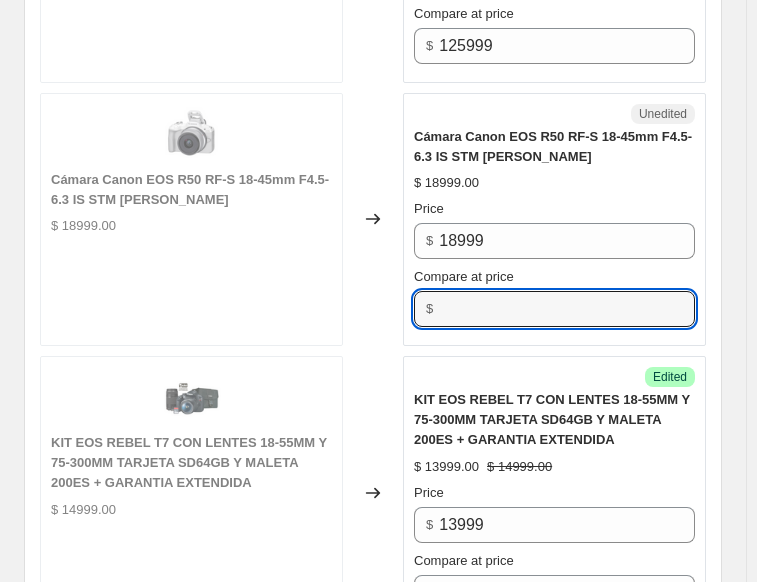 drag, startPoint x: 468, startPoint y: 254, endPoint x: 481, endPoint y: 303, distance: 50.695168 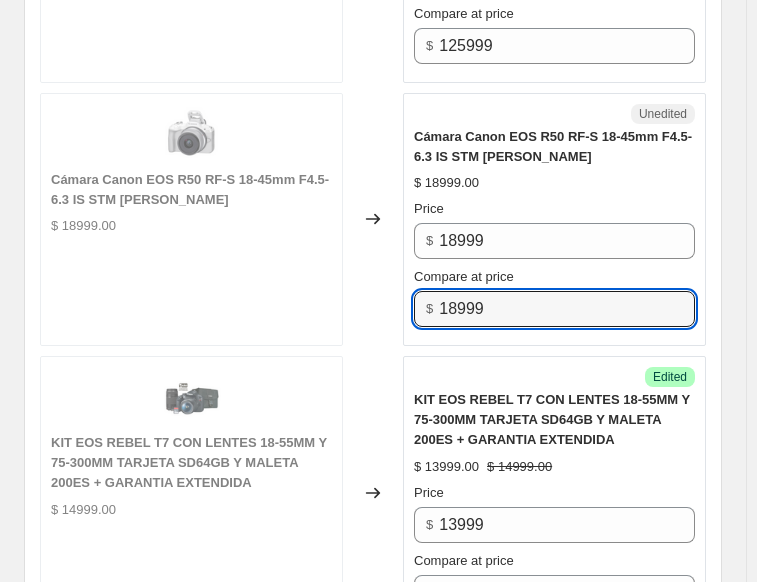 type on "18999" 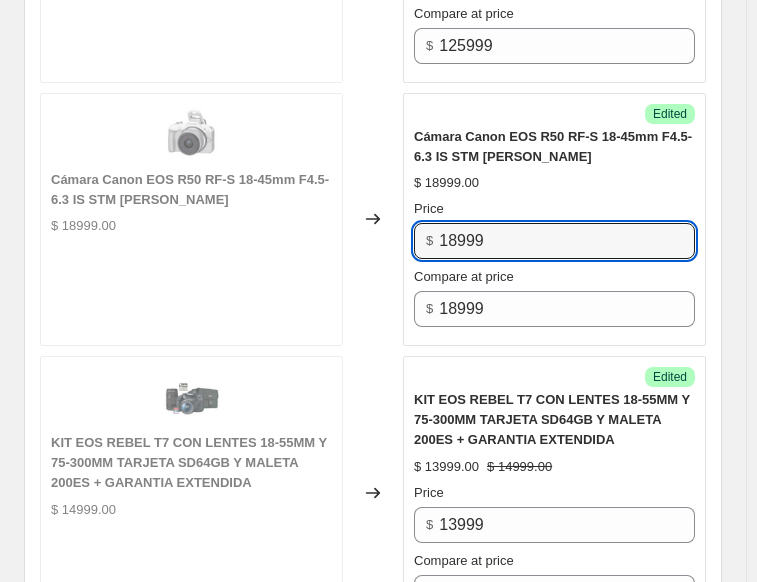 drag, startPoint x: 441, startPoint y: 187, endPoint x: 355, endPoint y: 214, distance: 90.13878 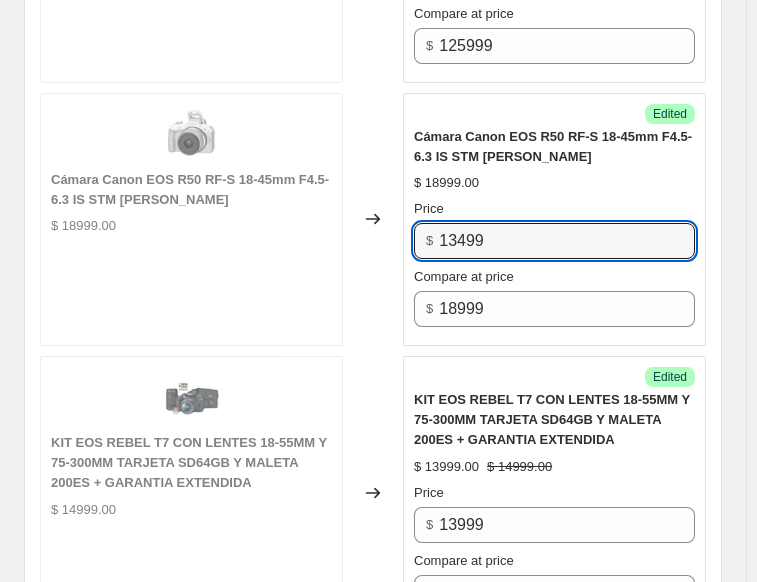 type on "13499" 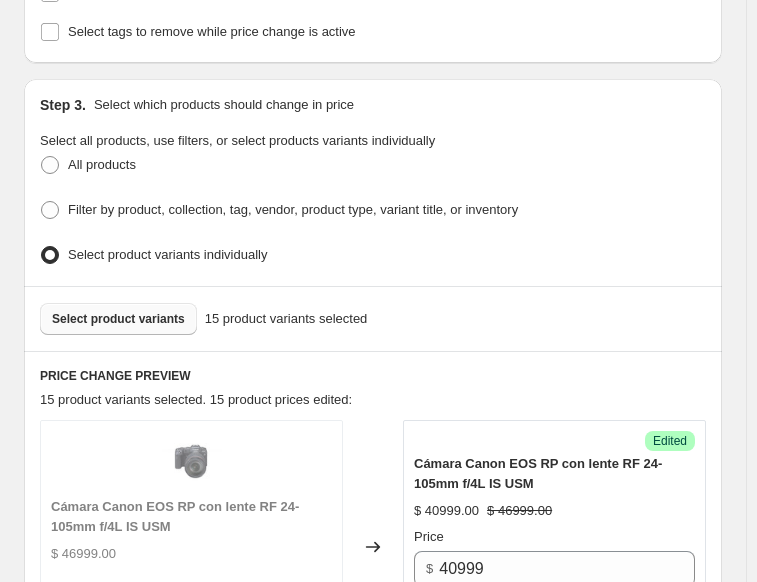 scroll, scrollTop: 669, scrollLeft: 0, axis: vertical 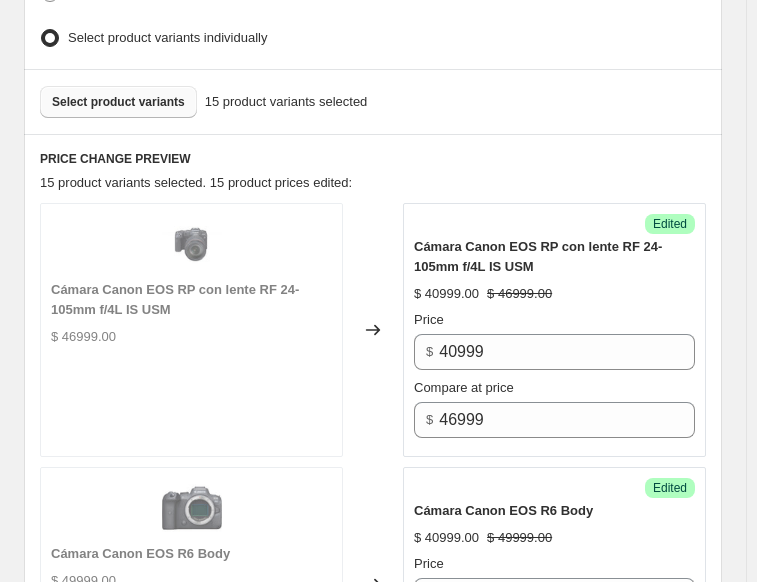 click on "Select product variants" at bounding box center (118, 102) 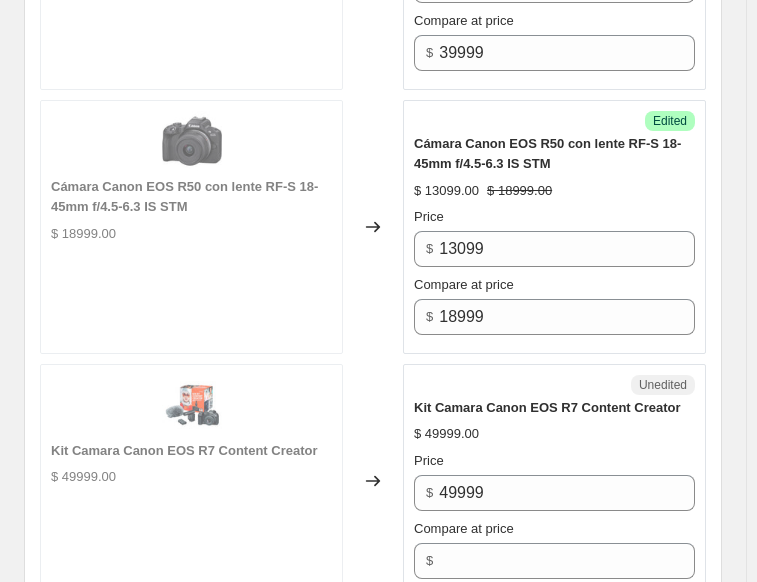 scroll, scrollTop: 3469, scrollLeft: 0, axis: vertical 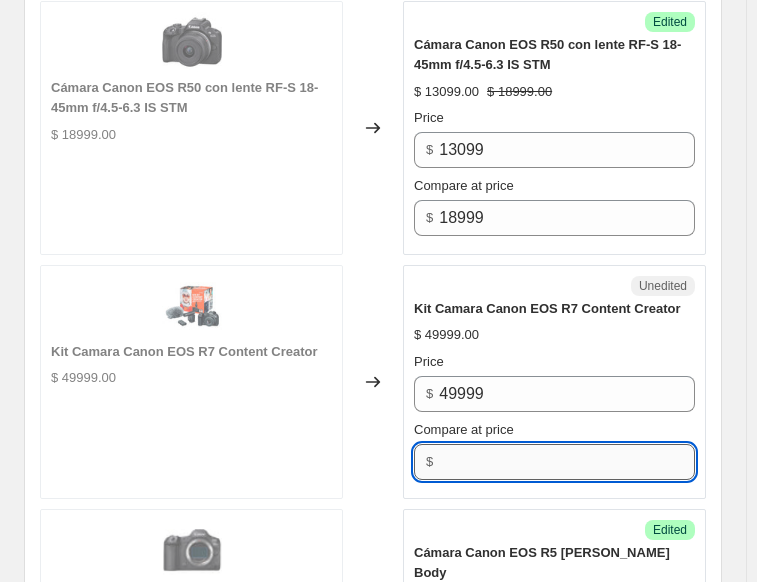 click on "Compare at price" at bounding box center [567, 462] 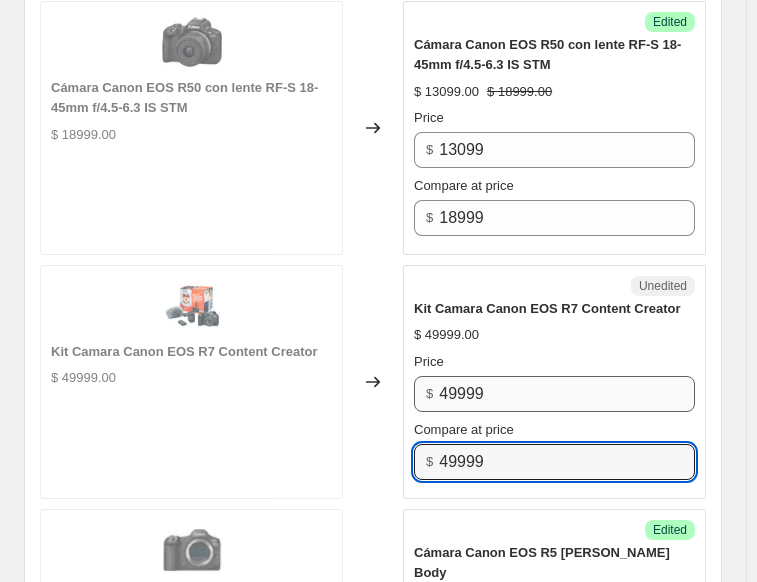 type on "49999" 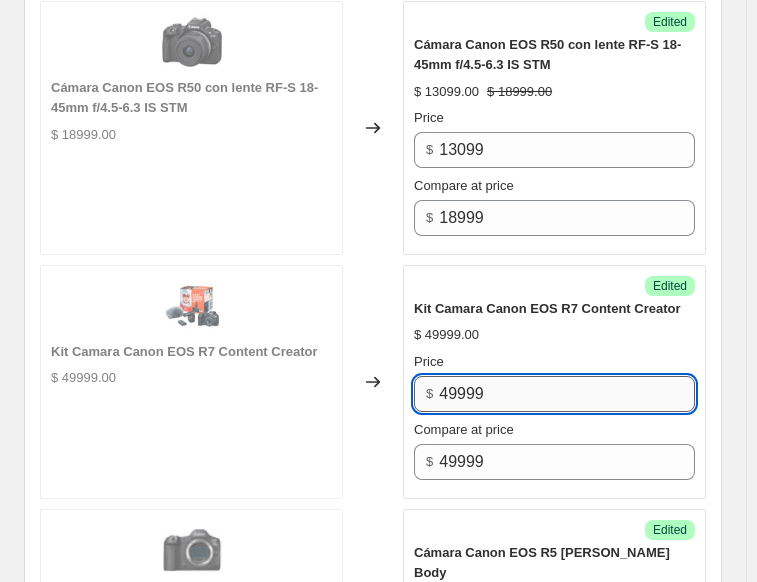 click on "49999" at bounding box center (567, 394) 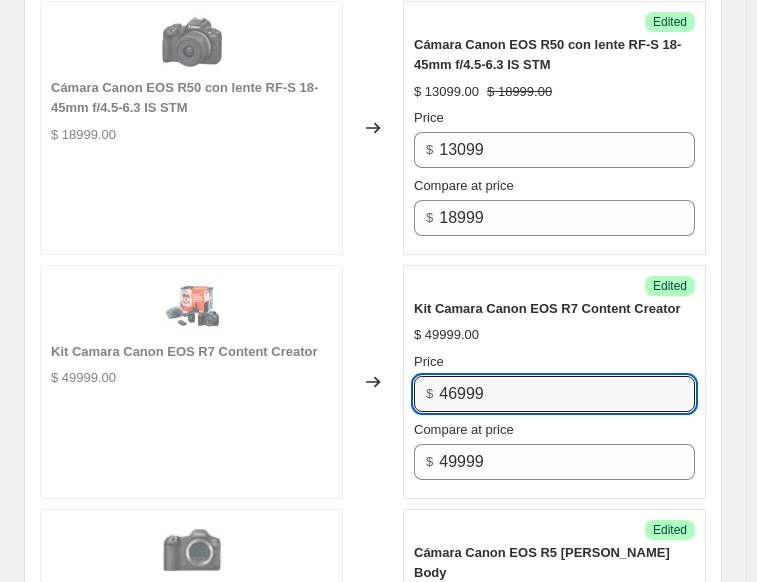 type on "46999" 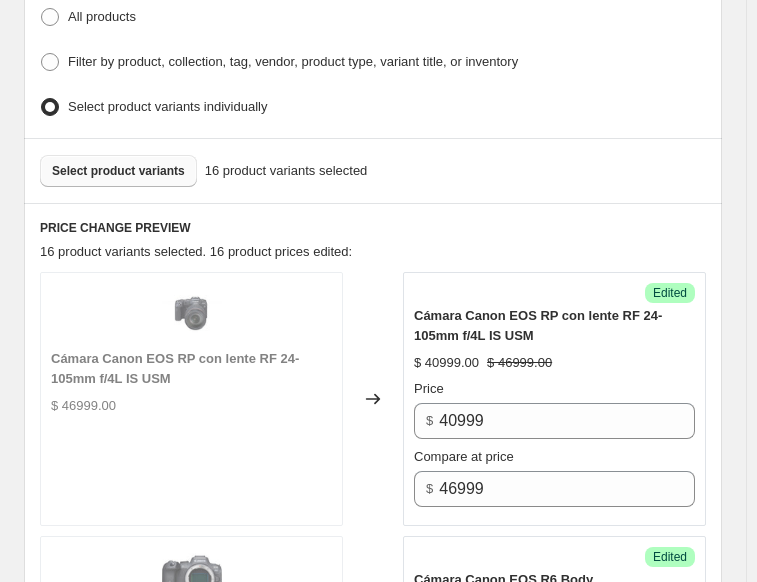 scroll, scrollTop: 669, scrollLeft: 0, axis: vertical 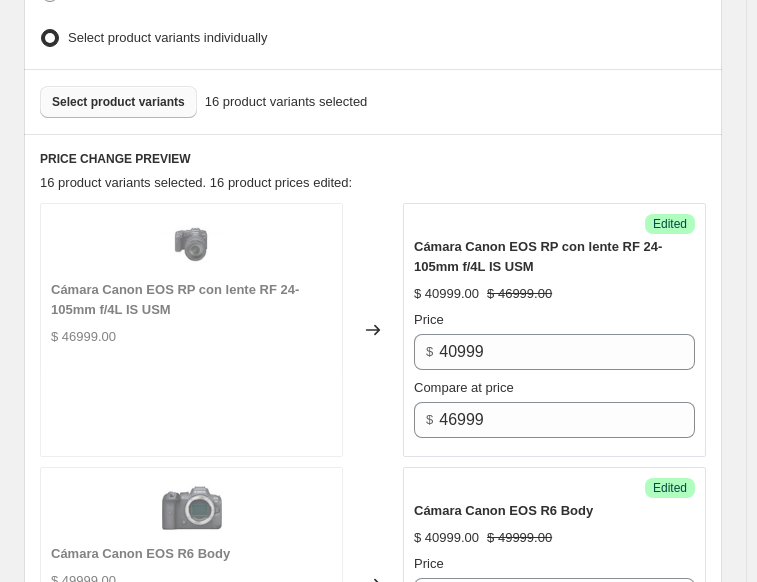 click on "Select product variants" at bounding box center (118, 102) 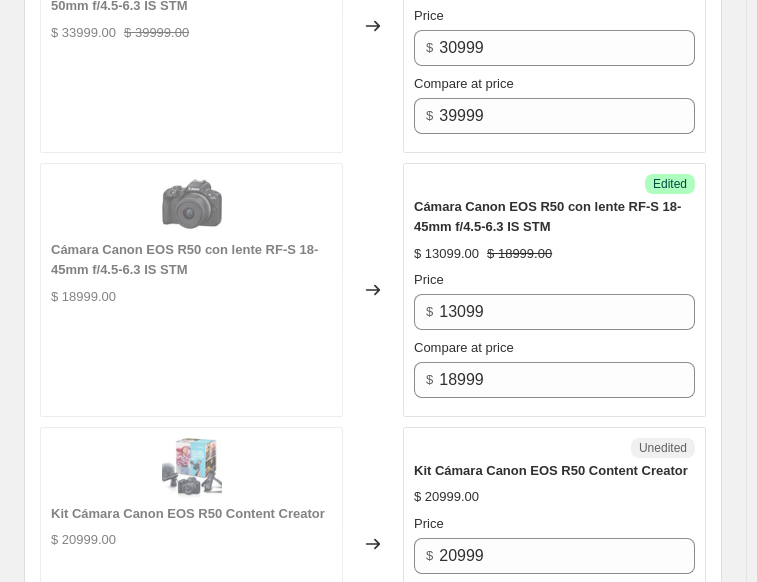 scroll, scrollTop: 3469, scrollLeft: 0, axis: vertical 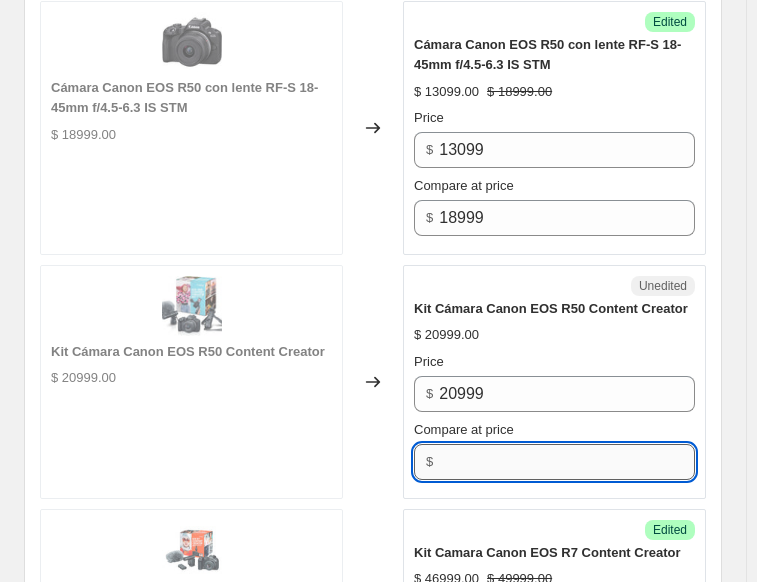 click on "Compare at price" at bounding box center [567, 462] 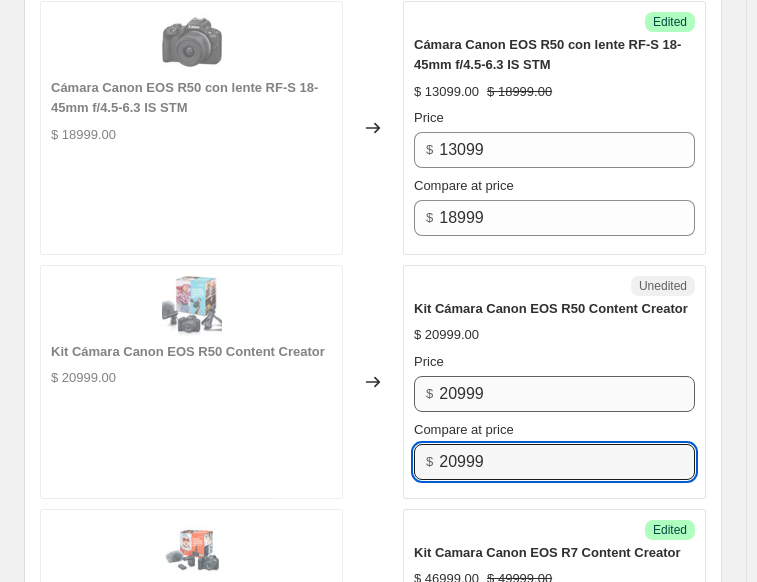 type on "20999" 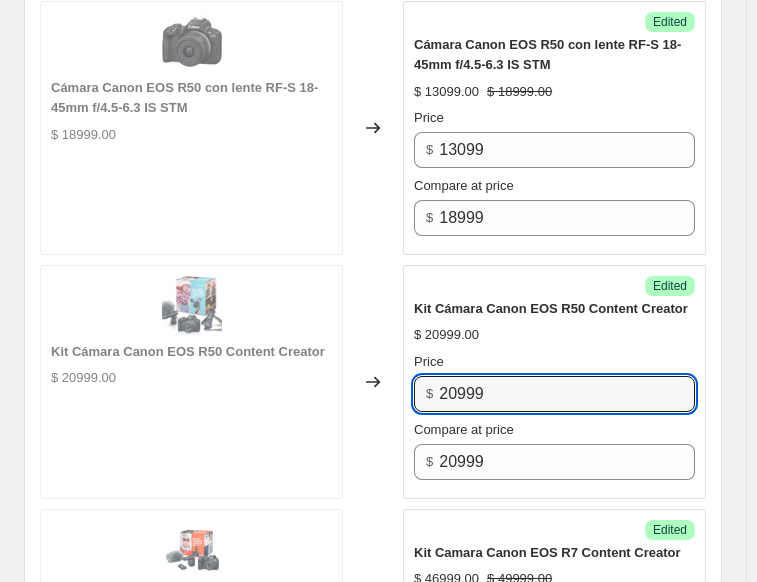 drag, startPoint x: 505, startPoint y: 363, endPoint x: 350, endPoint y: 384, distance: 156.4161 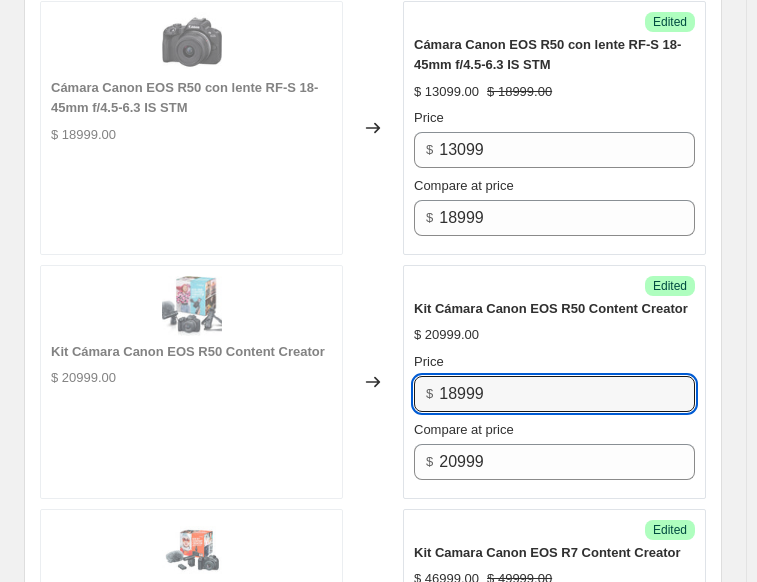 type on "18999" 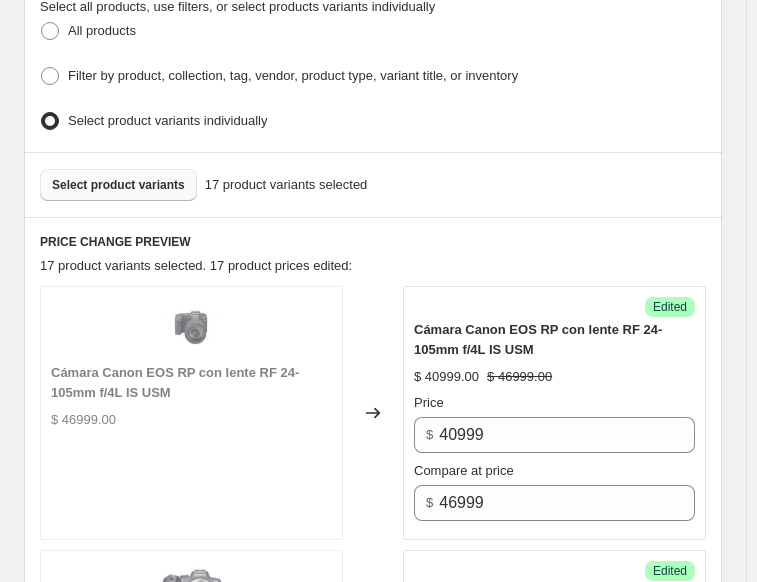 scroll, scrollTop: 469, scrollLeft: 0, axis: vertical 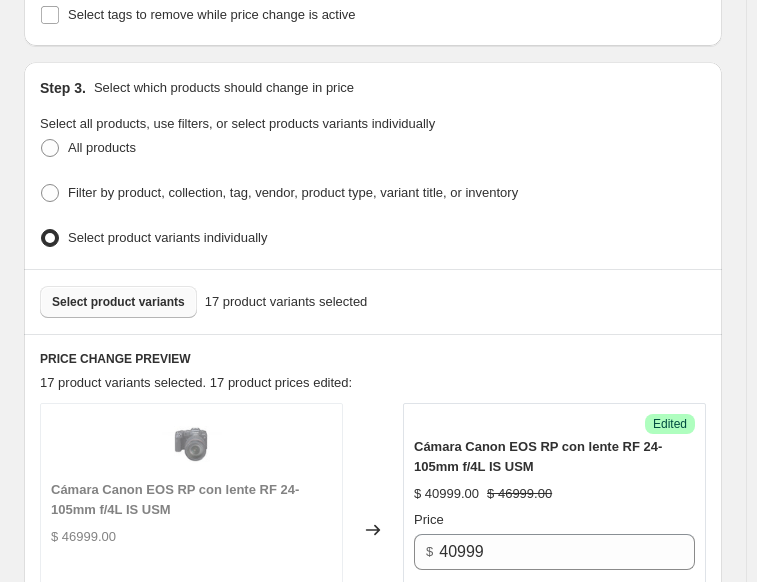 click on "Select product variants" at bounding box center [118, 302] 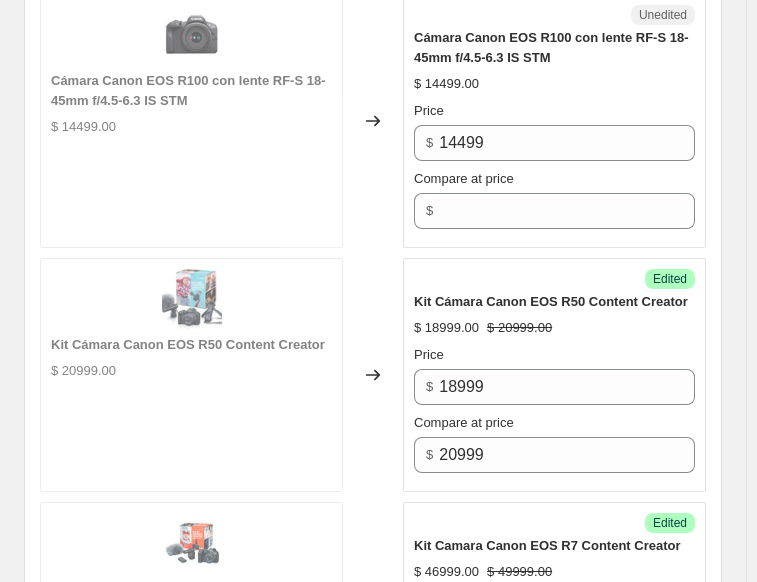 scroll, scrollTop: 3769, scrollLeft: 0, axis: vertical 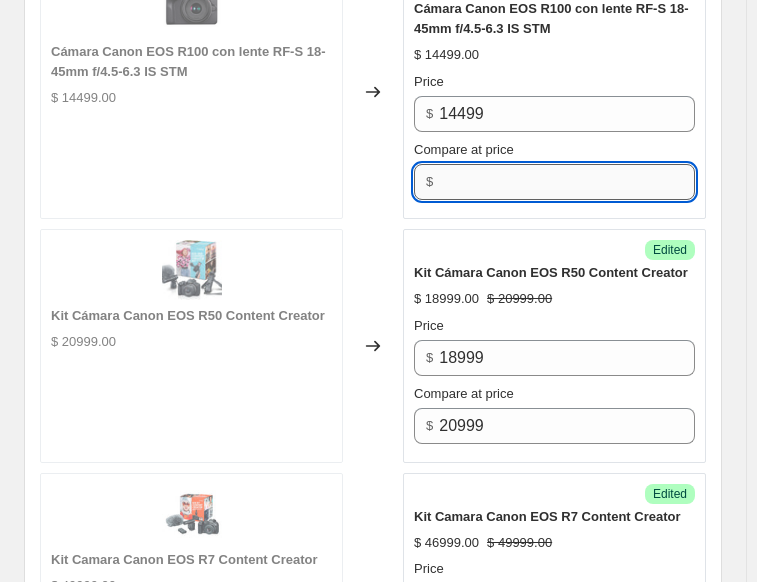 click on "Compare at price" at bounding box center (567, 182) 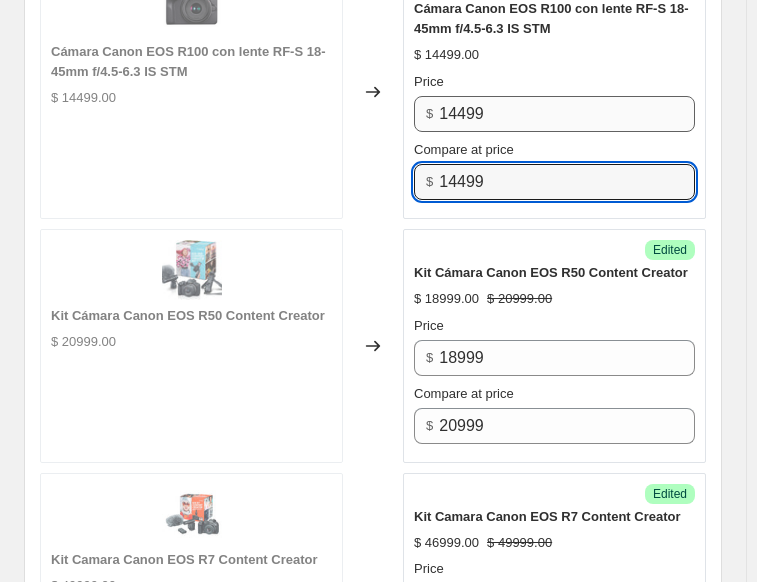 type on "14499" 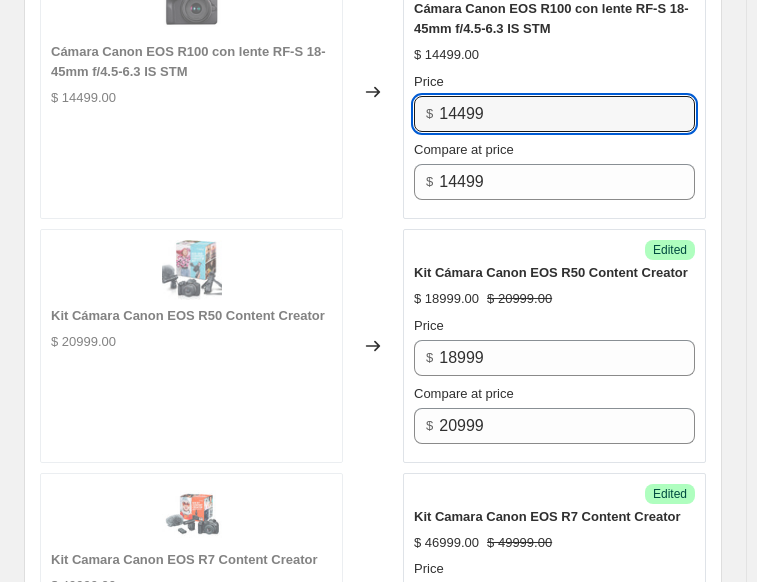 drag, startPoint x: 511, startPoint y: 76, endPoint x: 395, endPoint y: 82, distance: 116.15507 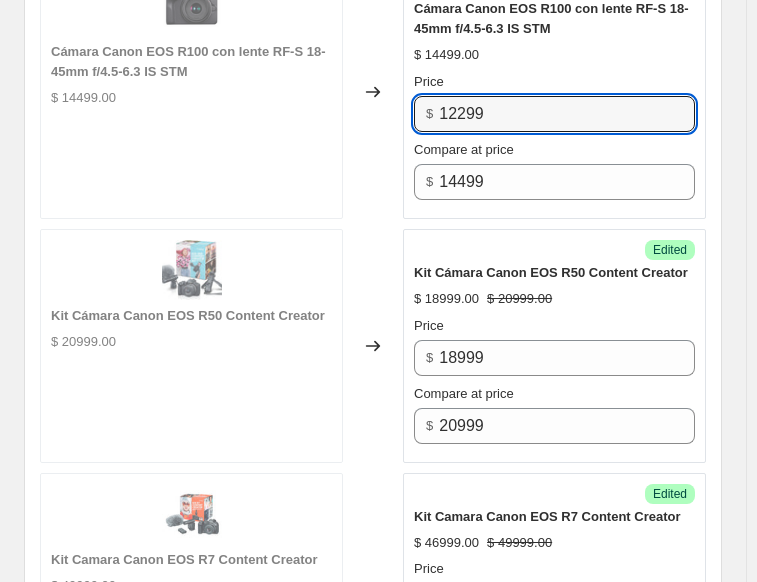 type on "12299" 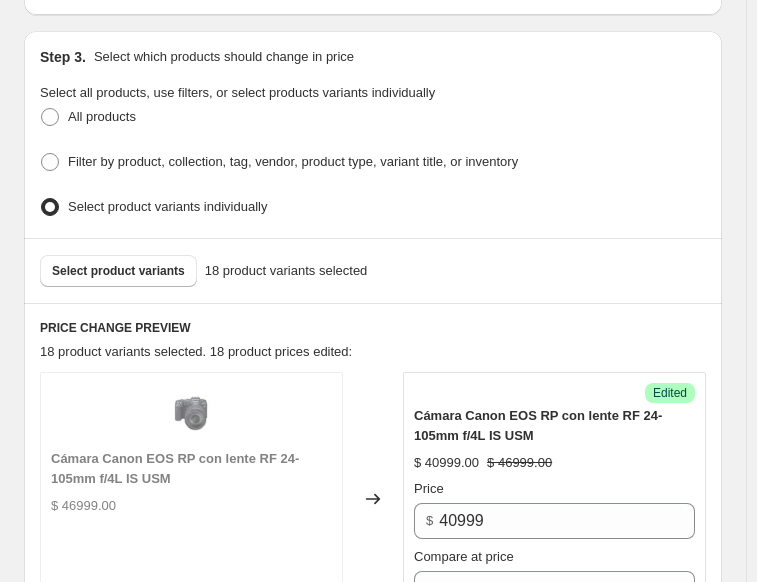 scroll, scrollTop: 469, scrollLeft: 0, axis: vertical 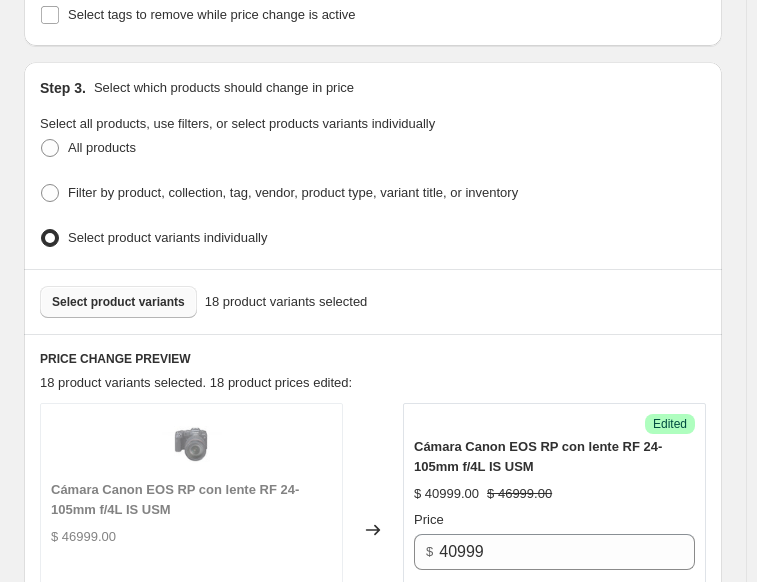 click on "Select product variants" at bounding box center (118, 302) 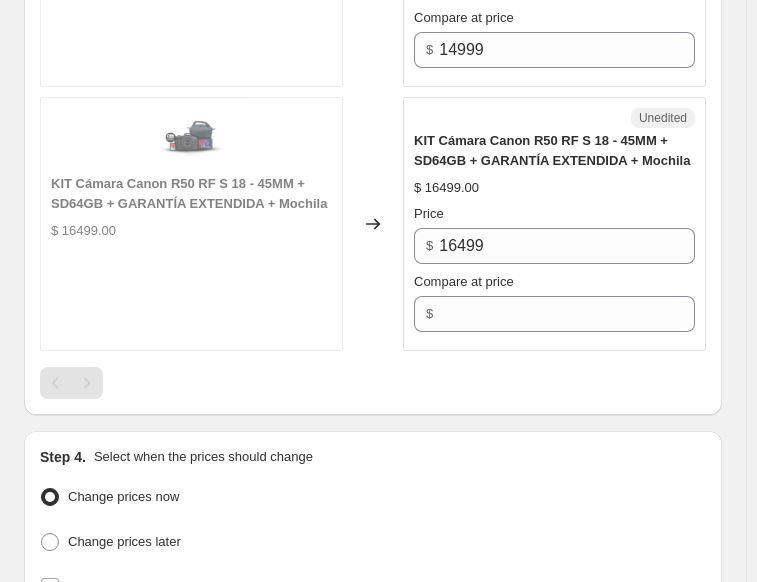 scroll, scrollTop: 5469, scrollLeft: 0, axis: vertical 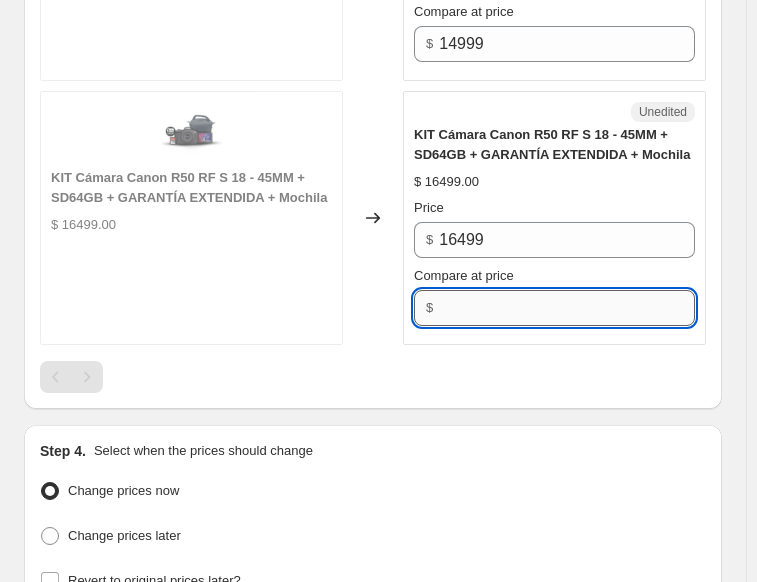 click on "Compare at price" at bounding box center (567, 308) 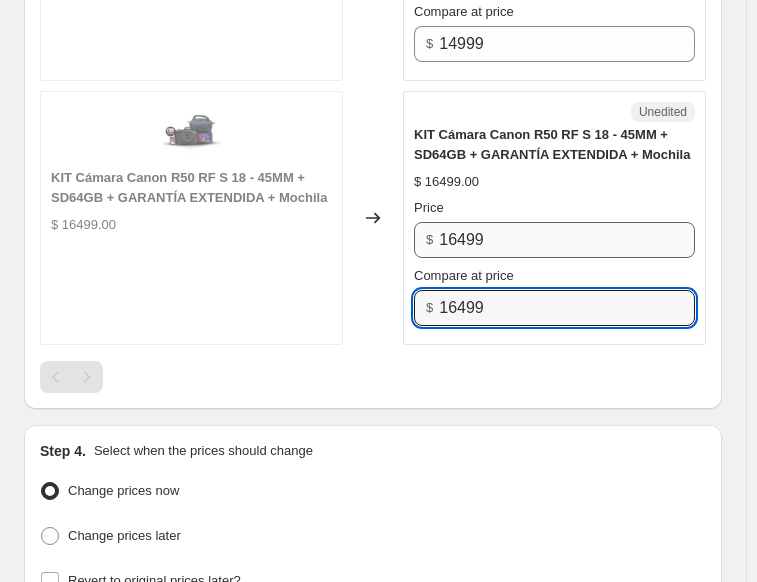 type on "16499" 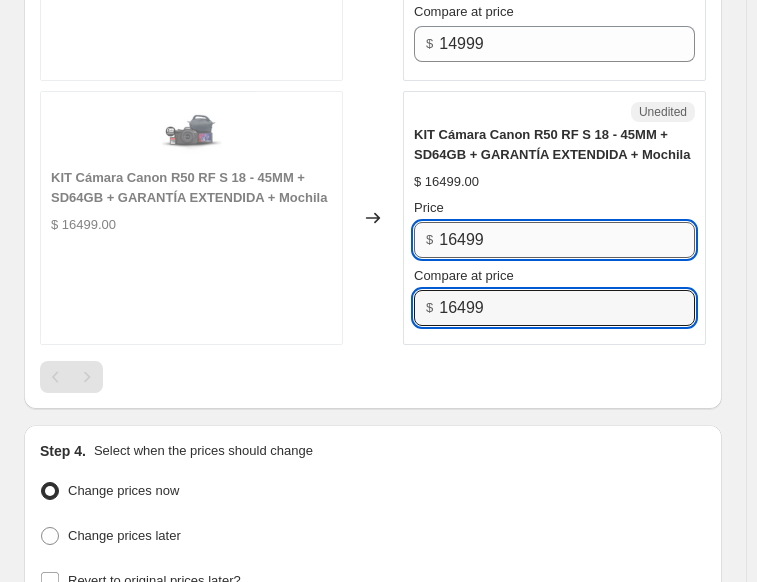 click on "16499" at bounding box center [567, 240] 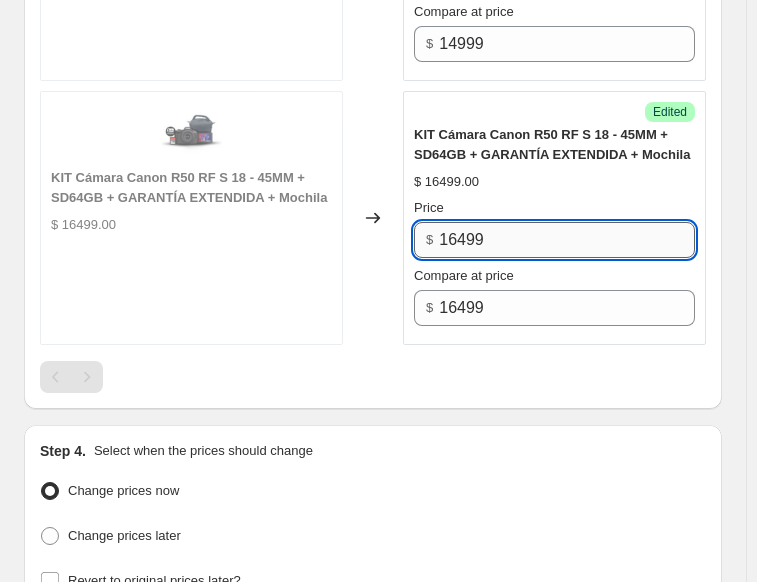 click on "16499" at bounding box center [567, 240] 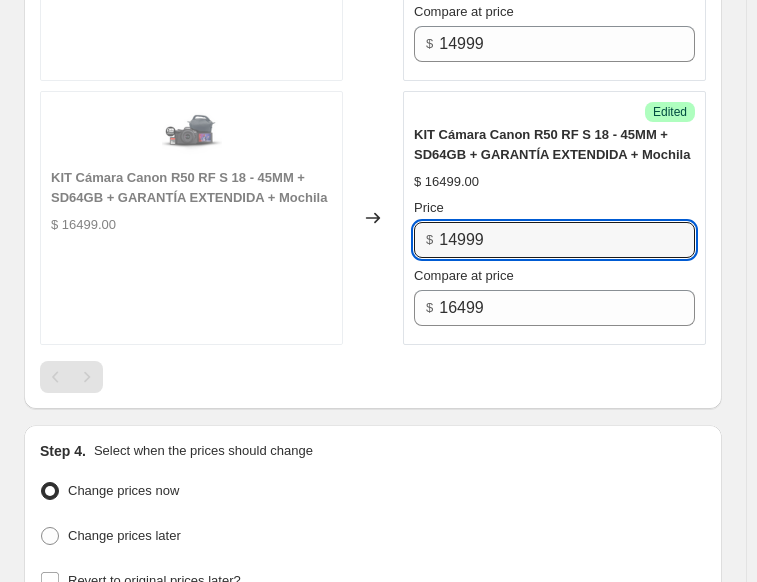 type on "14999" 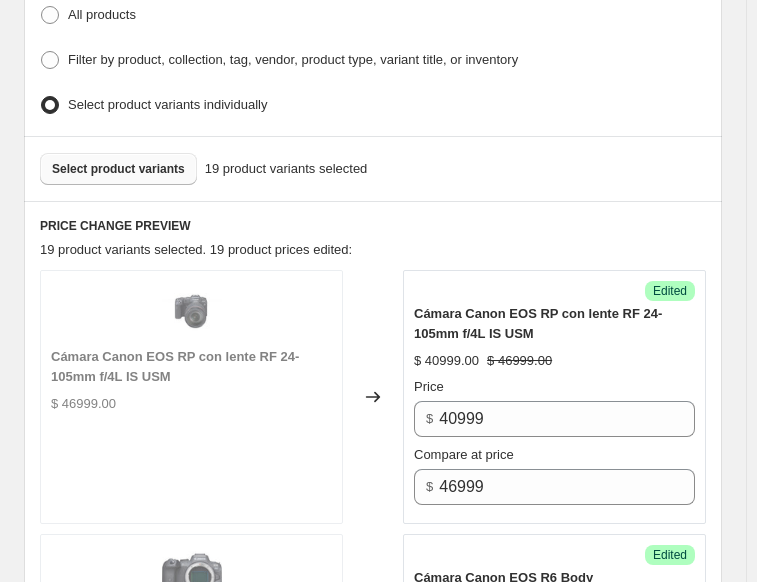 scroll, scrollTop: 569, scrollLeft: 0, axis: vertical 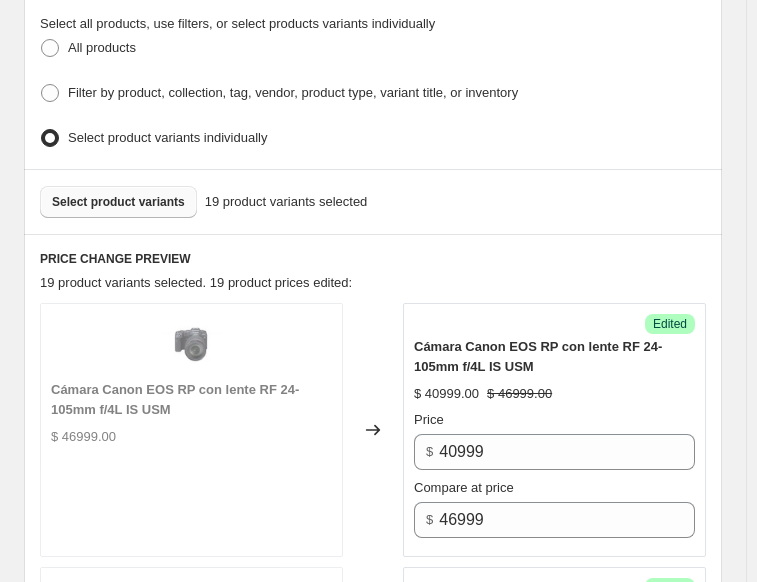 click on "Select product variants" at bounding box center [118, 202] 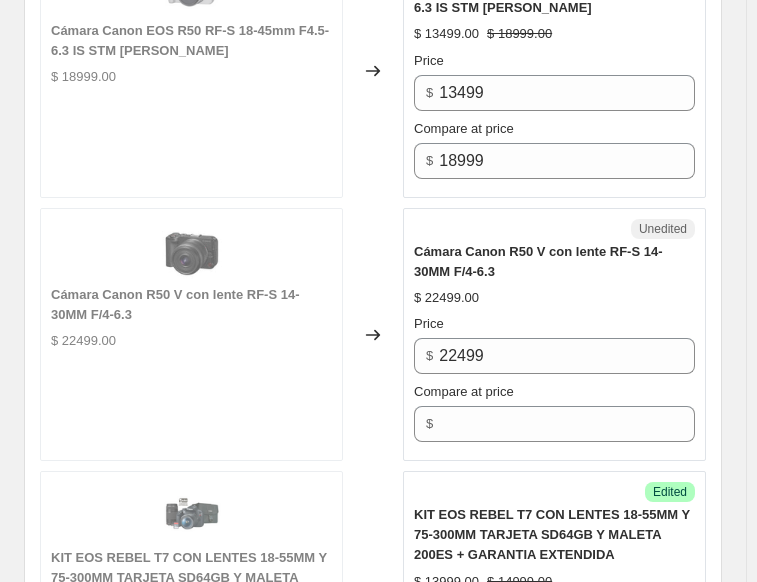 scroll, scrollTop: 5169, scrollLeft: 0, axis: vertical 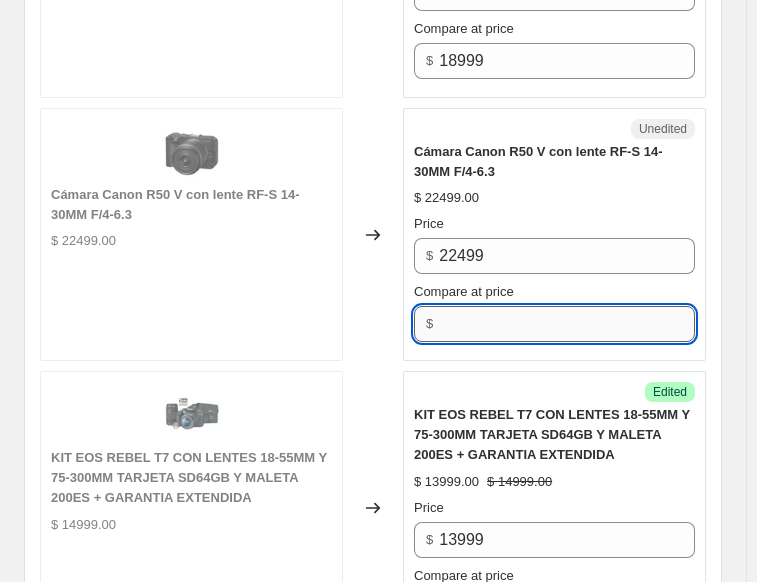 click on "Compare at price" at bounding box center [567, 324] 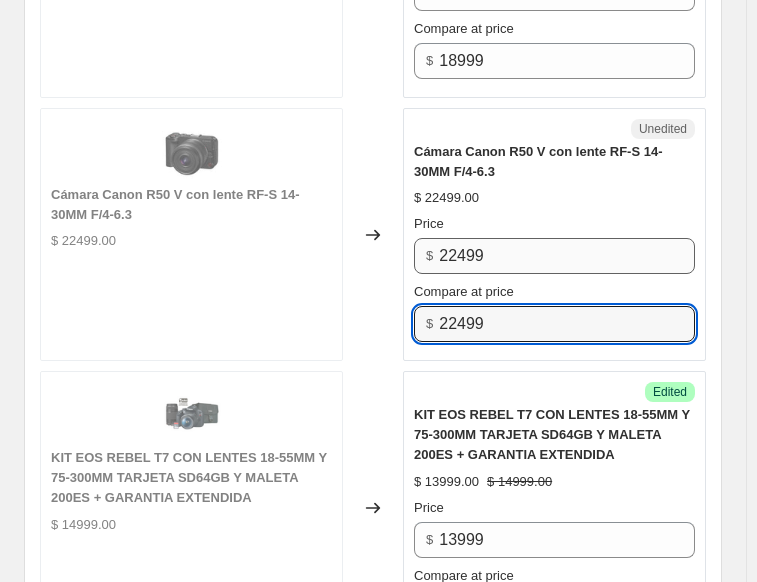 type on "22499" 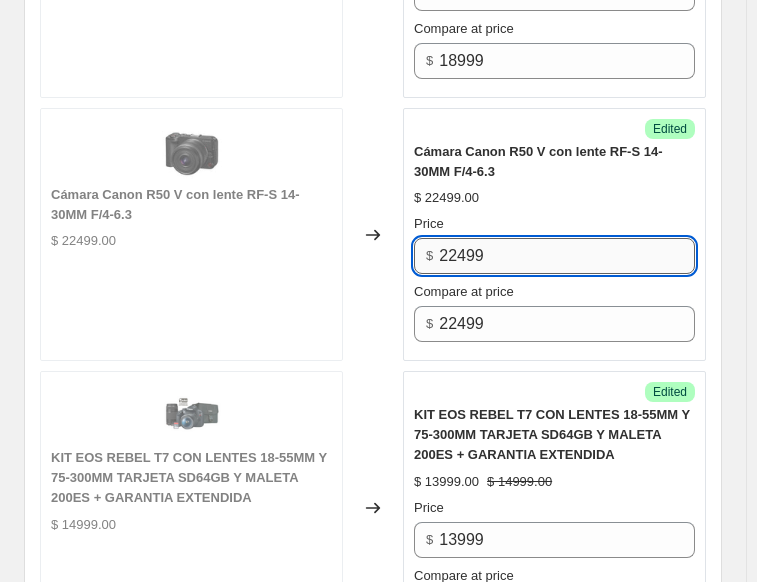 click on "22499" at bounding box center [567, 256] 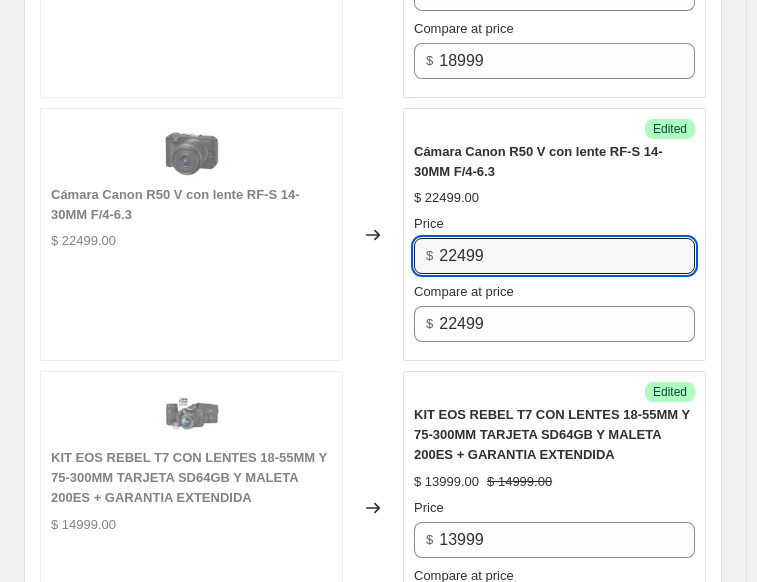 drag, startPoint x: 500, startPoint y: 209, endPoint x: 416, endPoint y: 207, distance: 84.0238 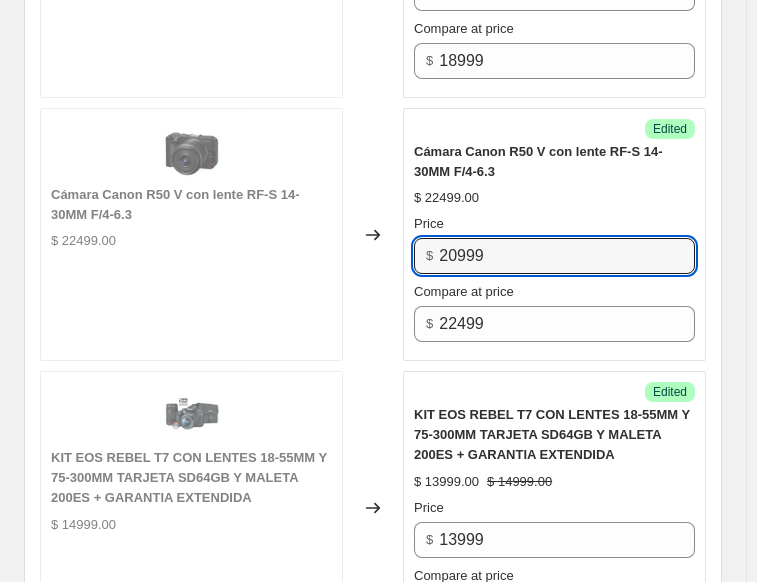 type on "20999" 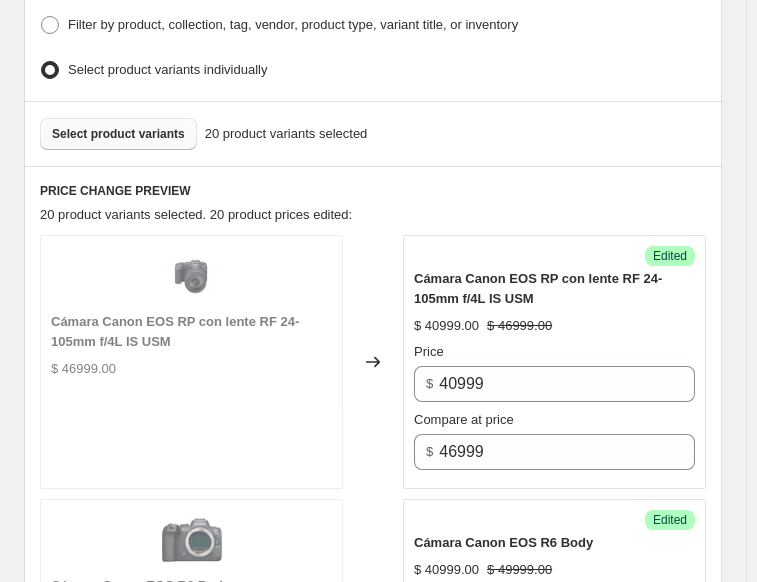 scroll, scrollTop: 669, scrollLeft: 0, axis: vertical 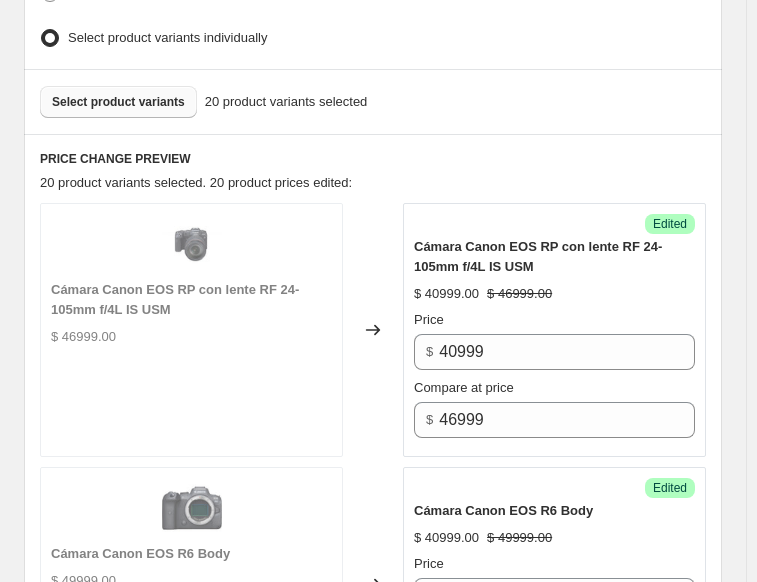 click on "Select product variants" at bounding box center (118, 102) 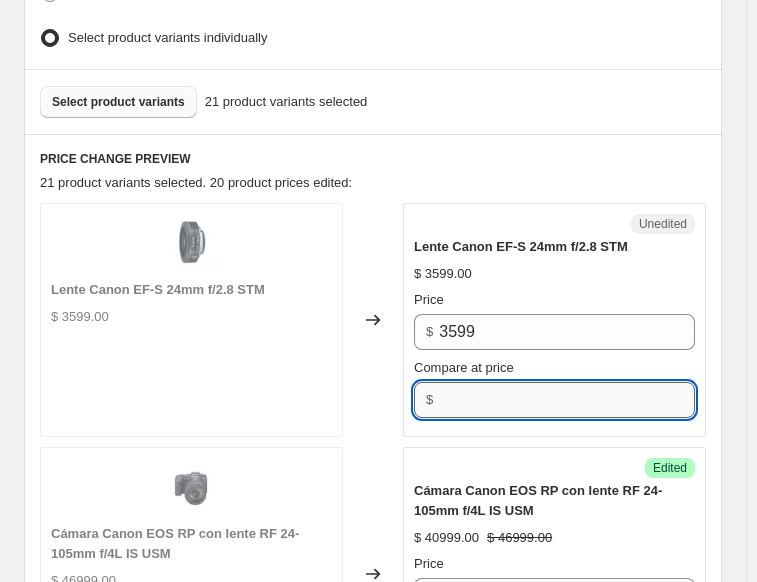 click on "Compare at price" at bounding box center [567, 400] 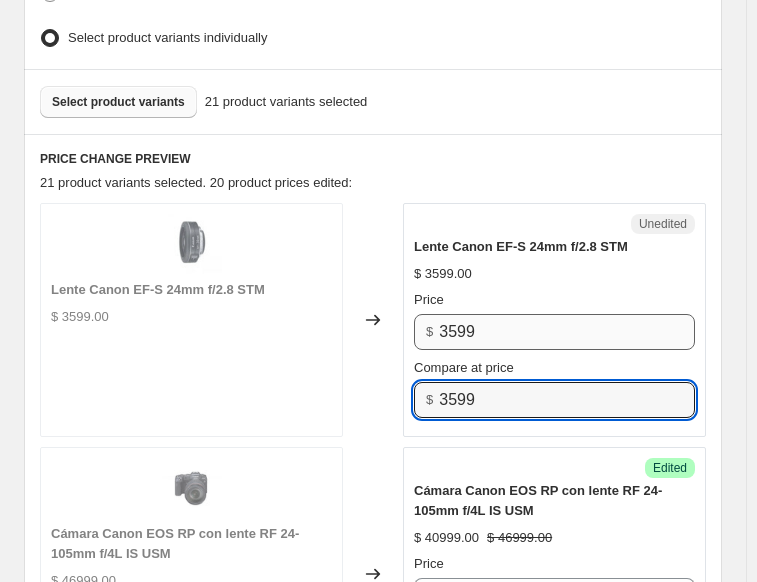 type on "3599" 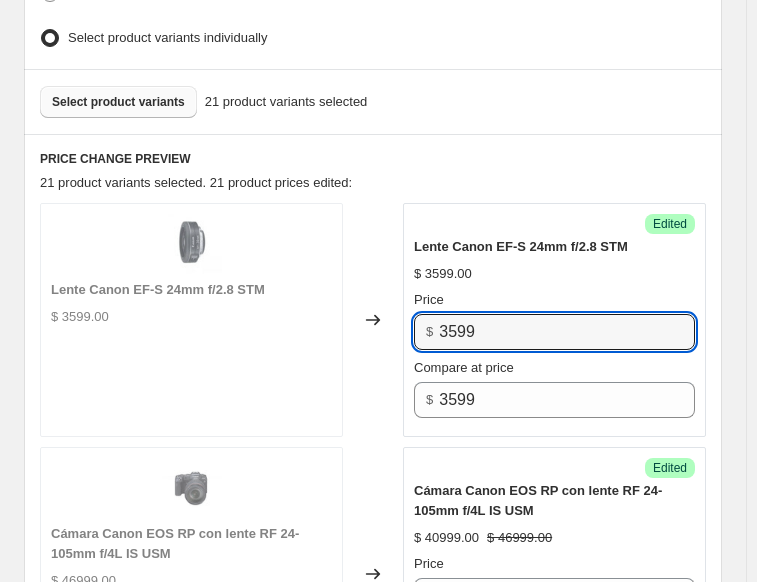 drag, startPoint x: 513, startPoint y: 331, endPoint x: 431, endPoint y: 319, distance: 82.8734 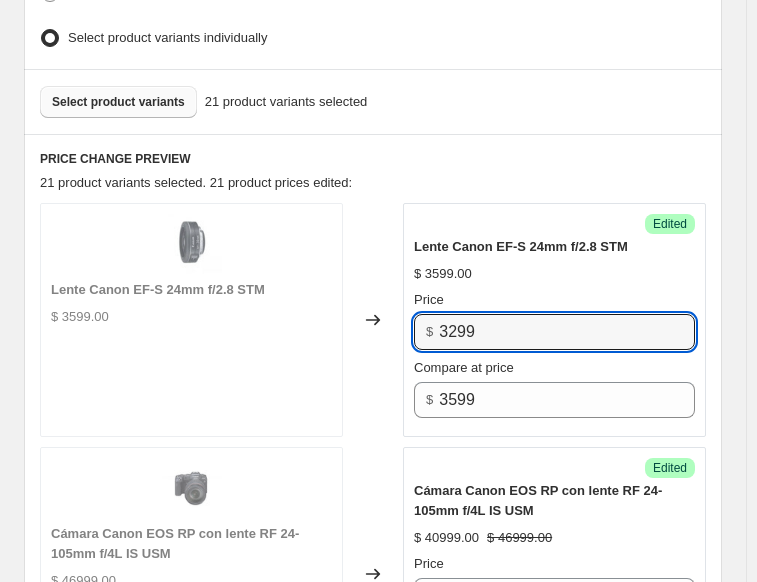 type on "3299" 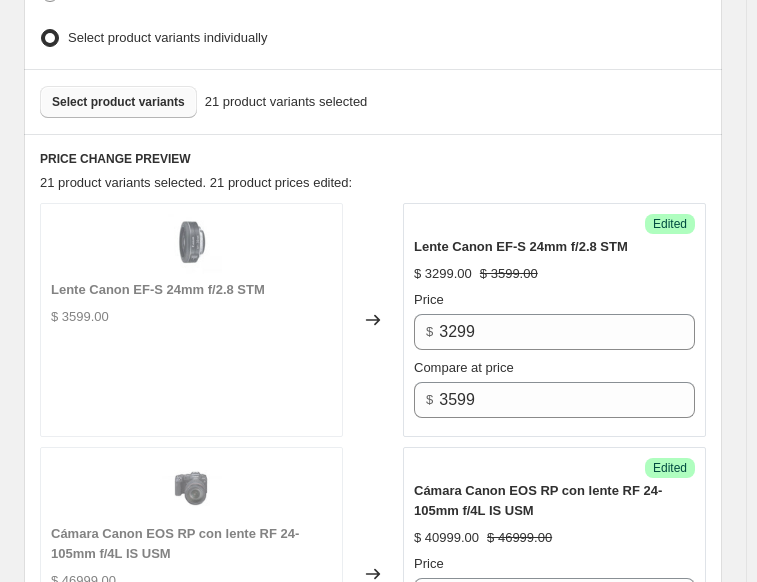 click on "Select product variants 21   product variants selected" at bounding box center (373, 101) 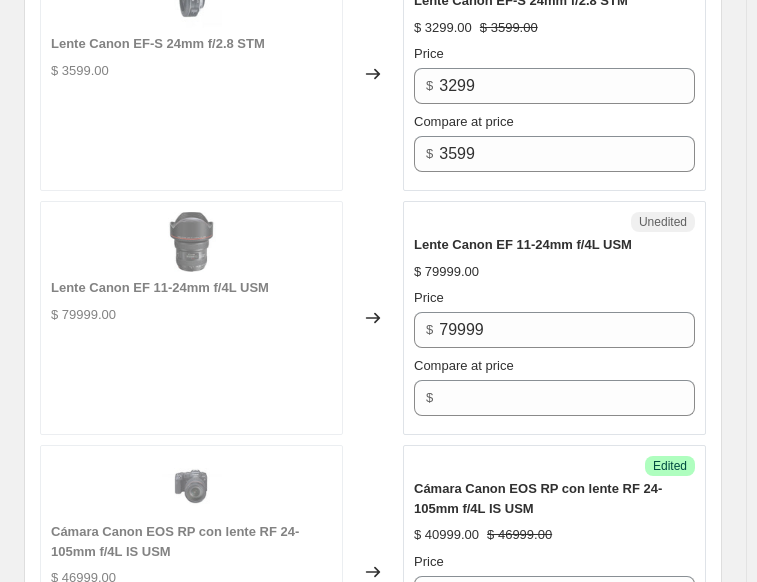 scroll, scrollTop: 1069, scrollLeft: 0, axis: vertical 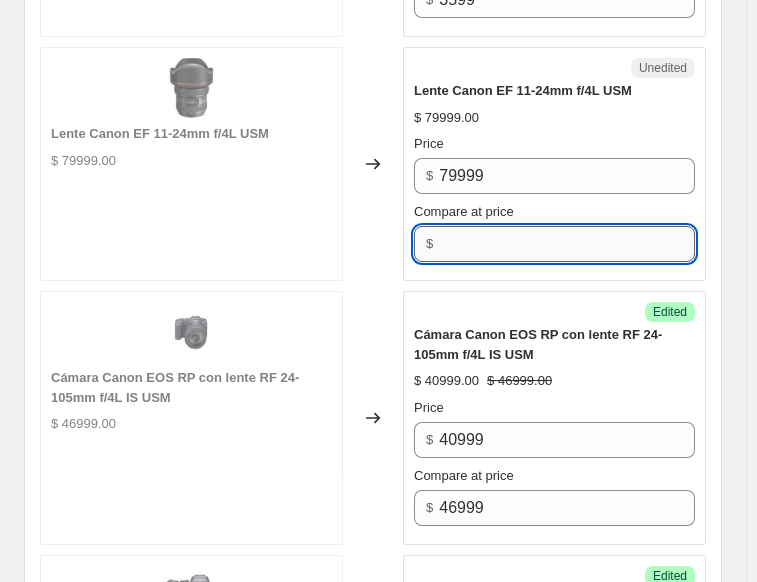 click on "Compare at price" at bounding box center [567, 244] 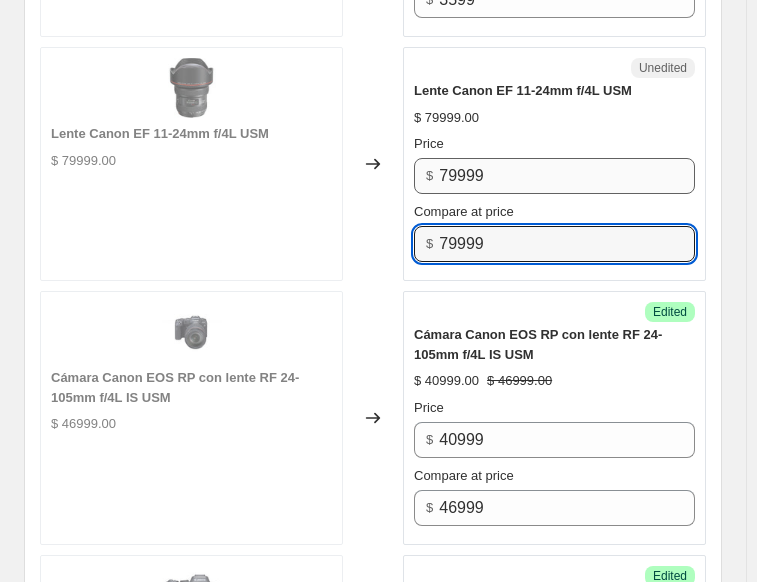 type on "79999" 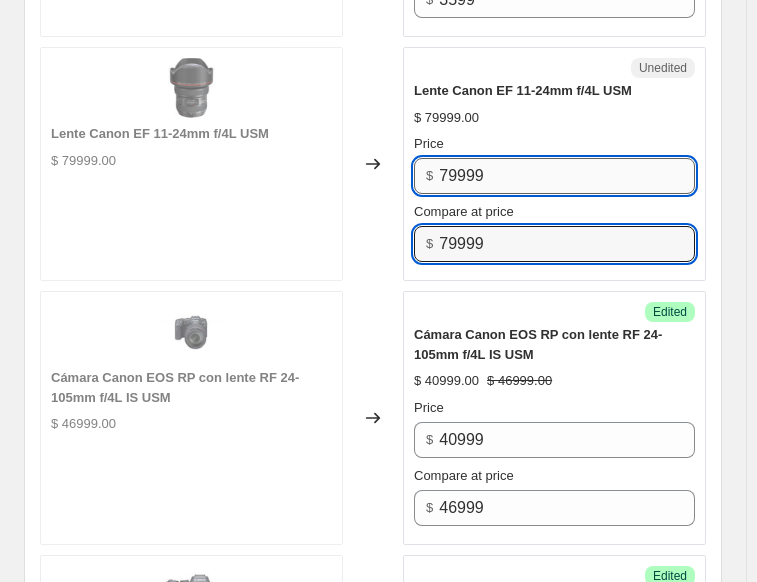 click on "79999" at bounding box center [567, 176] 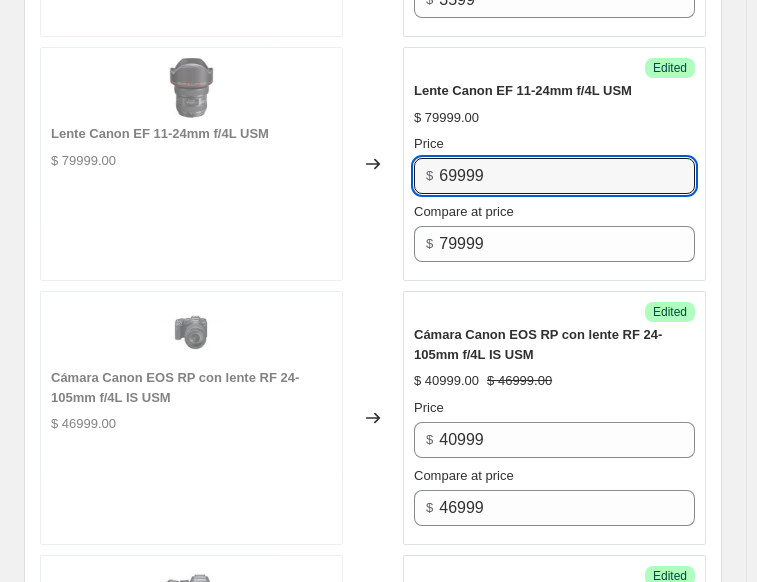type on "69999" 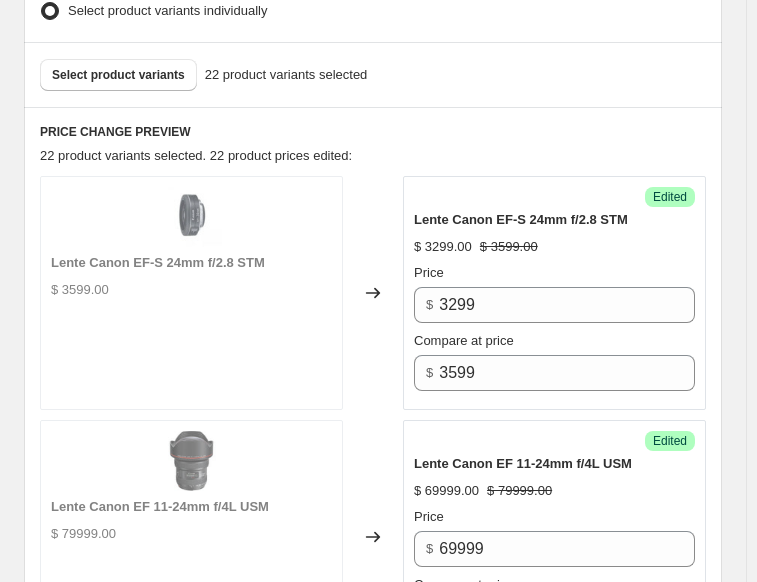 scroll, scrollTop: 569, scrollLeft: 0, axis: vertical 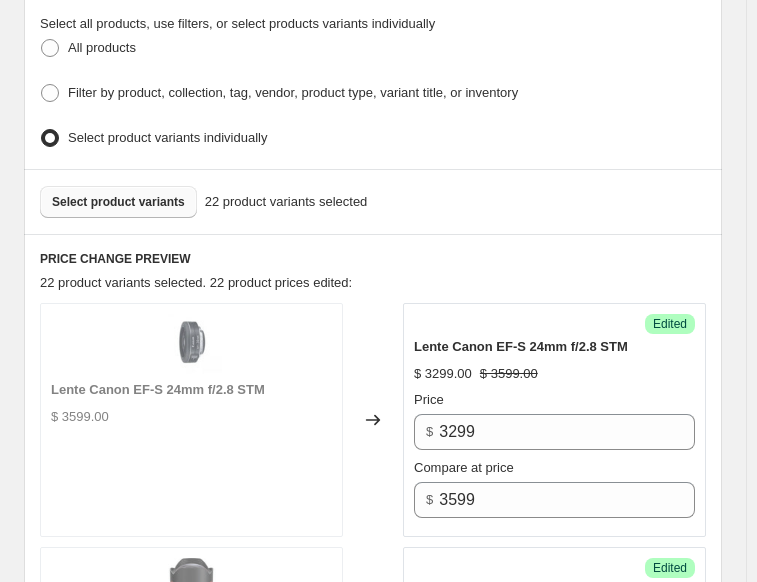 click on "Select product variants" at bounding box center [118, 202] 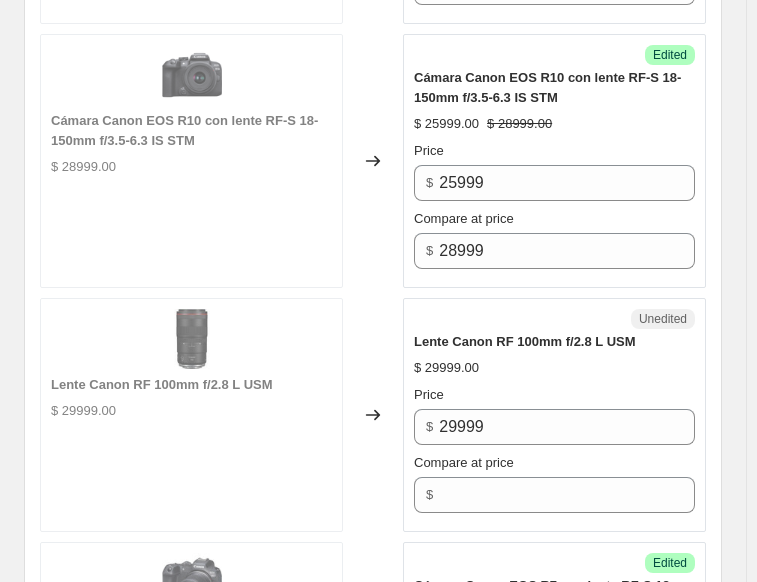 scroll, scrollTop: 2469, scrollLeft: 0, axis: vertical 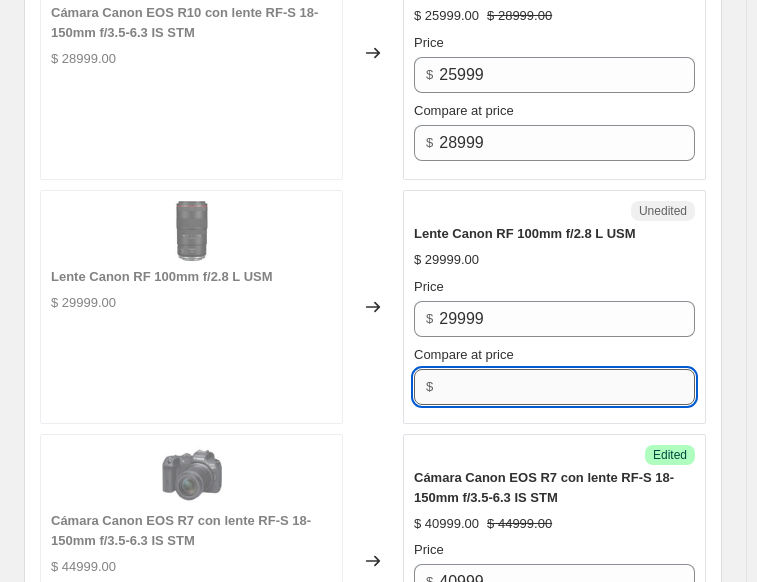 click on "Compare at price" at bounding box center [567, 387] 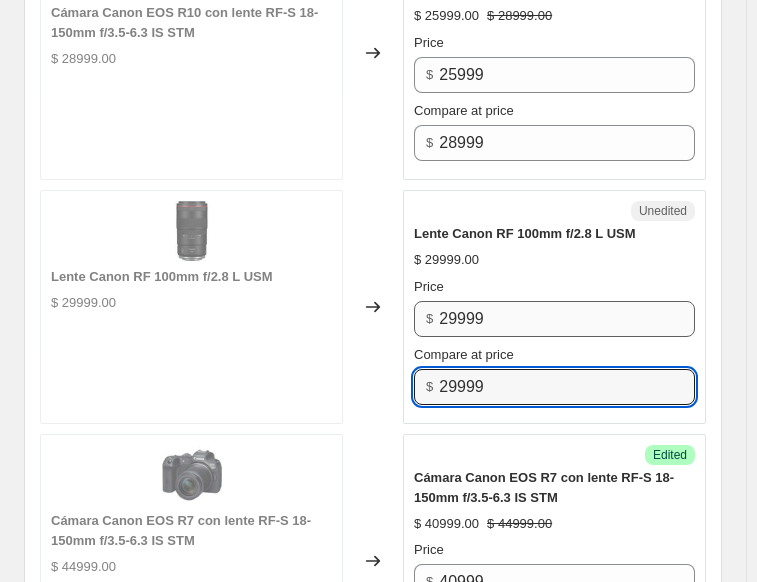 type on "29999" 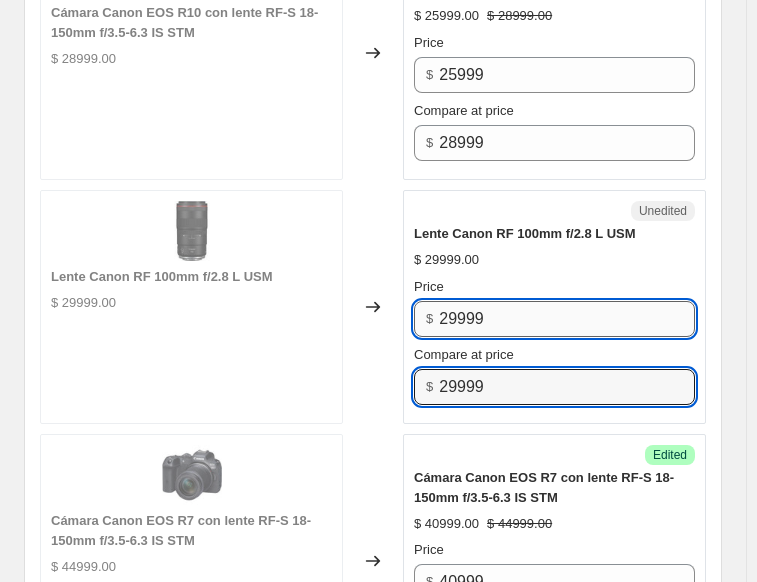 click on "29999" at bounding box center [567, 319] 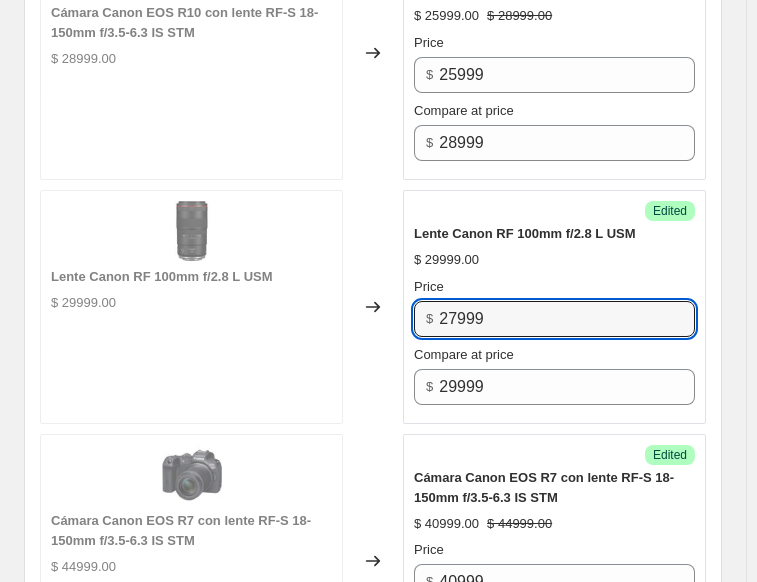 type on "27999" 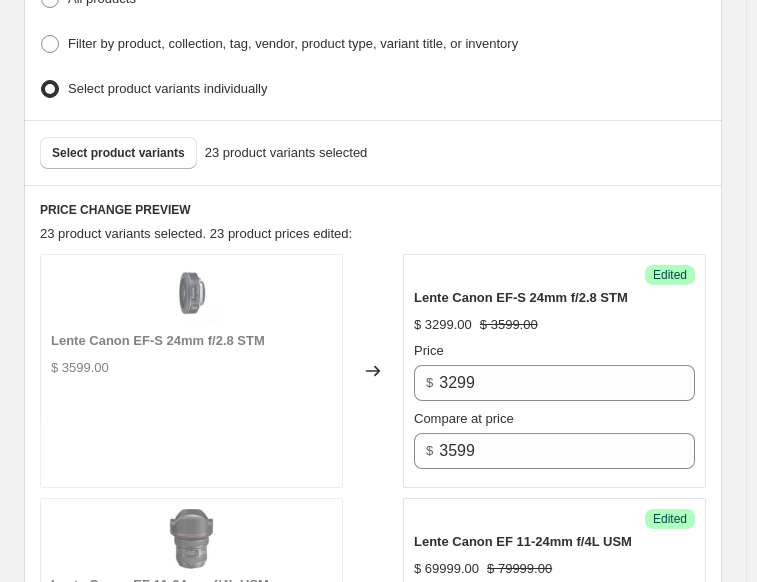 scroll, scrollTop: 669, scrollLeft: 0, axis: vertical 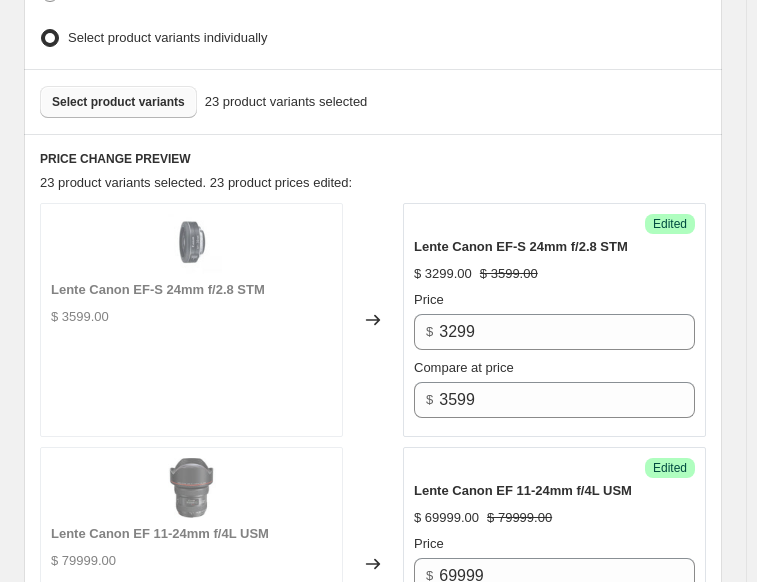 click on "Select product variants" at bounding box center [118, 102] 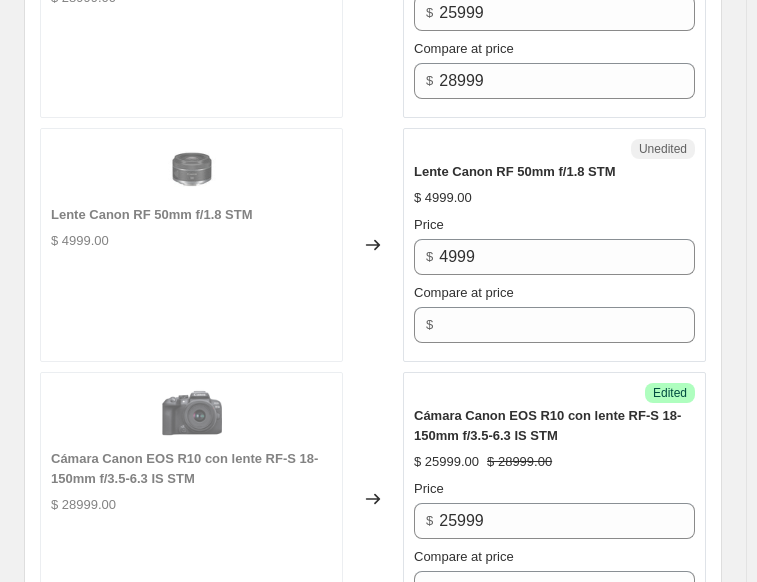 scroll, scrollTop: 2269, scrollLeft: 0, axis: vertical 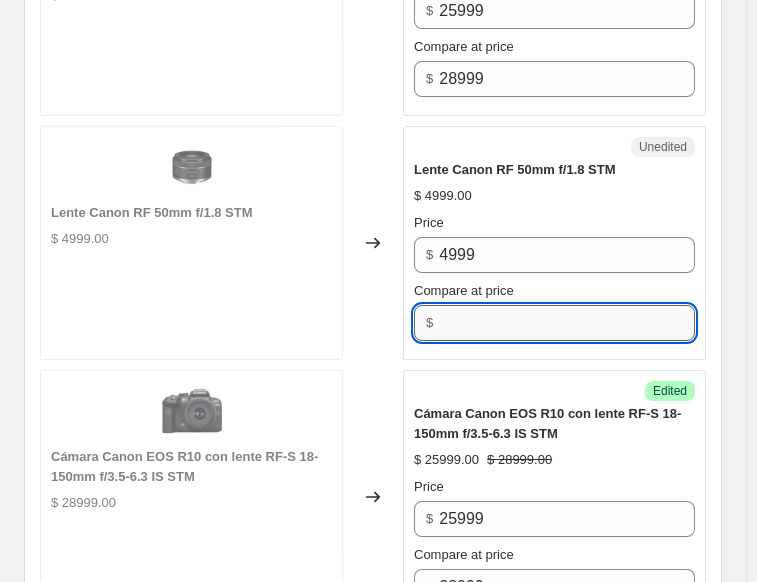 click on "Compare at price" at bounding box center [567, 323] 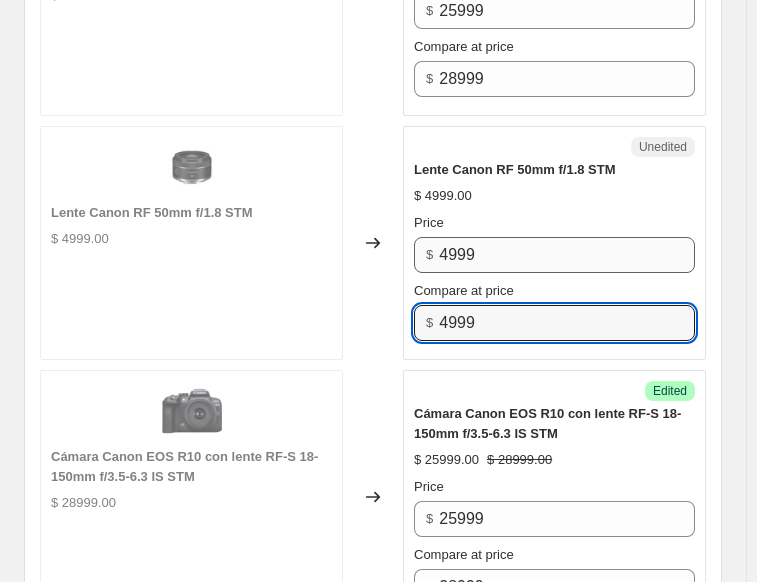 type on "4999" 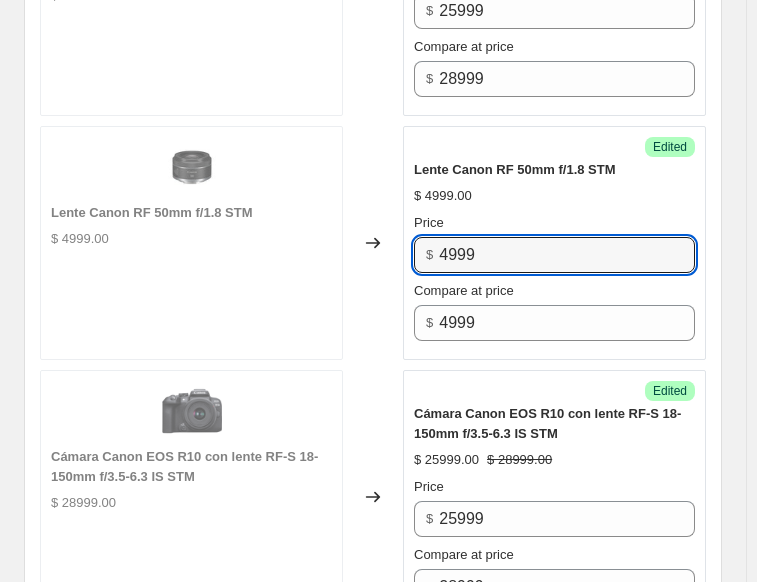 drag, startPoint x: 471, startPoint y: 243, endPoint x: 405, endPoint y: 247, distance: 66.1211 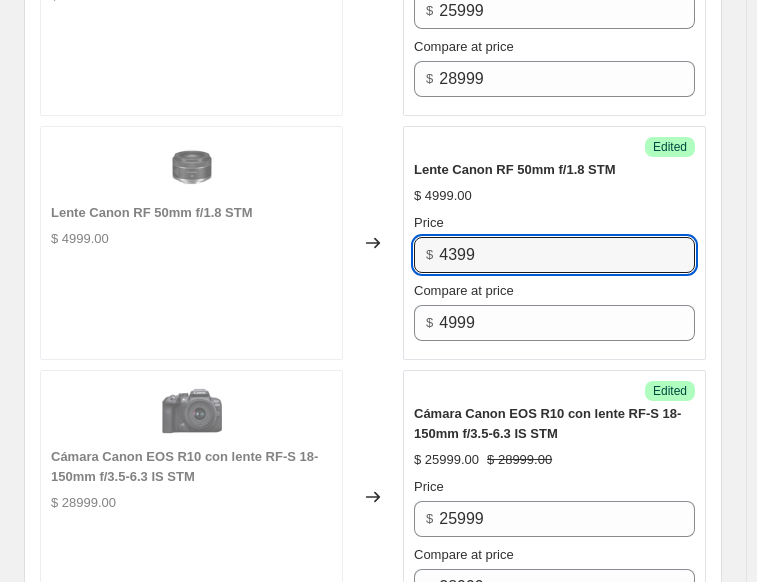 type on "4399" 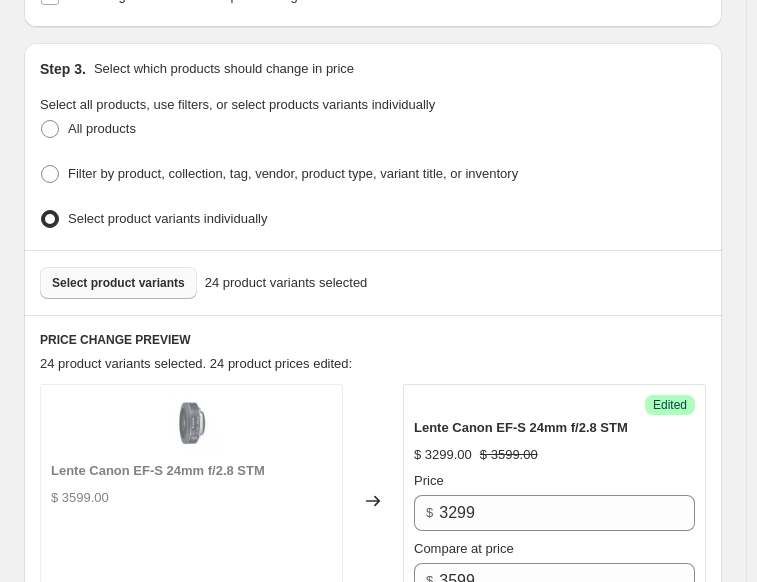 scroll, scrollTop: 469, scrollLeft: 0, axis: vertical 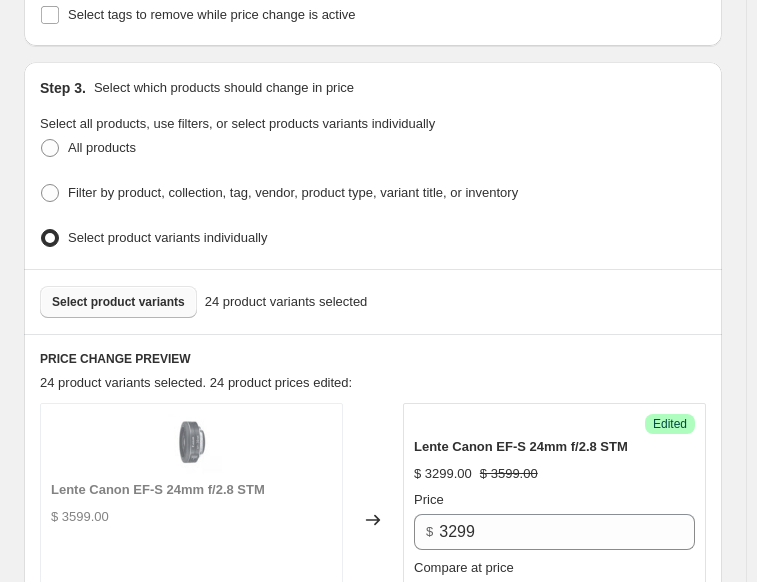 click on "Select product variants" at bounding box center [118, 302] 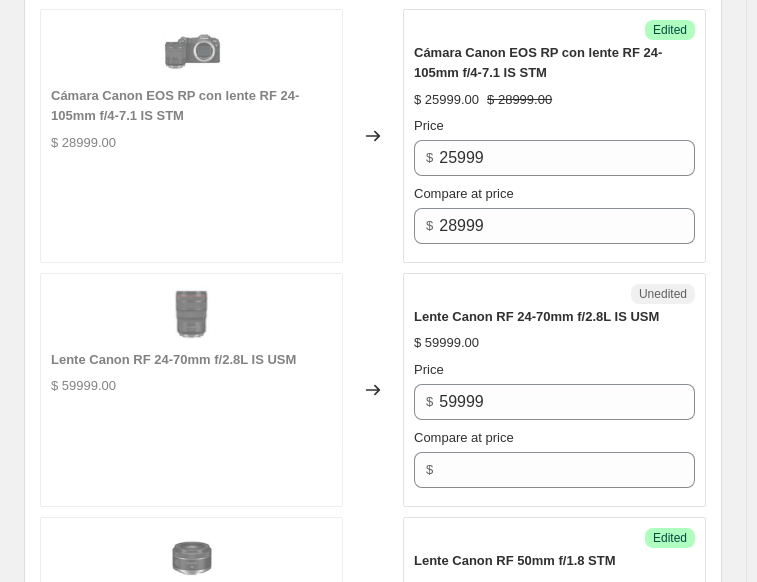 scroll, scrollTop: 2169, scrollLeft: 0, axis: vertical 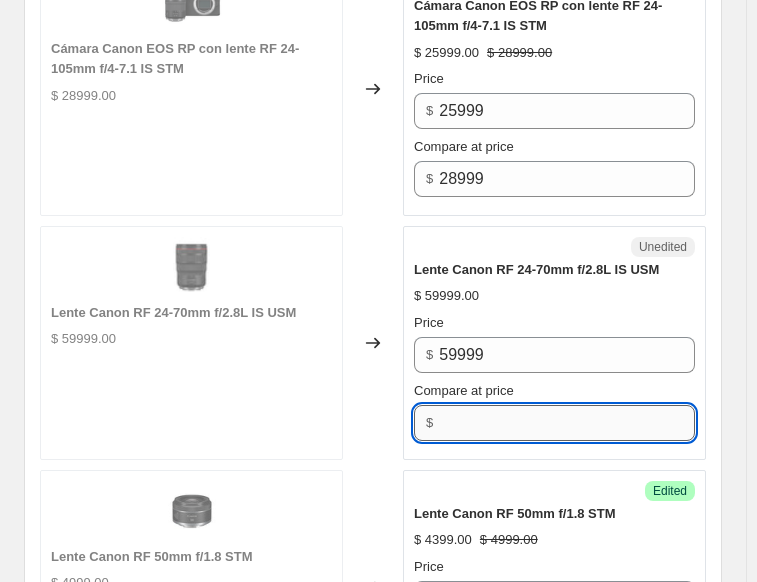 click on "Compare at price" at bounding box center [567, 423] 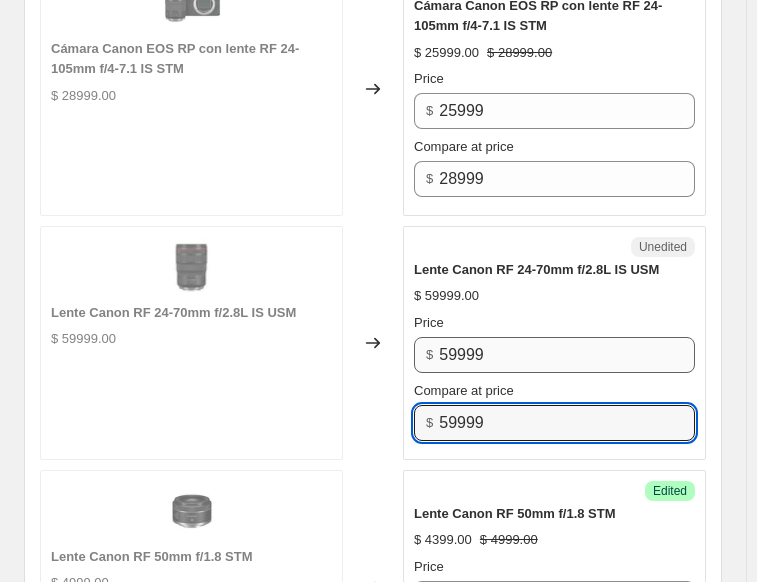 type on "59999" 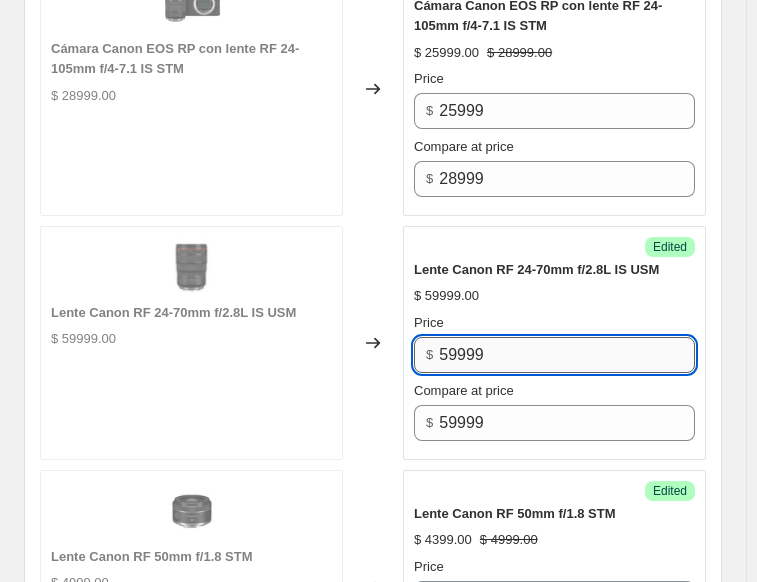 click on "59999" at bounding box center (567, 355) 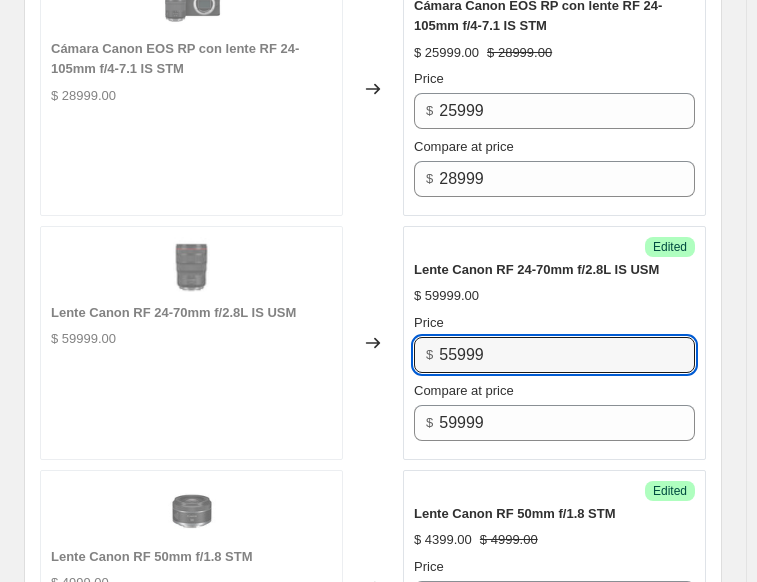 type on "55999" 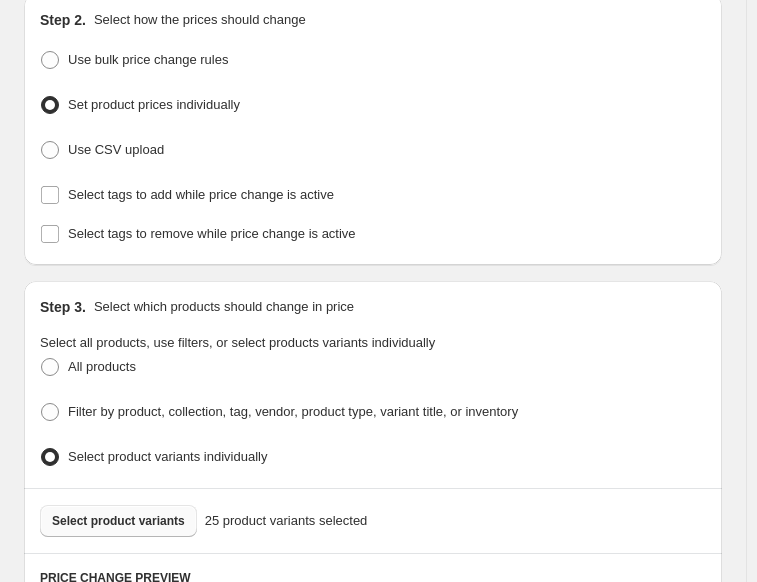 scroll, scrollTop: 400, scrollLeft: 0, axis: vertical 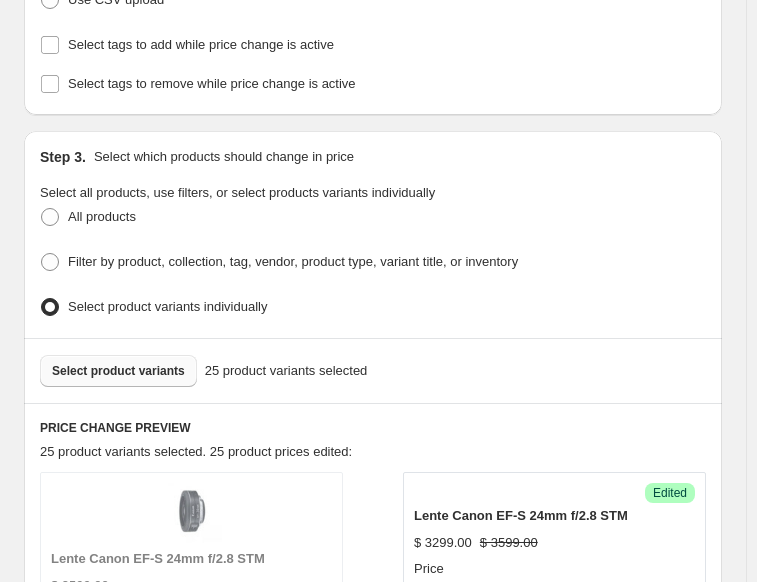 click on "Select product variants" at bounding box center (118, 371) 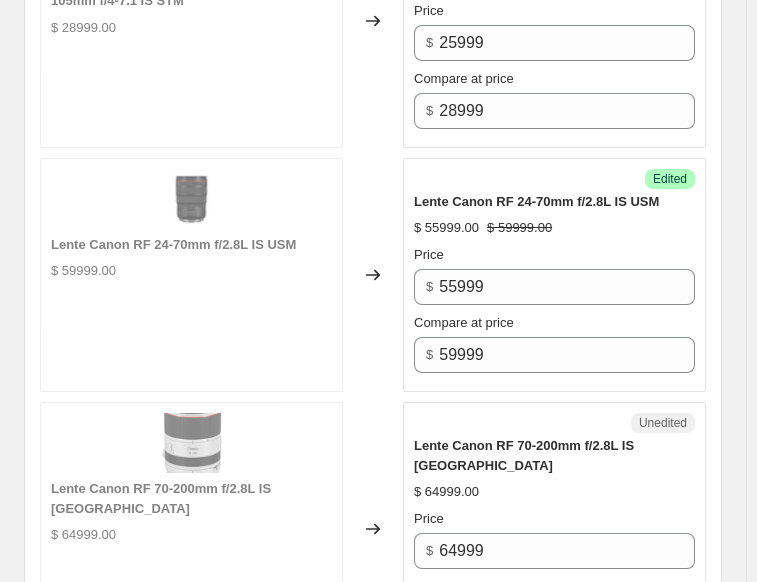 scroll, scrollTop: 2400, scrollLeft: 0, axis: vertical 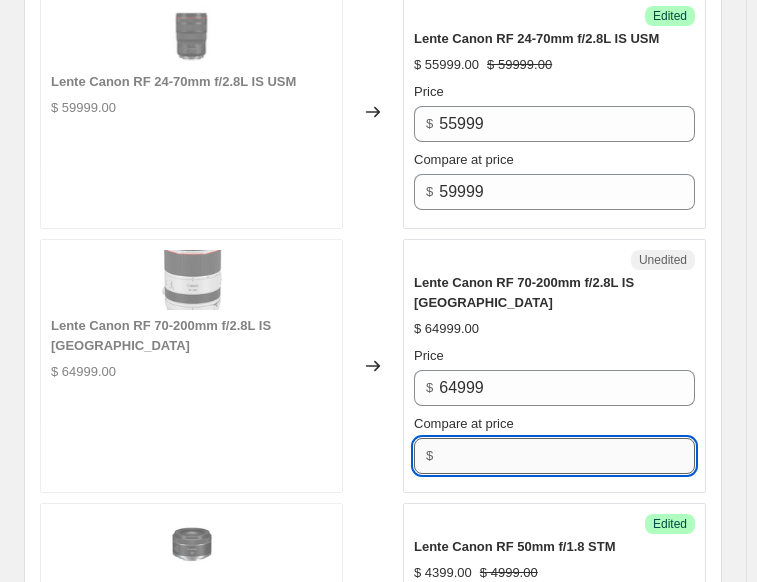 click on "Compare at price" at bounding box center (567, 456) 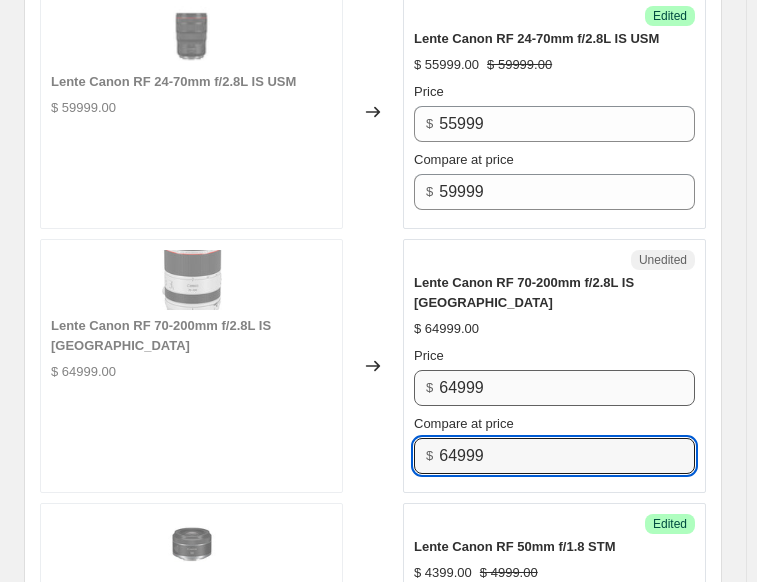 type on "64999" 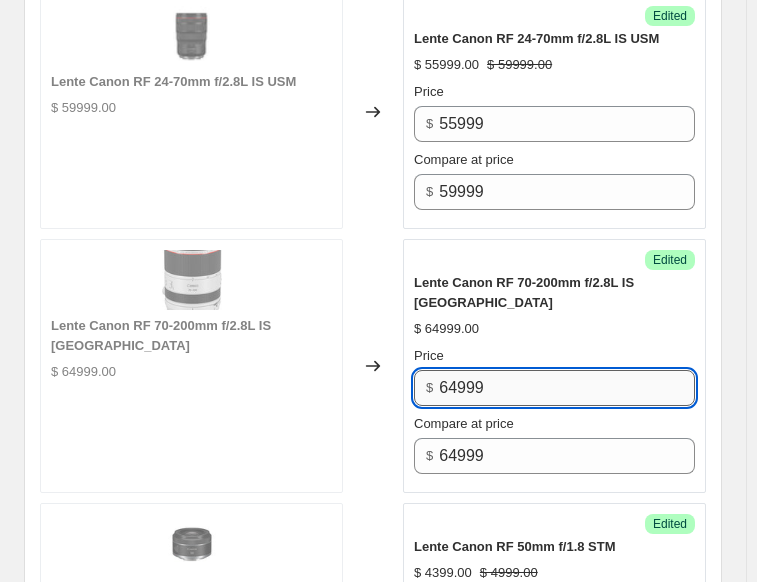 click on "64999" at bounding box center (567, 388) 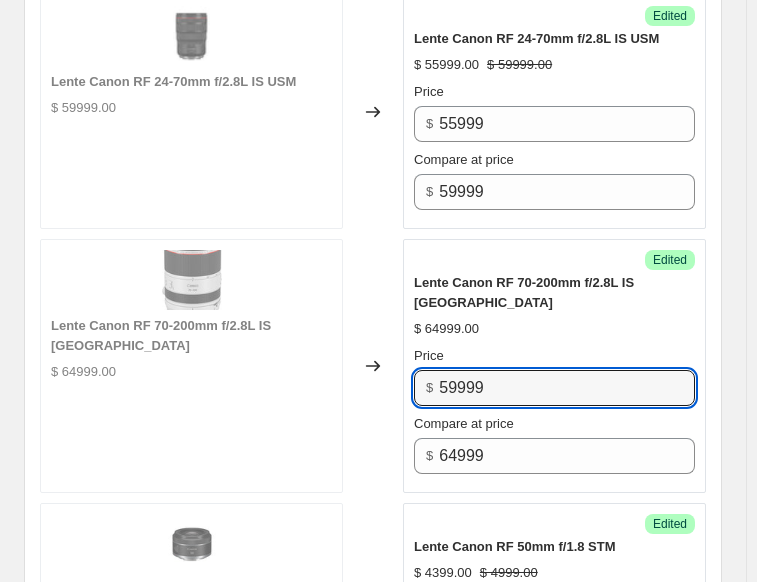 type on "59999" 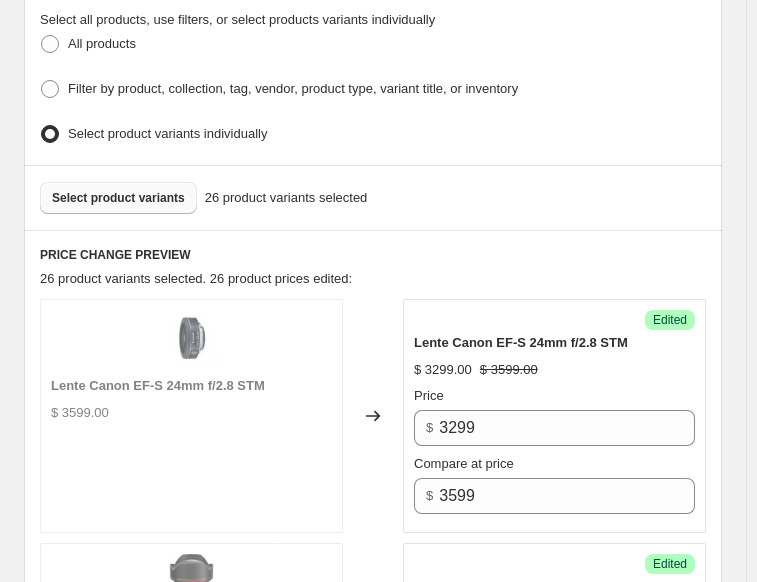 scroll, scrollTop: 400, scrollLeft: 0, axis: vertical 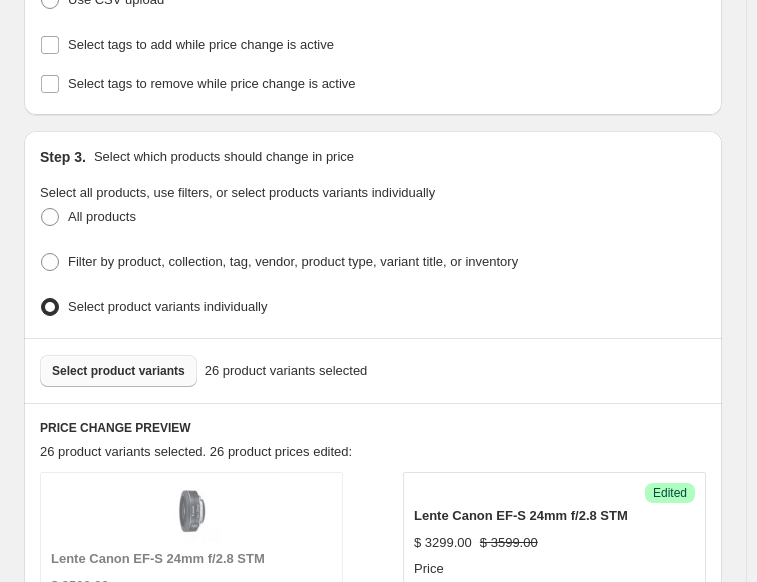 click on "Select product variants" at bounding box center (118, 371) 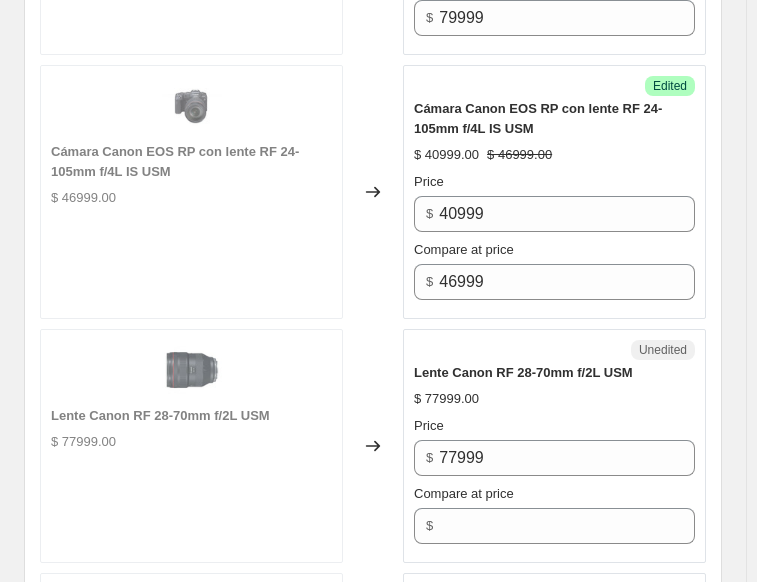 scroll, scrollTop: 1400, scrollLeft: 0, axis: vertical 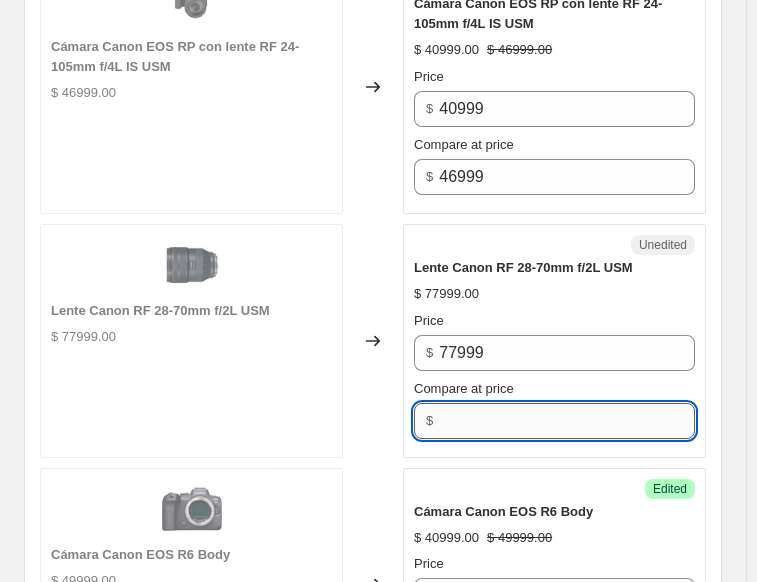 click on "Compare at price" at bounding box center (567, 421) 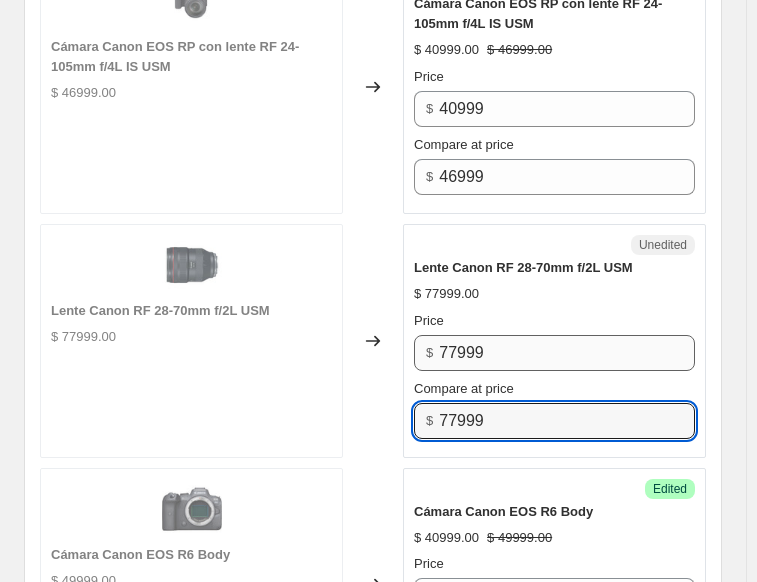 type on "77999" 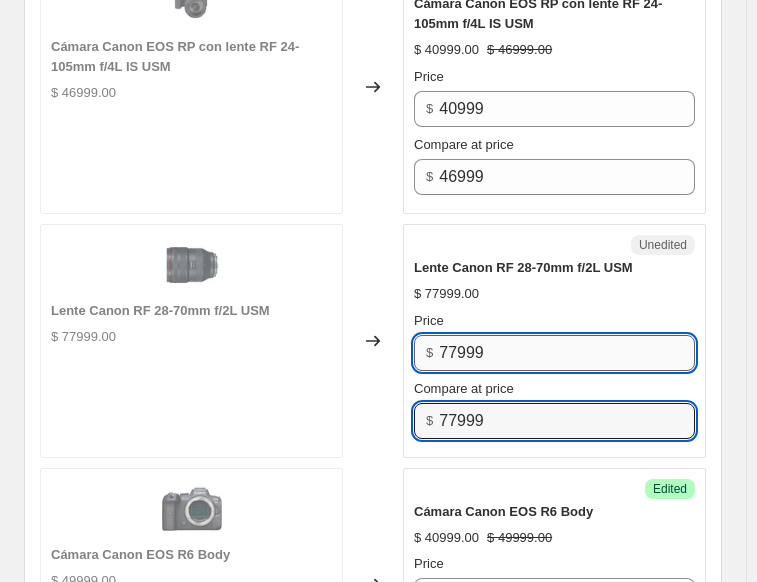 click on "77999" at bounding box center (567, 353) 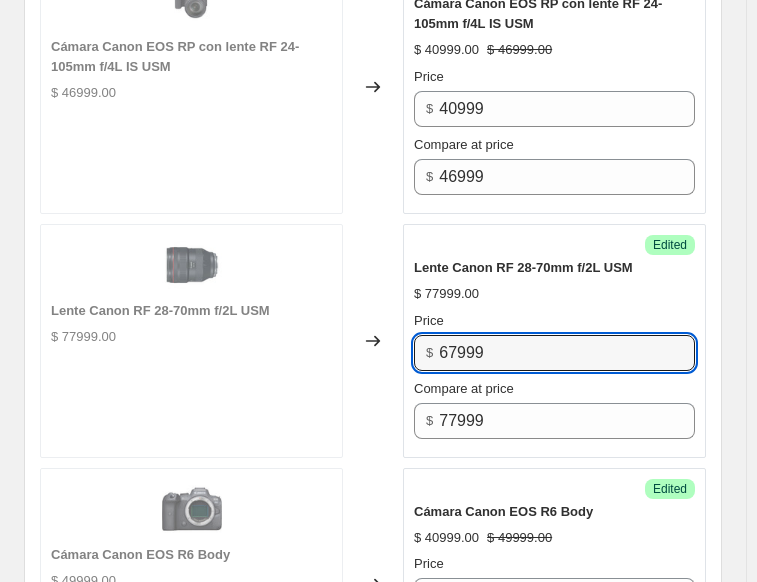 type on "67999" 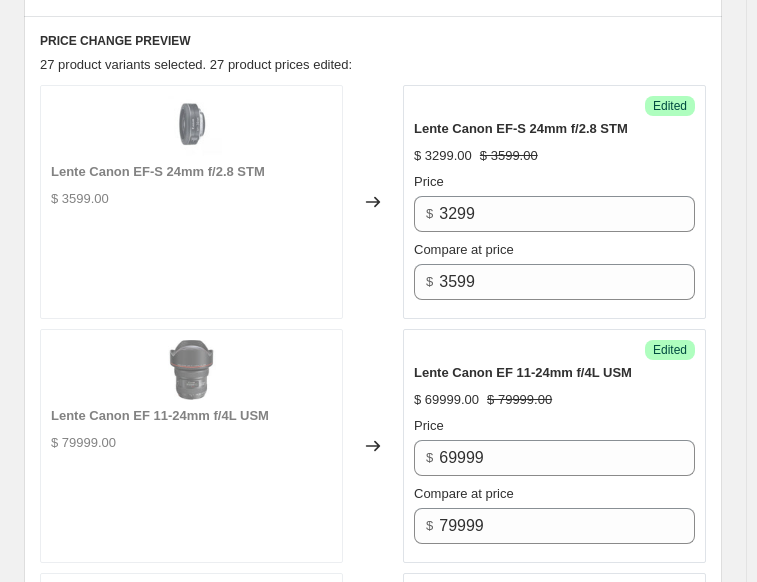 scroll, scrollTop: 700, scrollLeft: 0, axis: vertical 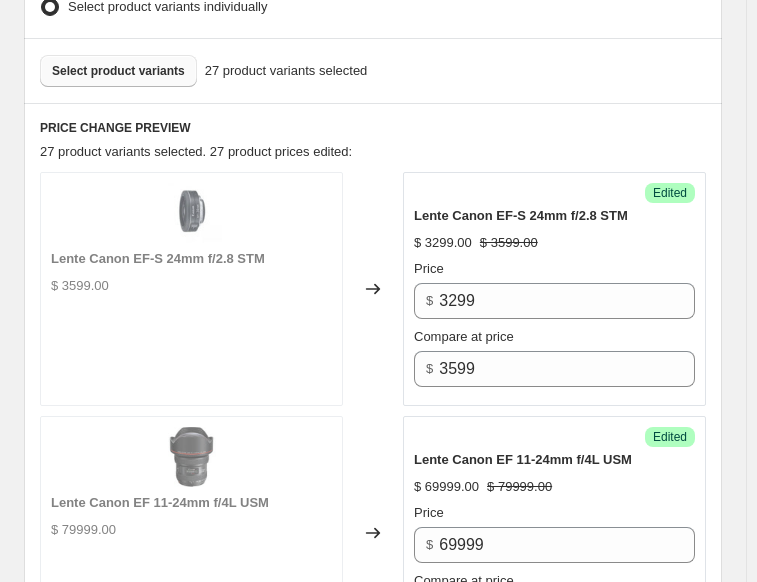 click on "Select product variants" at bounding box center [118, 71] 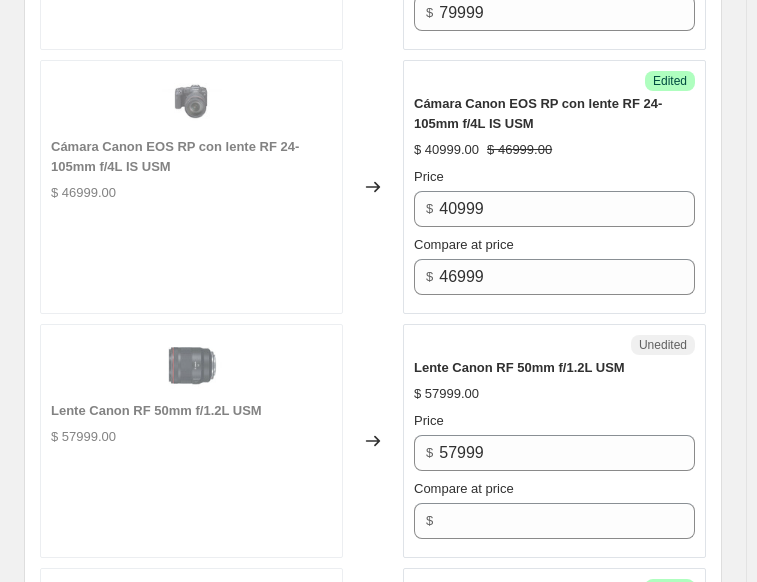 scroll, scrollTop: 1400, scrollLeft: 0, axis: vertical 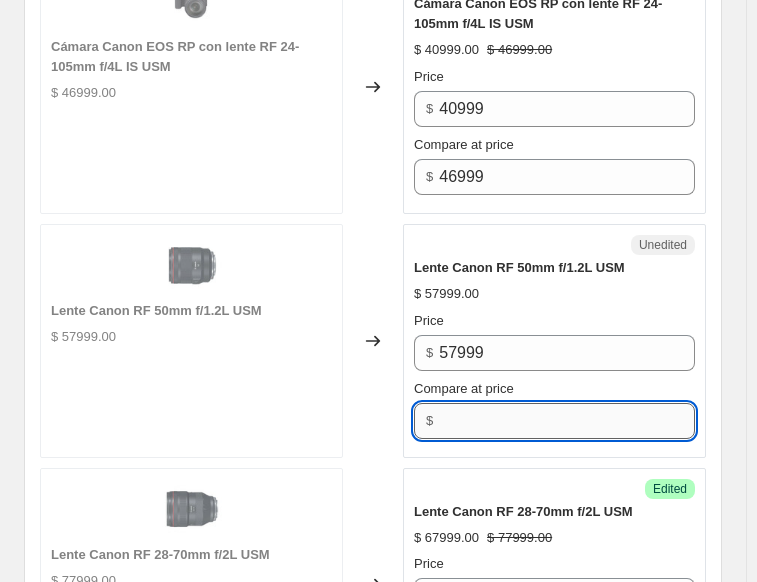 click on "Compare at price" at bounding box center [567, 421] 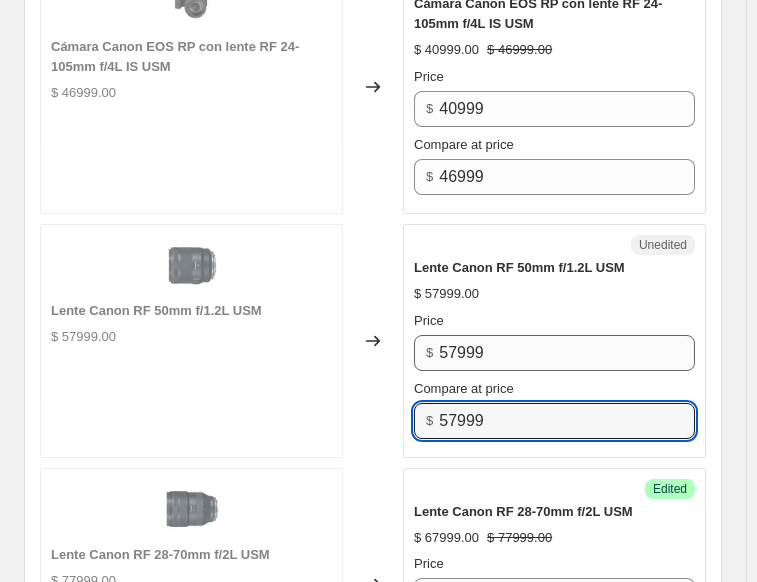 type on "57999" 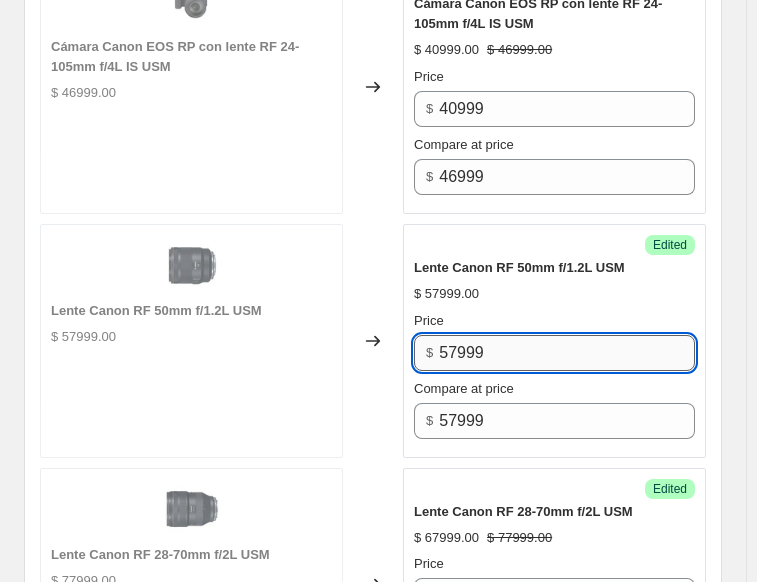 click on "57999" at bounding box center (567, 353) 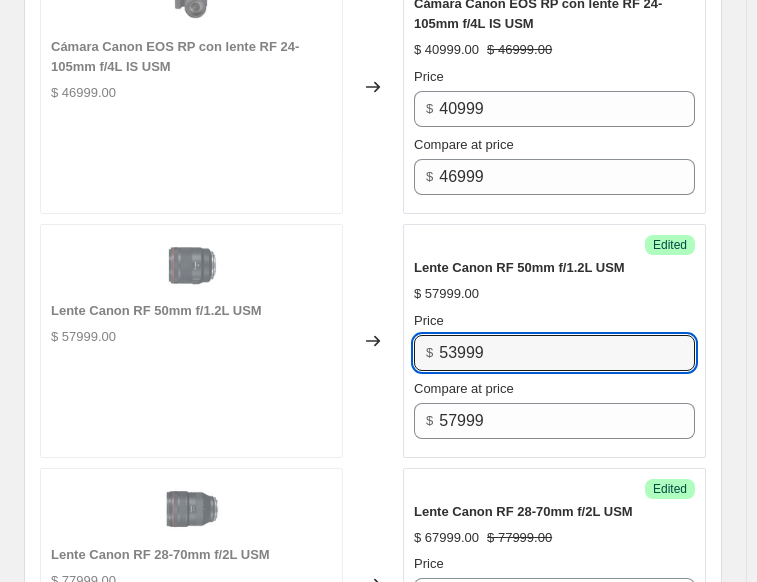 type on "53999" 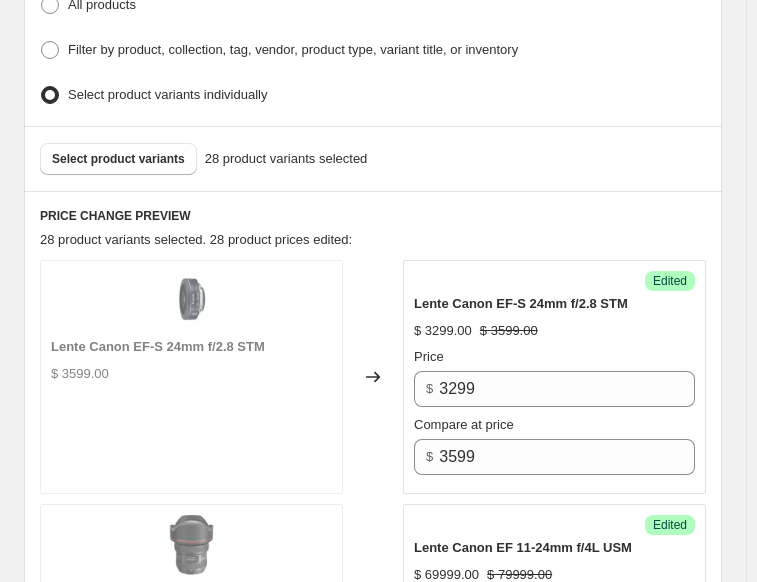 scroll, scrollTop: 600, scrollLeft: 0, axis: vertical 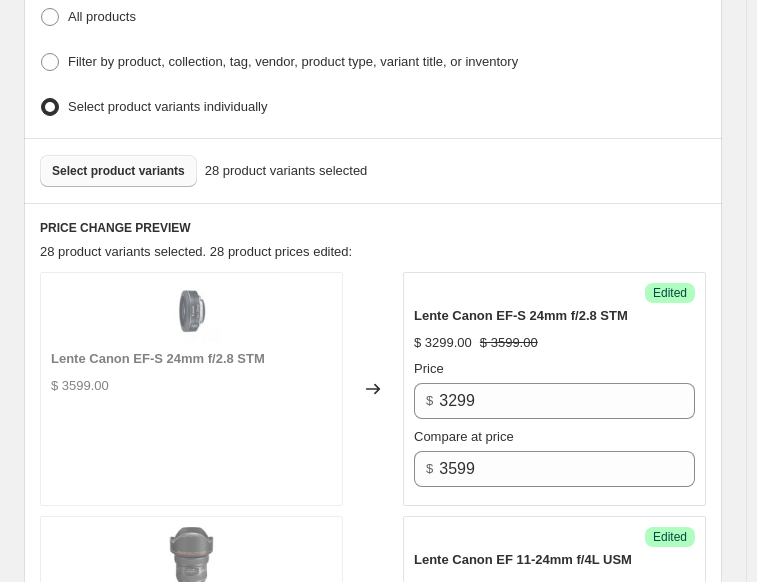 click on "Select product variants" at bounding box center (118, 171) 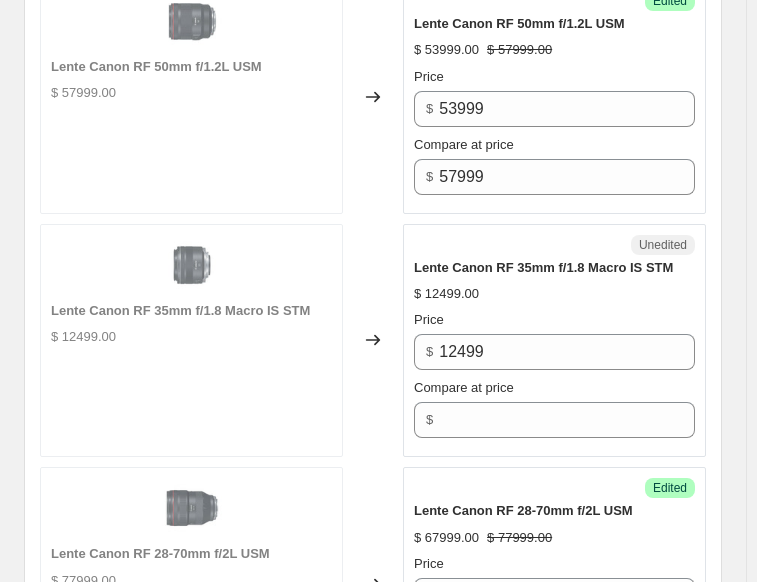 scroll, scrollTop: 1700, scrollLeft: 0, axis: vertical 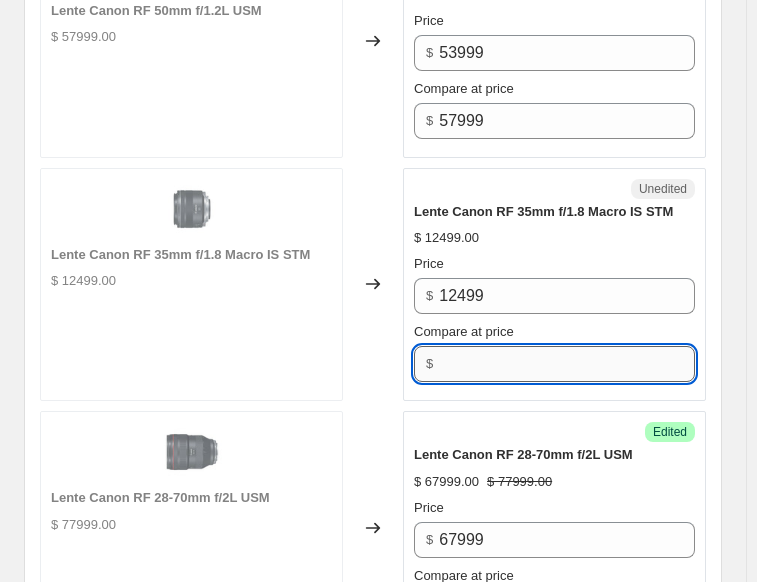 click on "Compare at price" at bounding box center [567, 364] 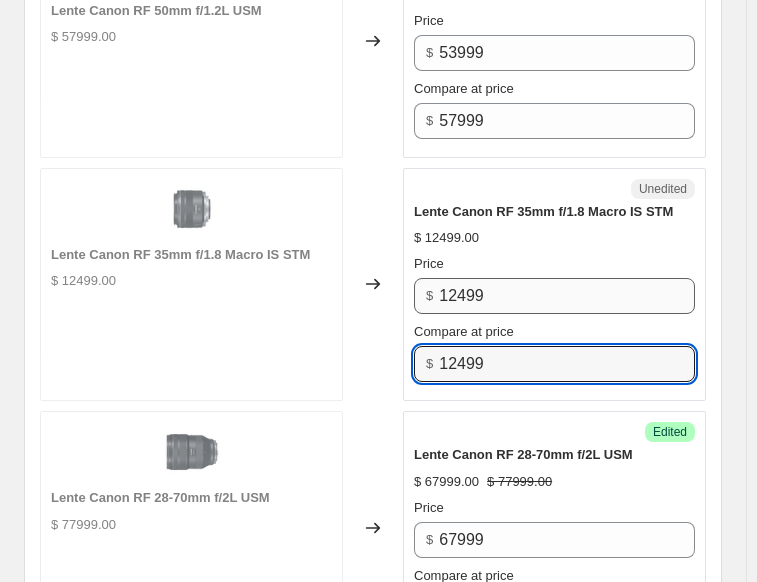 type on "12499" 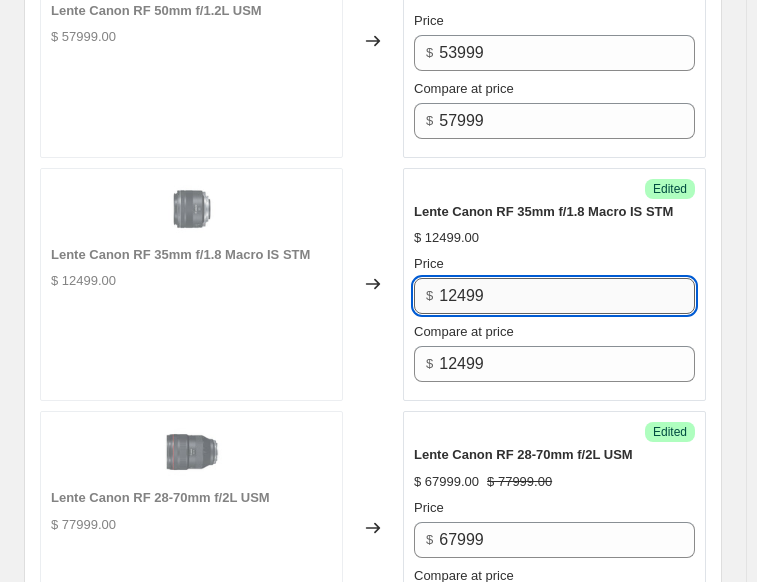 click on "12499" at bounding box center [567, 296] 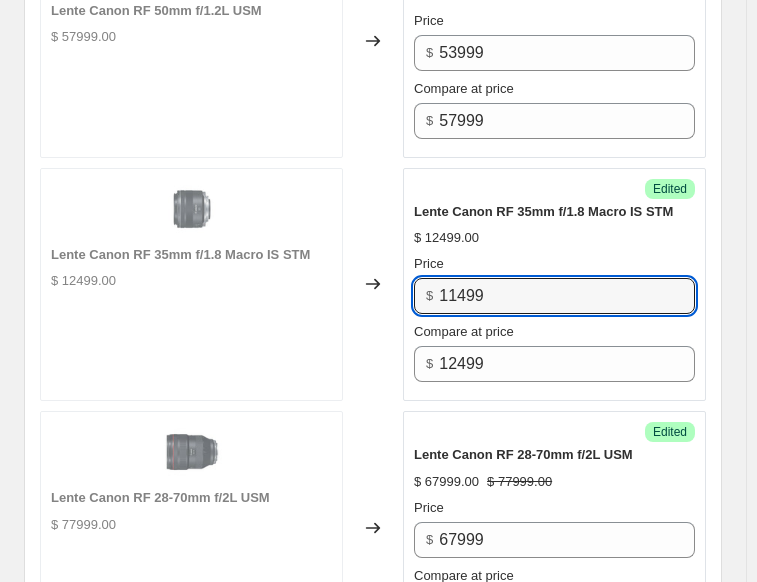 type on "11499" 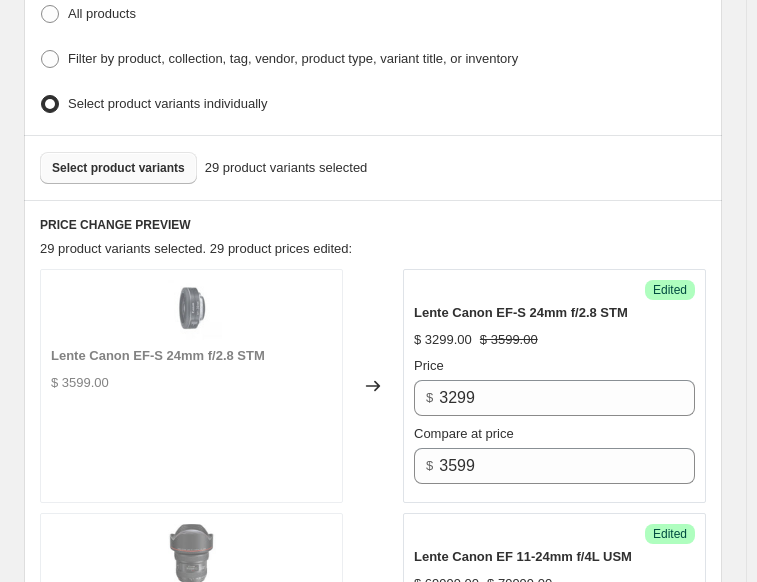 scroll, scrollTop: 600, scrollLeft: 0, axis: vertical 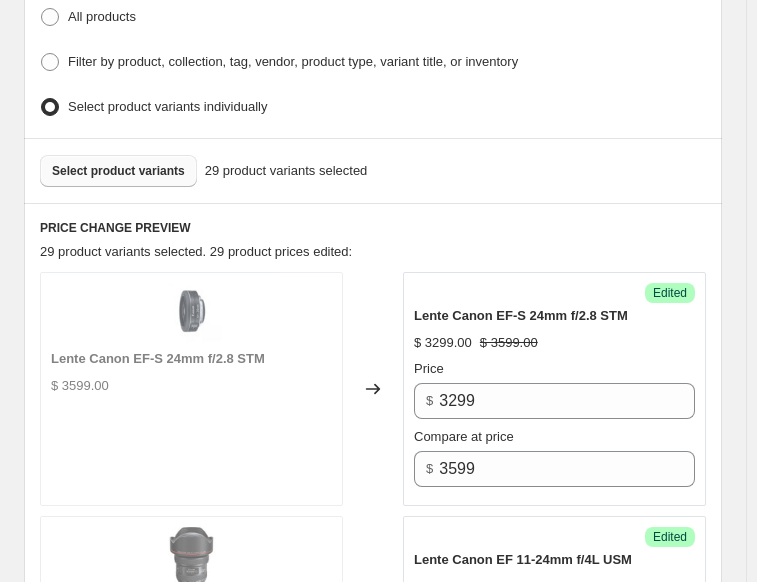 click on "Select product variants" at bounding box center [118, 171] 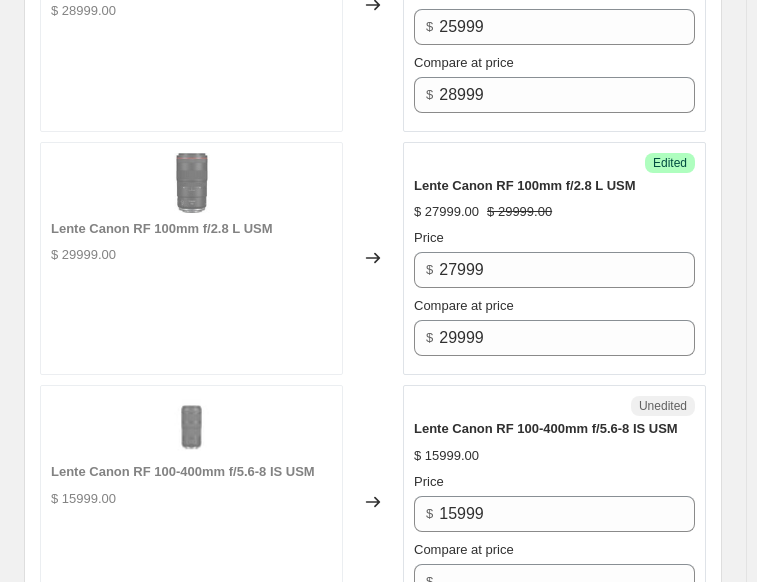 scroll, scrollTop: 4200, scrollLeft: 0, axis: vertical 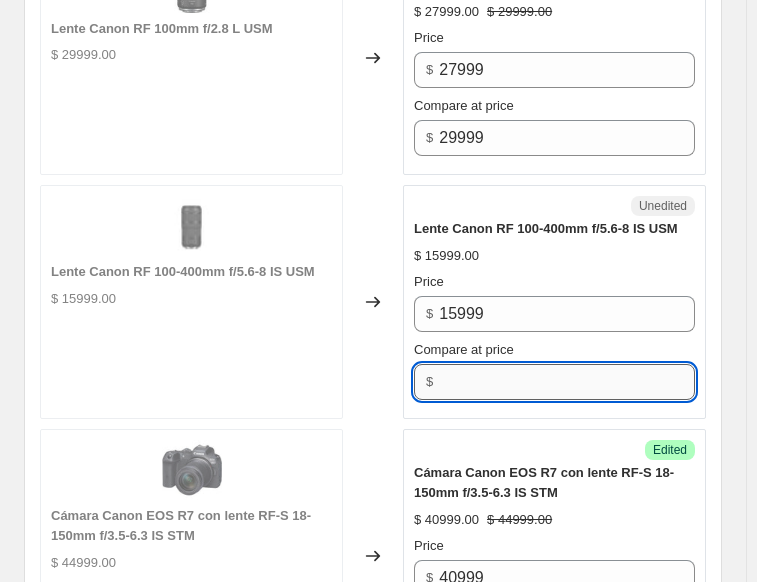 click on "Compare at price" at bounding box center (567, 382) 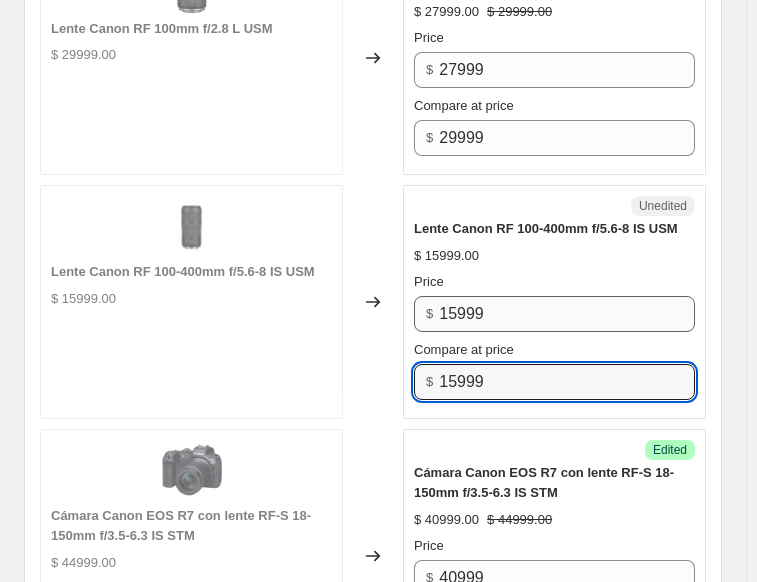 type on "15999" 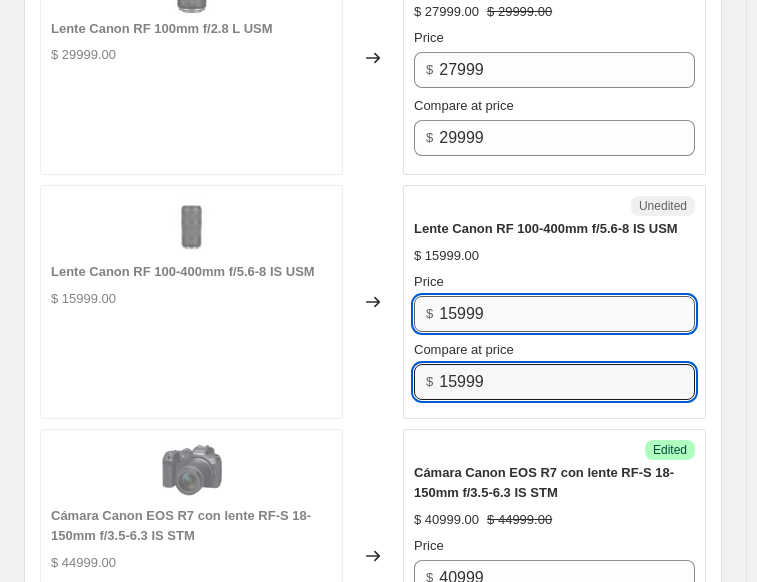 click on "15999" at bounding box center (567, 314) 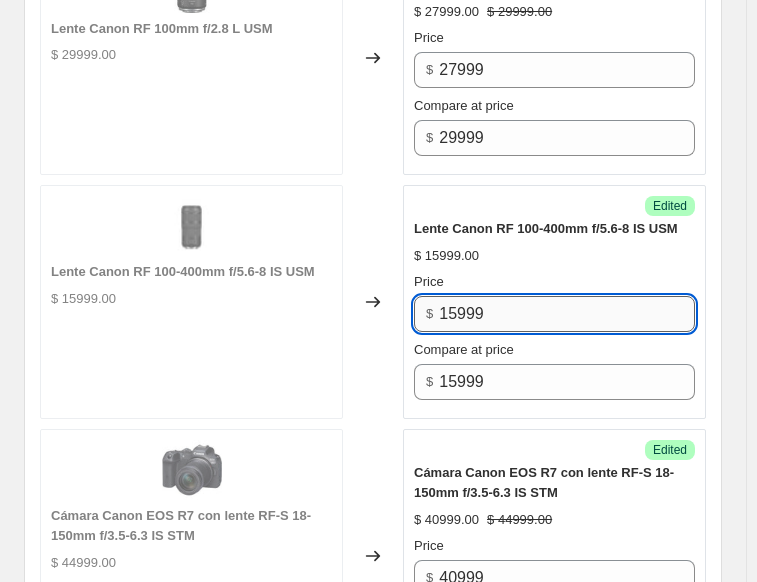 click on "15999" at bounding box center (567, 314) 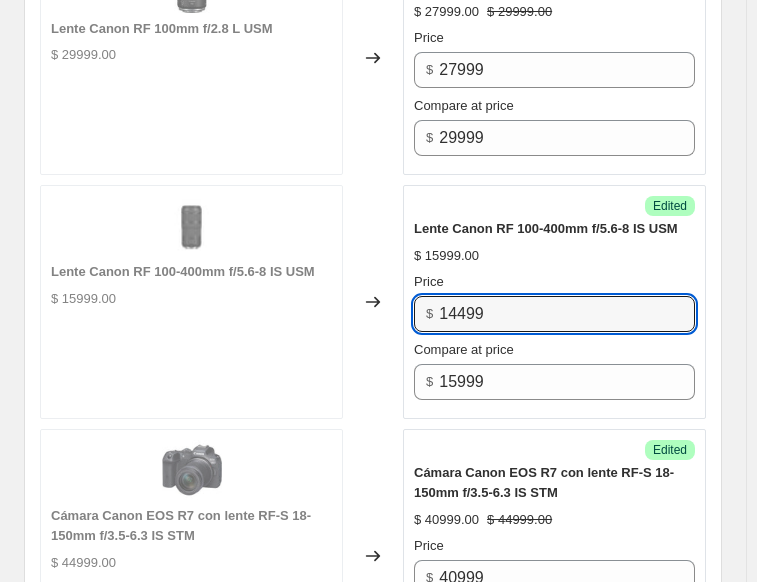 type on "14499" 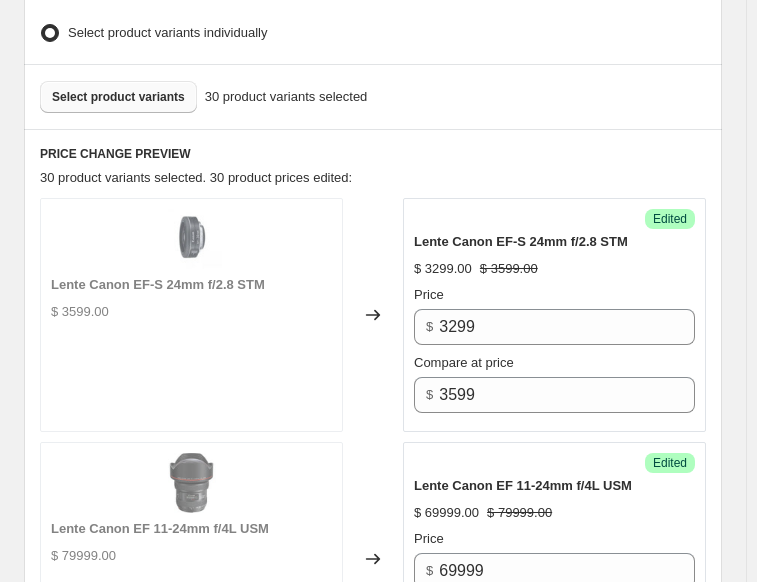 scroll, scrollTop: 600, scrollLeft: 0, axis: vertical 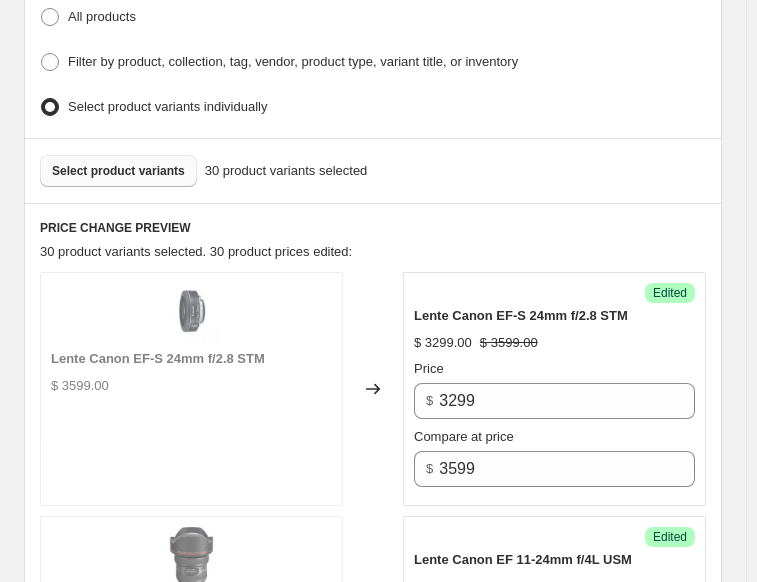 click on "Select product variants" at bounding box center (118, 171) 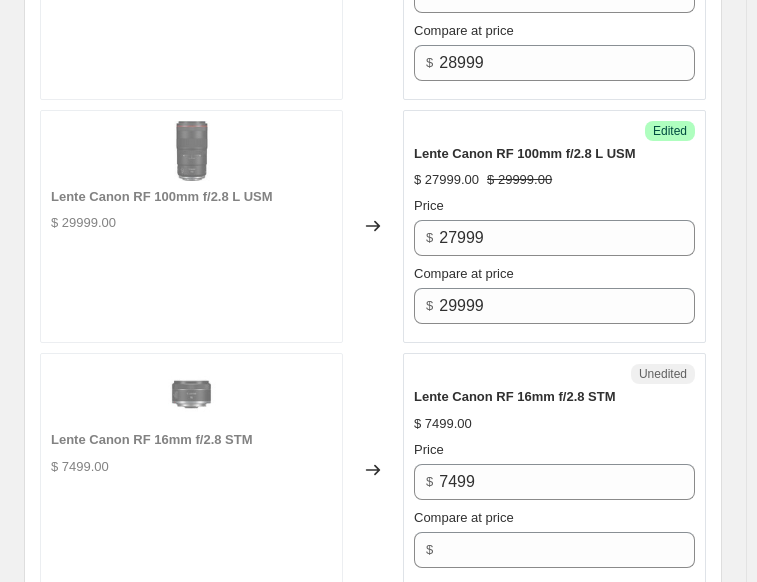scroll, scrollTop: 4100, scrollLeft: 0, axis: vertical 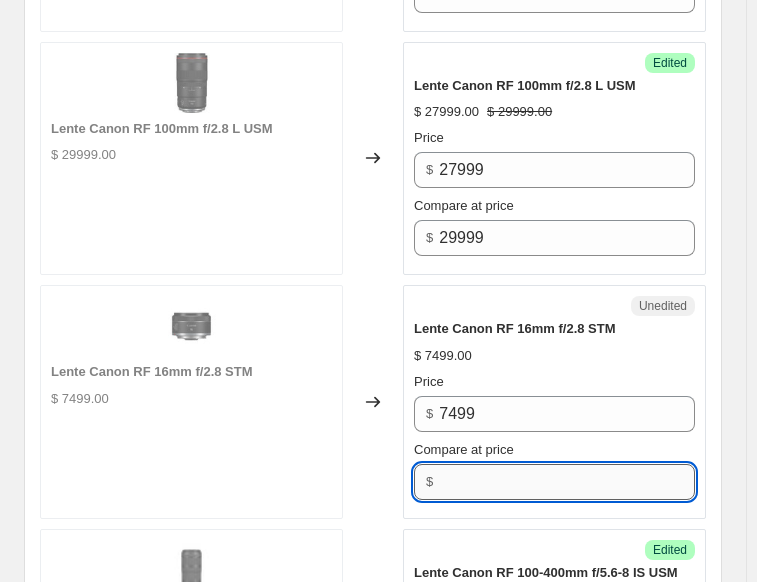 click on "Compare at price" at bounding box center (567, 482) 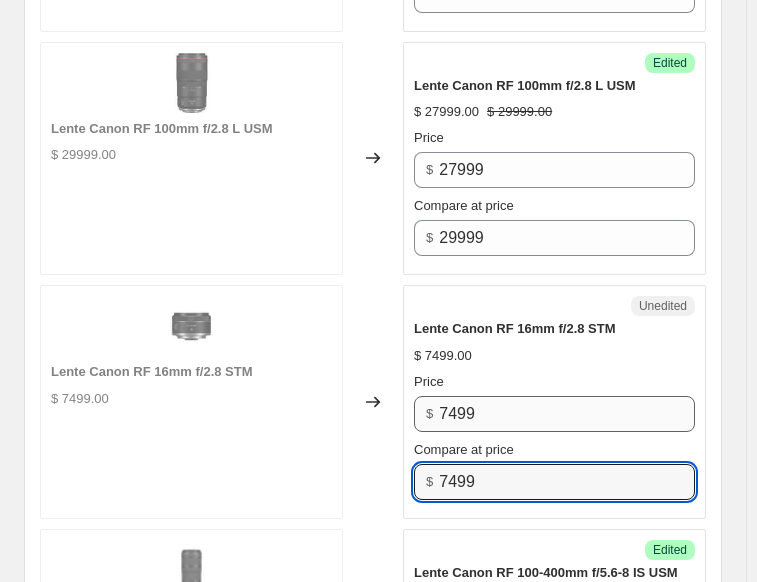 type on "7499" 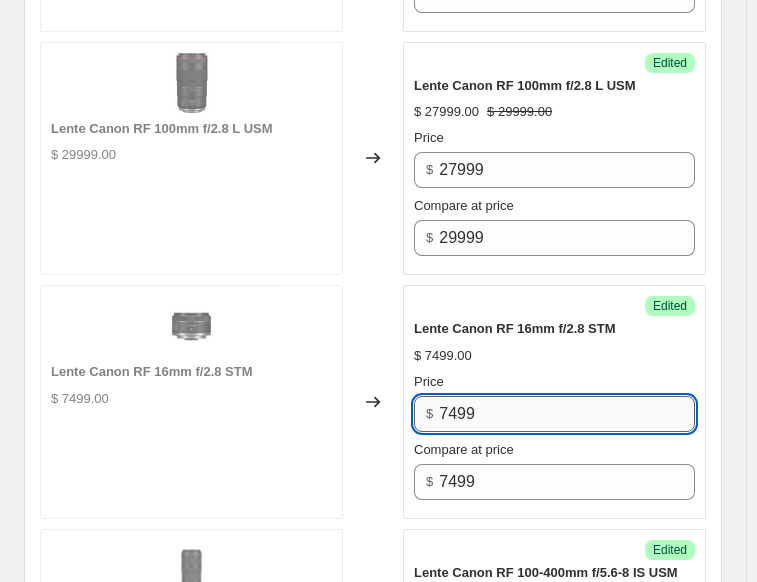 click on "7499" at bounding box center [567, 414] 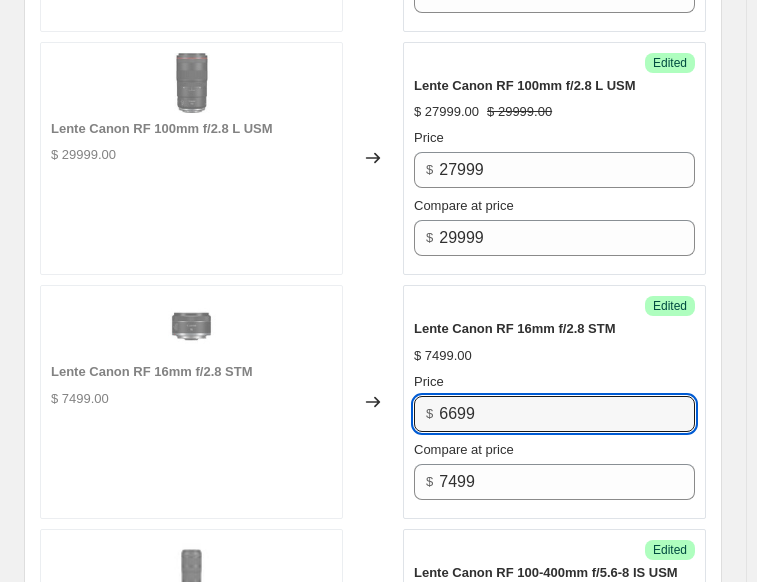 type on "6699" 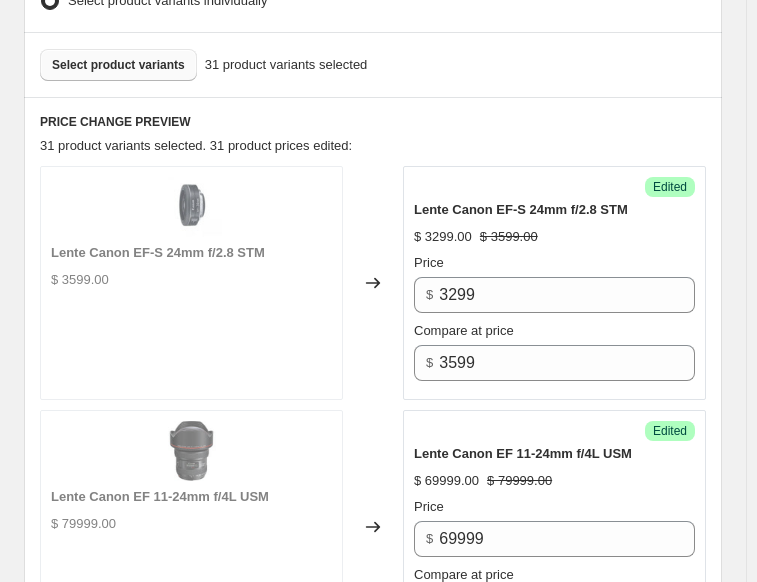 scroll, scrollTop: 600, scrollLeft: 0, axis: vertical 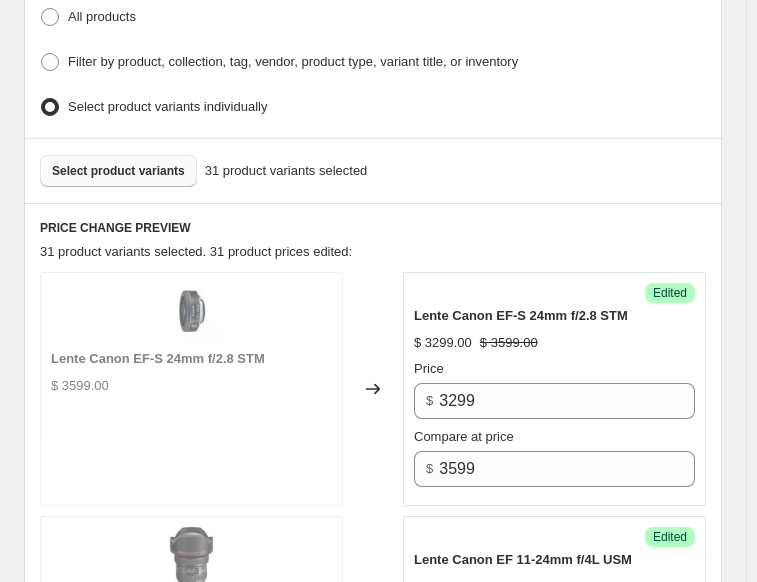 click on "Select product variants" at bounding box center [118, 171] 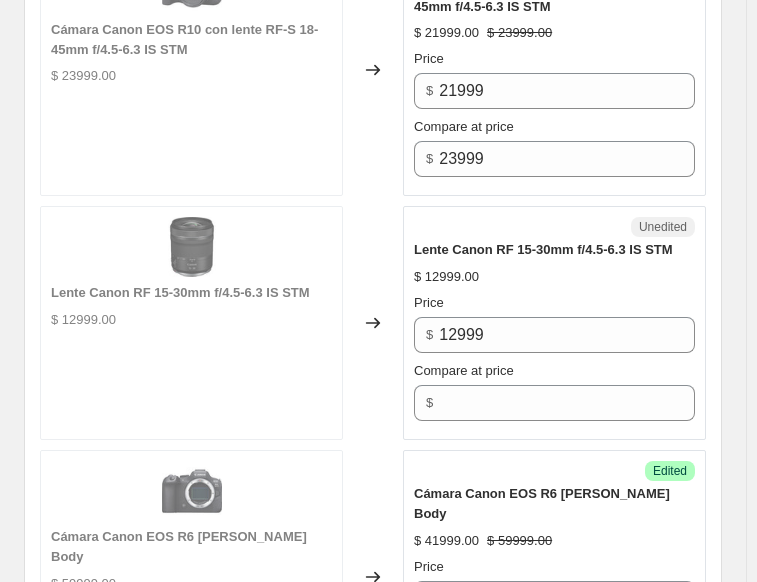 scroll, scrollTop: 5300, scrollLeft: 0, axis: vertical 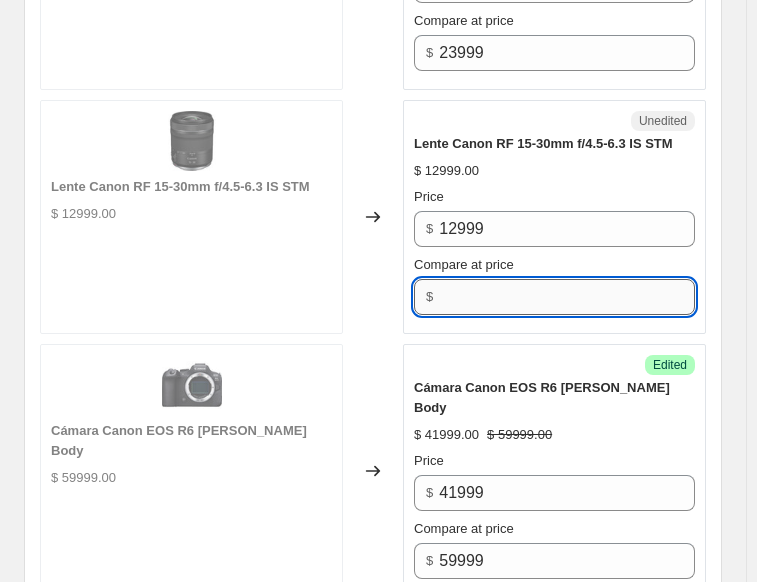 click on "Compare at price" at bounding box center [567, 297] 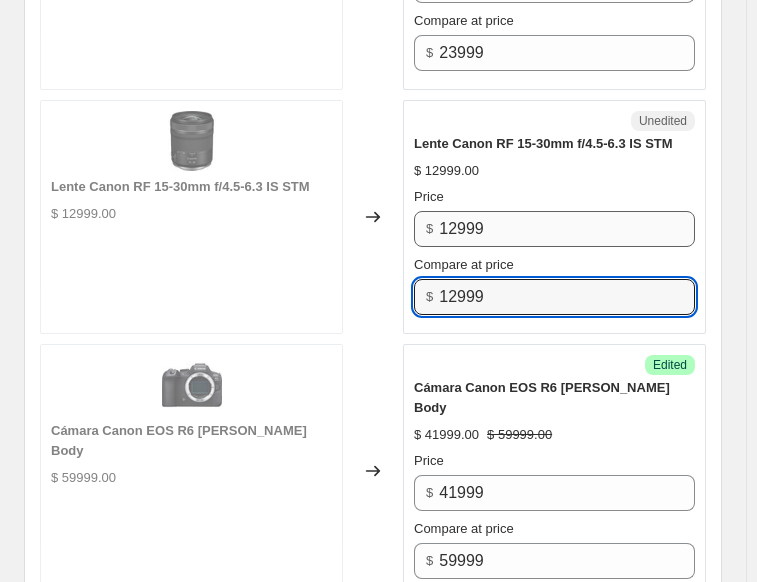 type on "12999" 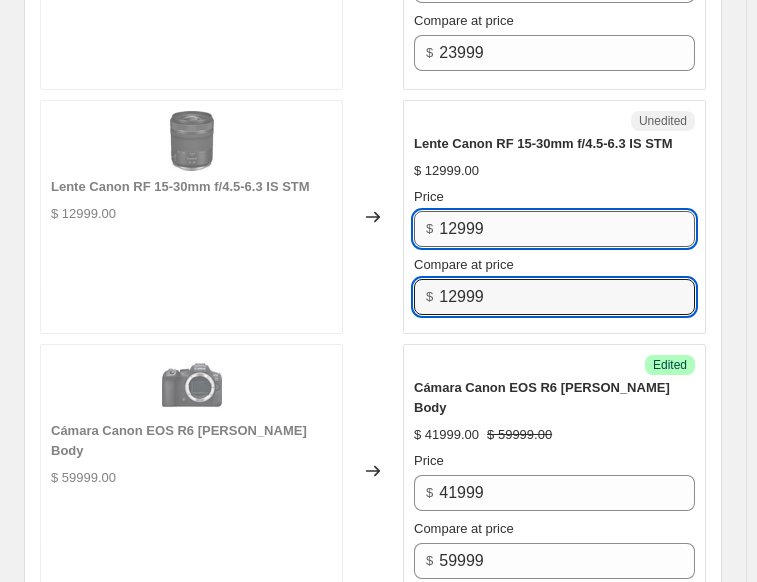 click on "12999" at bounding box center [567, 229] 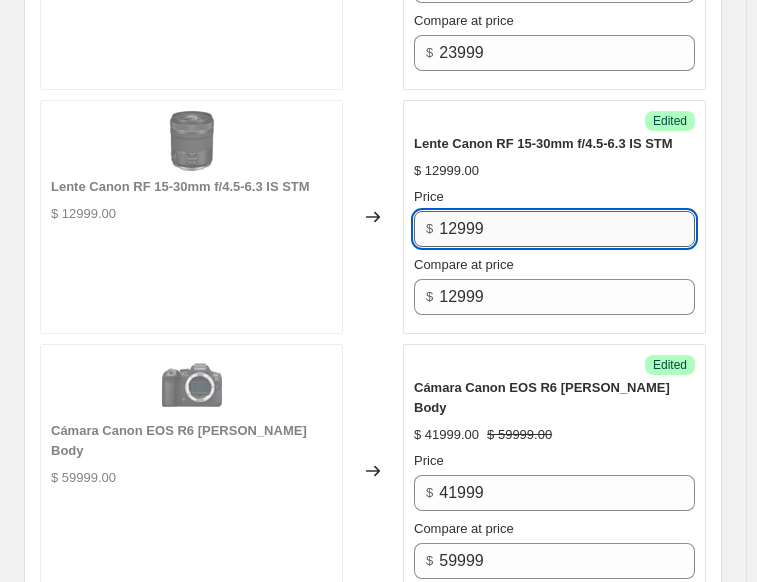 click on "12999" at bounding box center (567, 229) 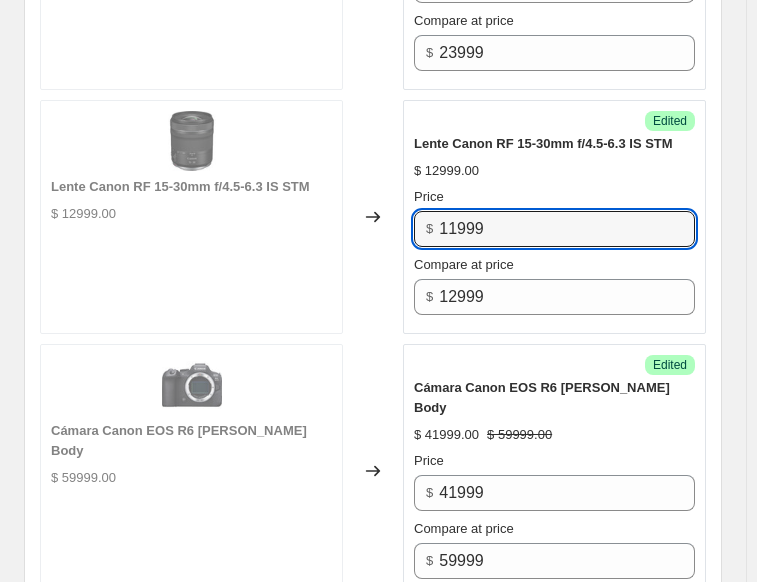 type on "11999" 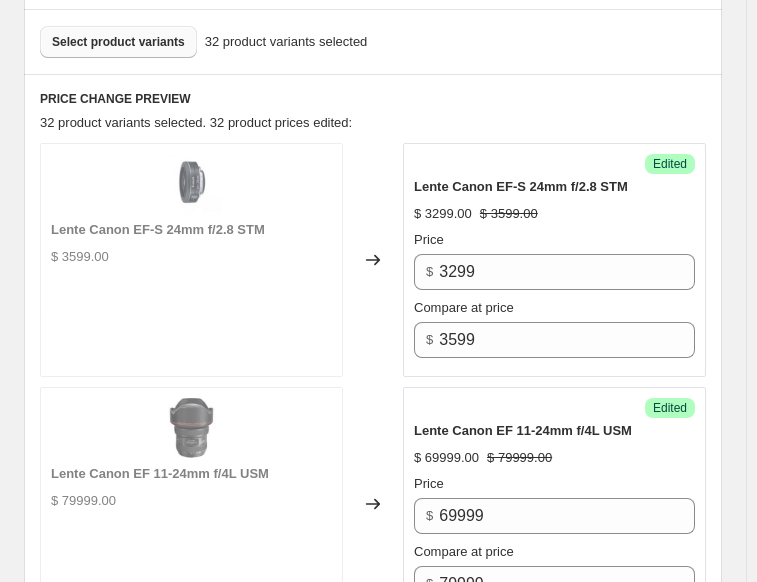 scroll, scrollTop: 400, scrollLeft: 0, axis: vertical 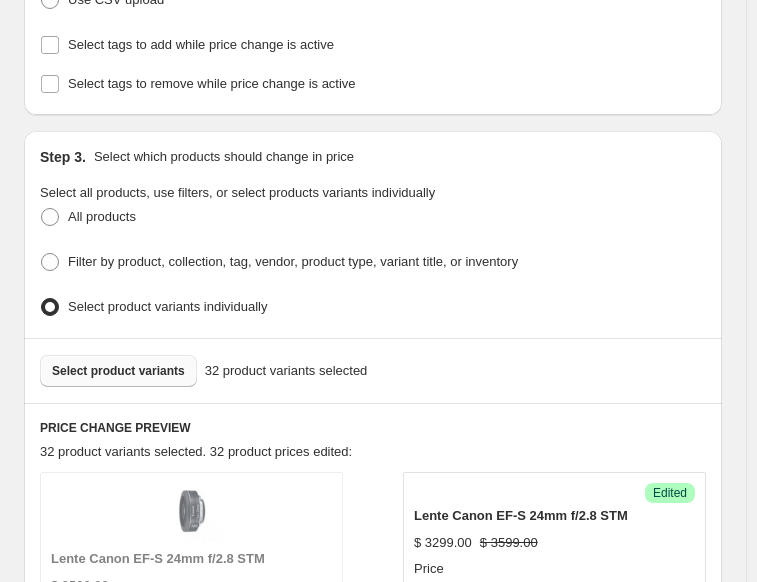 click on "Select product variants" at bounding box center (118, 371) 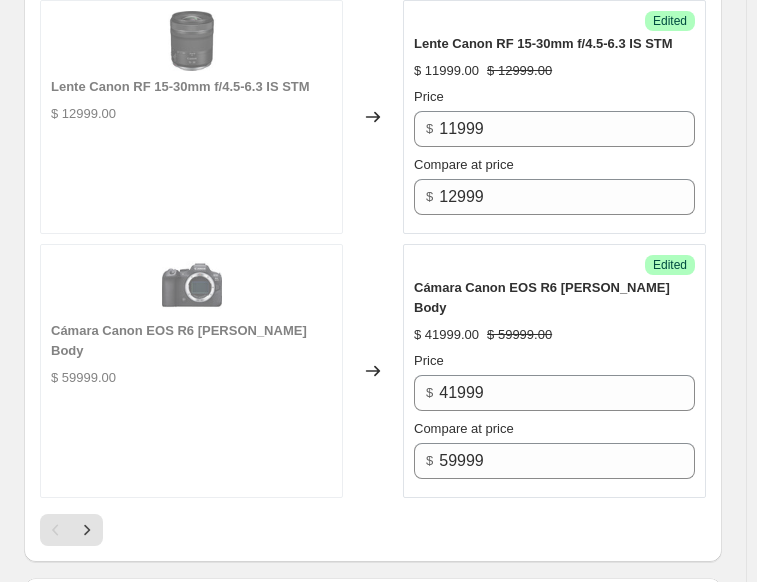 scroll, scrollTop: 5500, scrollLeft: 0, axis: vertical 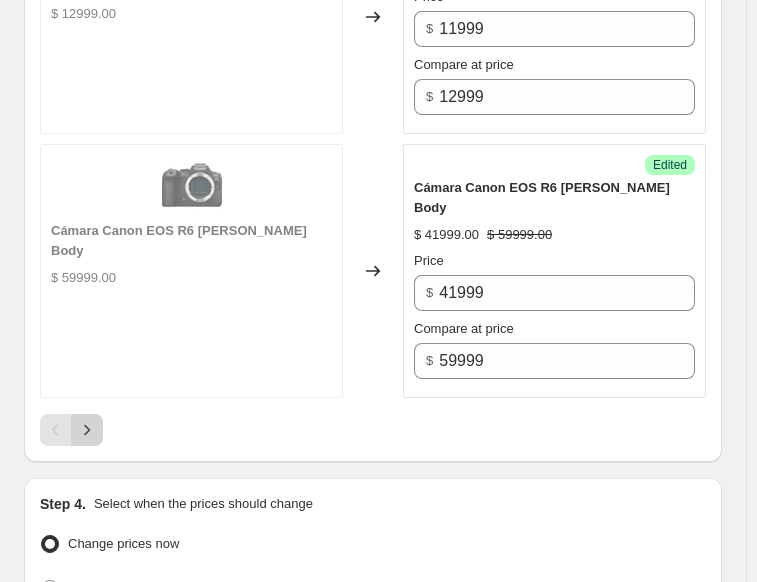 click 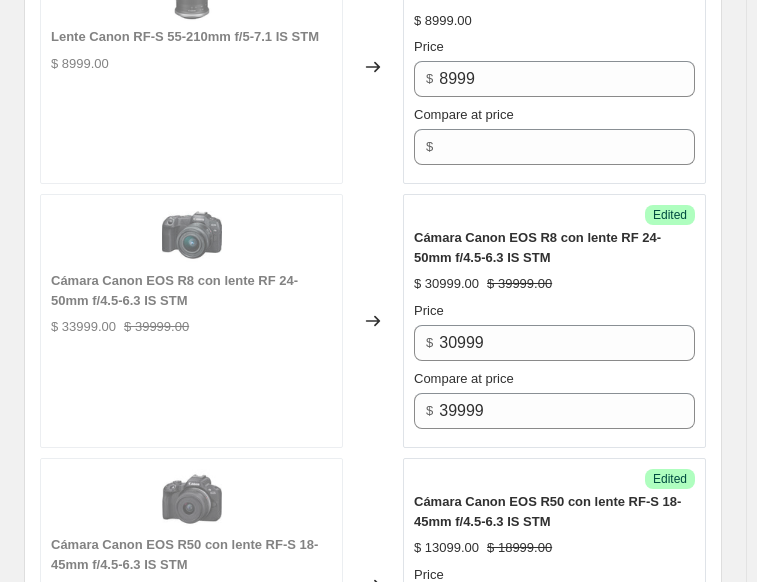 scroll, scrollTop: 1049, scrollLeft: 0, axis: vertical 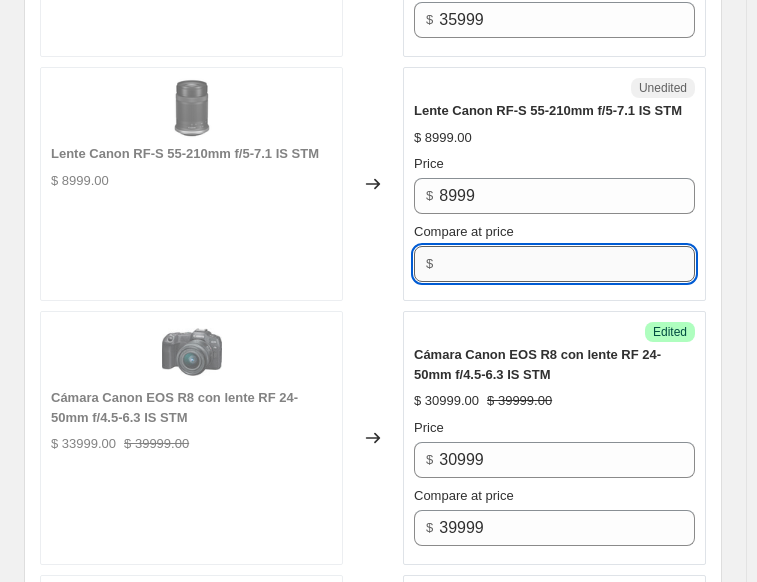 click on "Compare at price" at bounding box center (567, 264) 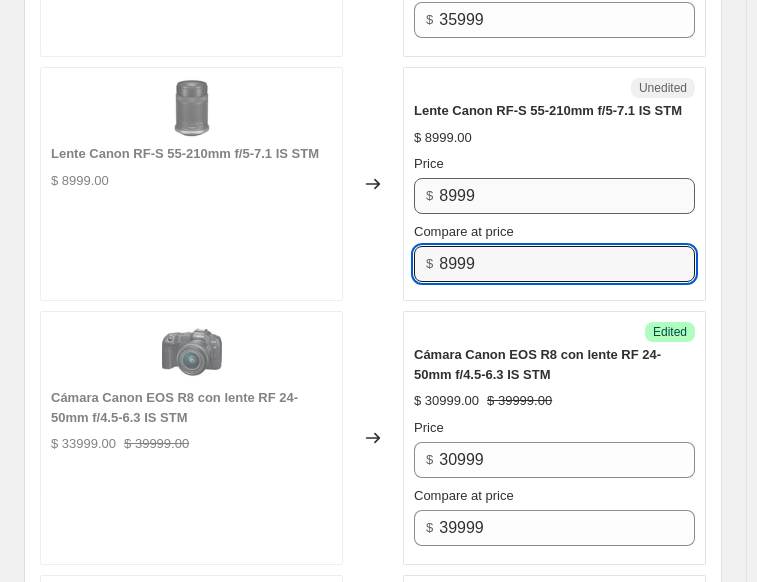 type on "8999" 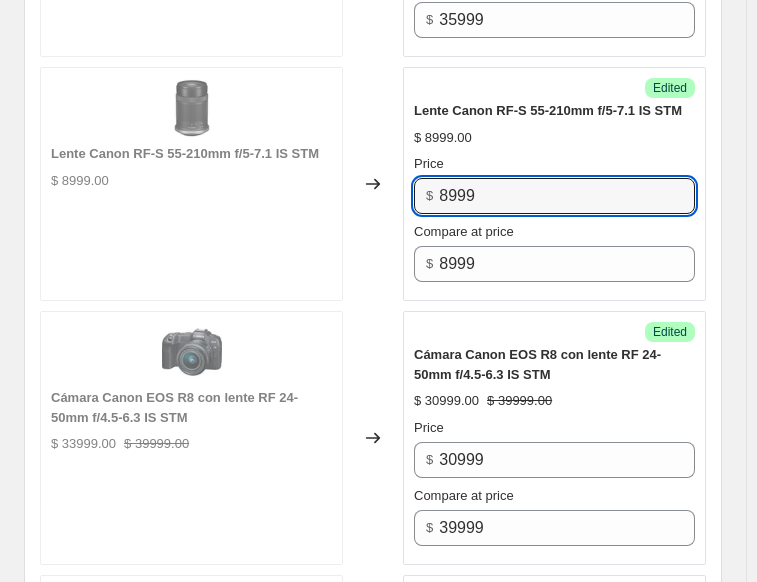 drag, startPoint x: 483, startPoint y: 193, endPoint x: 395, endPoint y: 215, distance: 90.70832 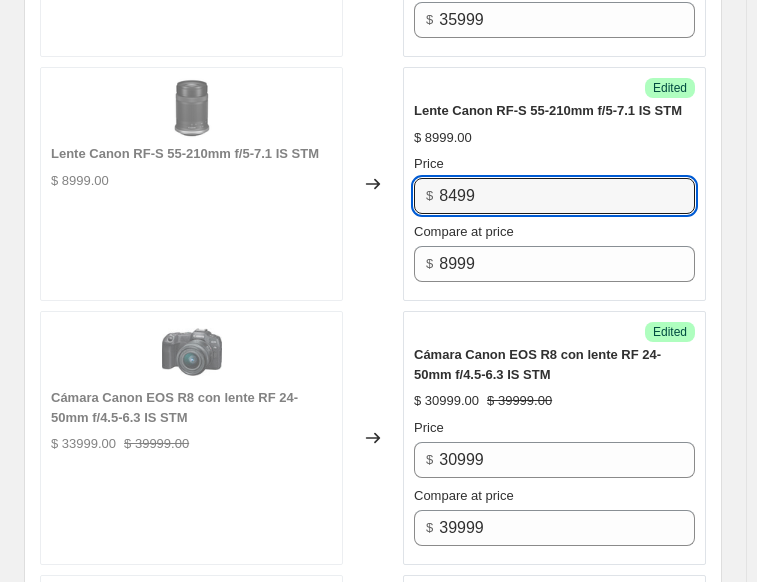 type on "8499" 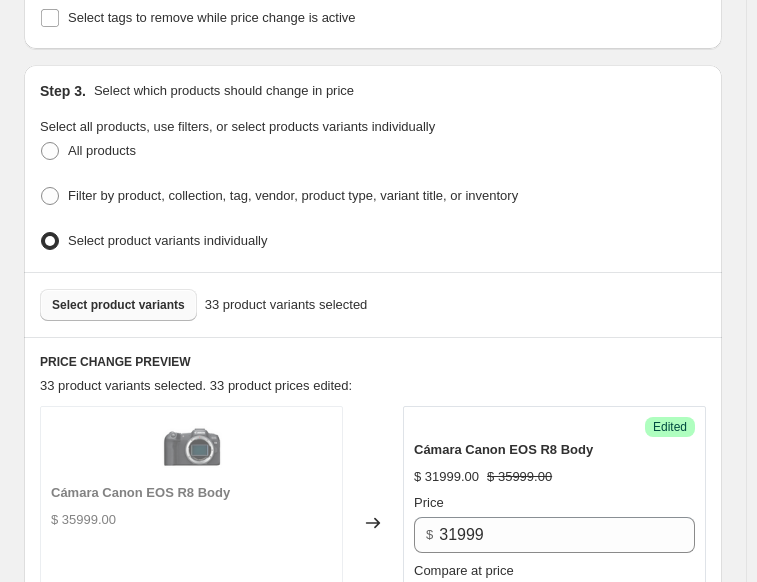 scroll, scrollTop: 500, scrollLeft: 0, axis: vertical 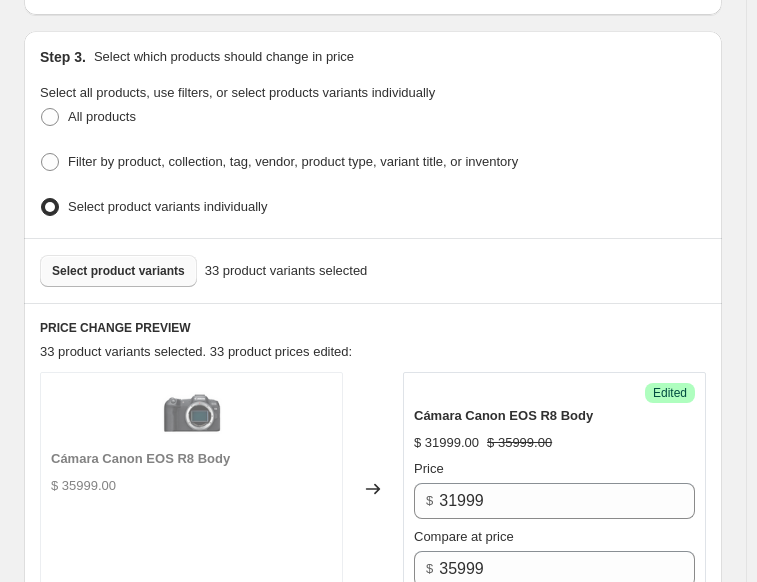 click on "Select product variants" at bounding box center [118, 271] 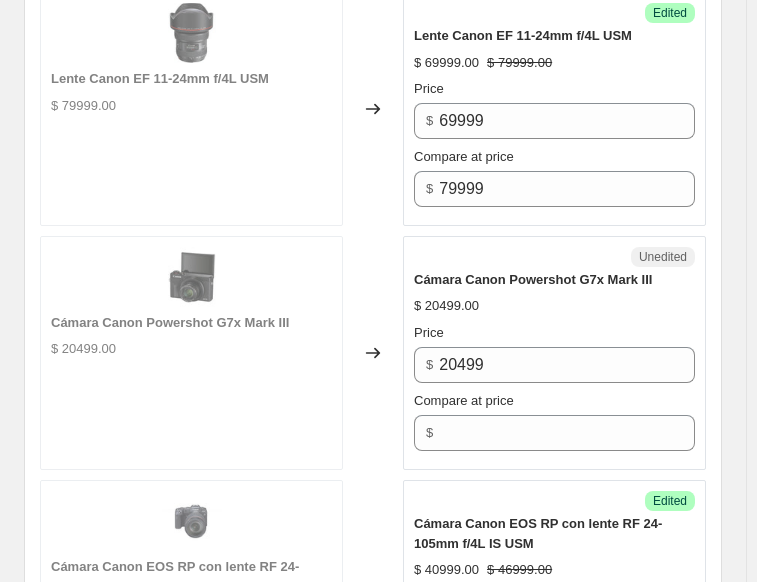 scroll, scrollTop: 1200, scrollLeft: 0, axis: vertical 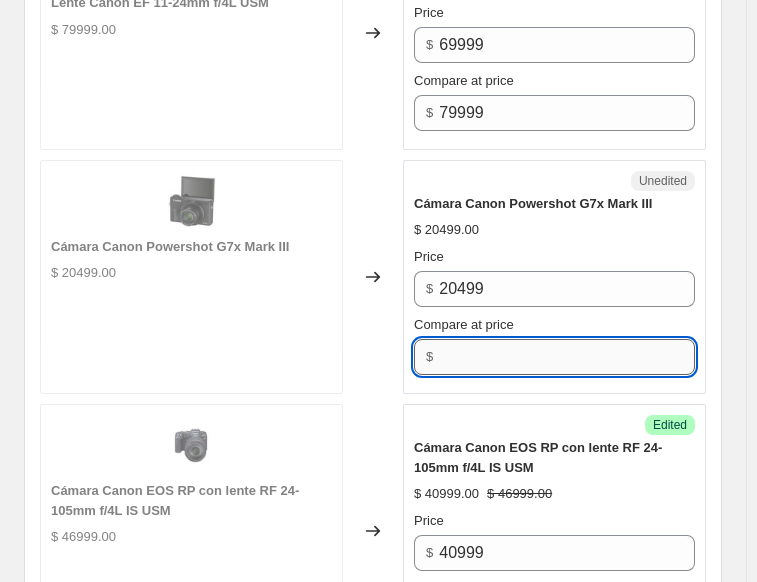click on "Compare at price" at bounding box center [567, 357] 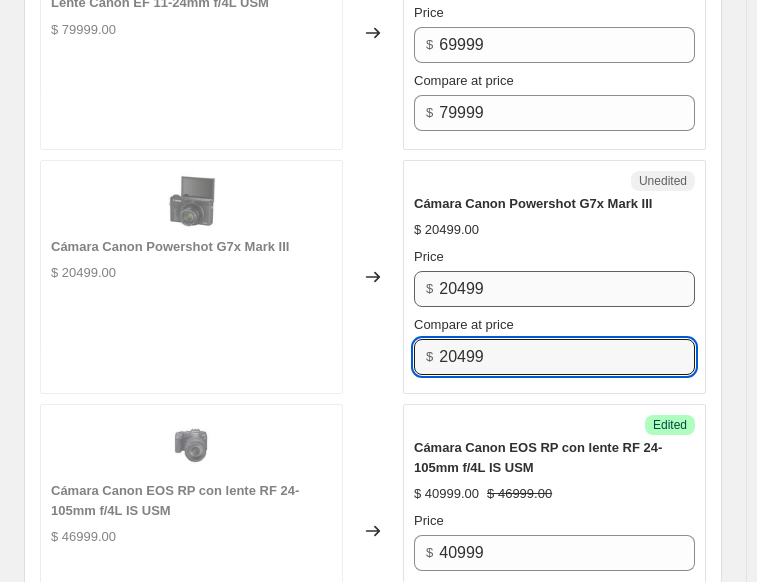 type on "20499" 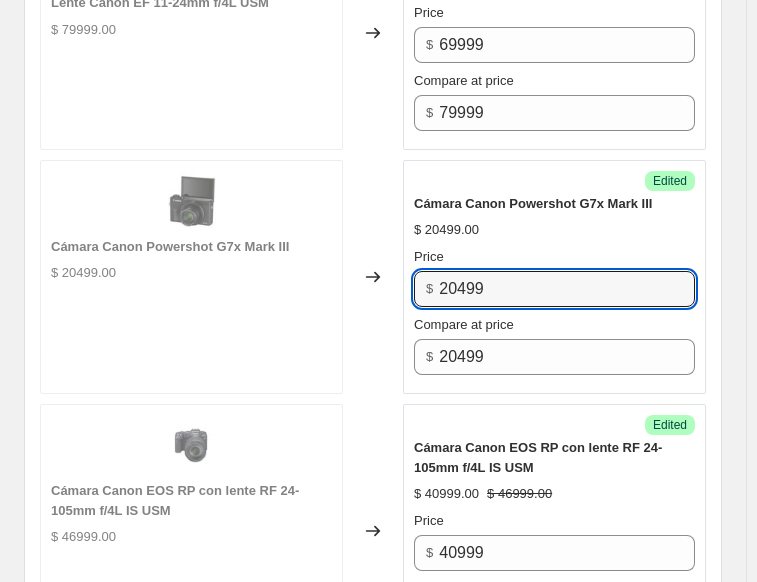 drag, startPoint x: 498, startPoint y: 277, endPoint x: 305, endPoint y: 307, distance: 195.31769 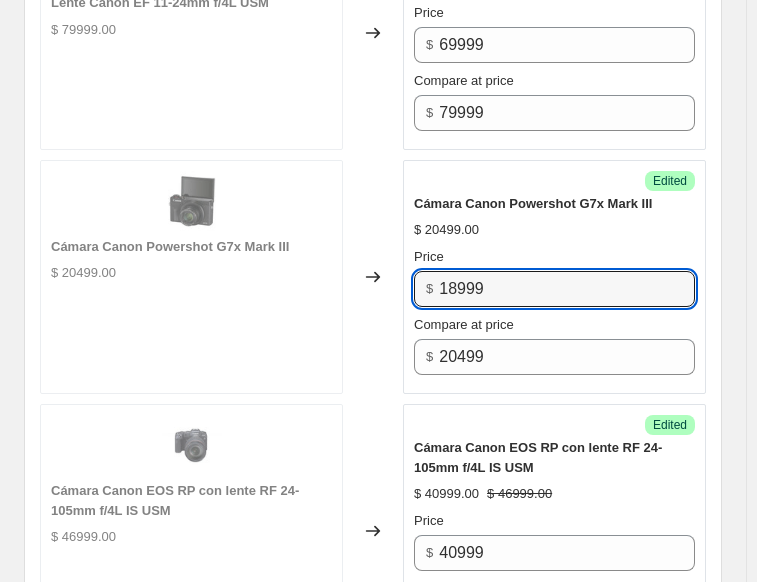 type on "18999" 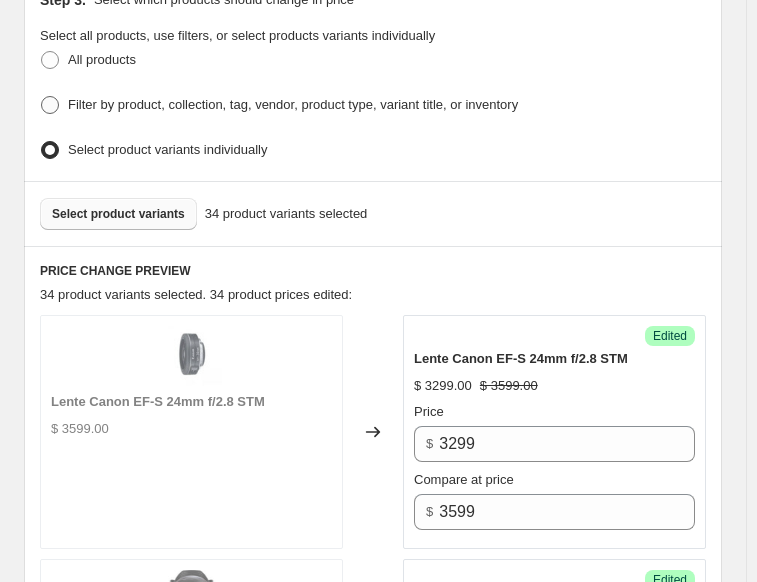 scroll, scrollTop: 500, scrollLeft: 0, axis: vertical 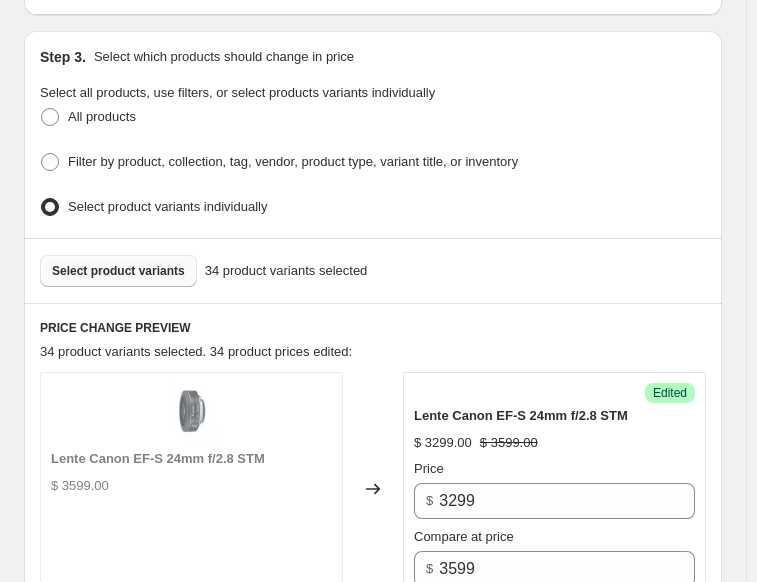 click on "Select product variants" at bounding box center (118, 271) 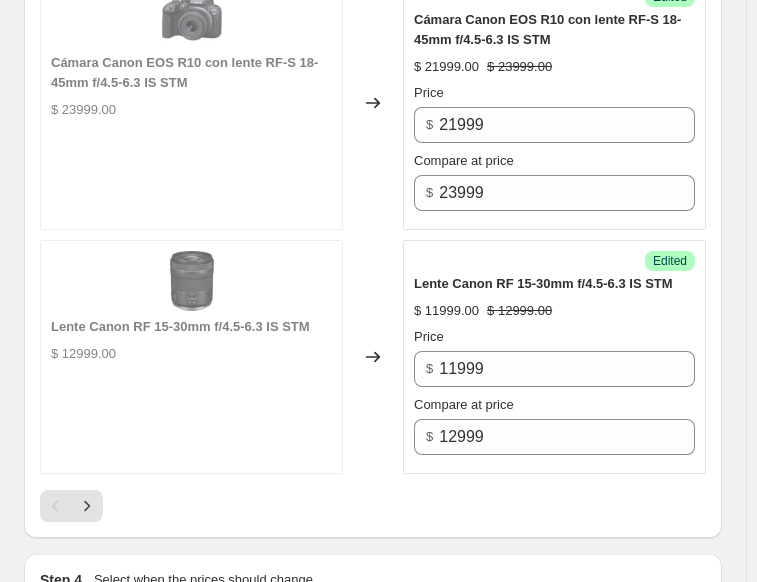 scroll, scrollTop: 5500, scrollLeft: 0, axis: vertical 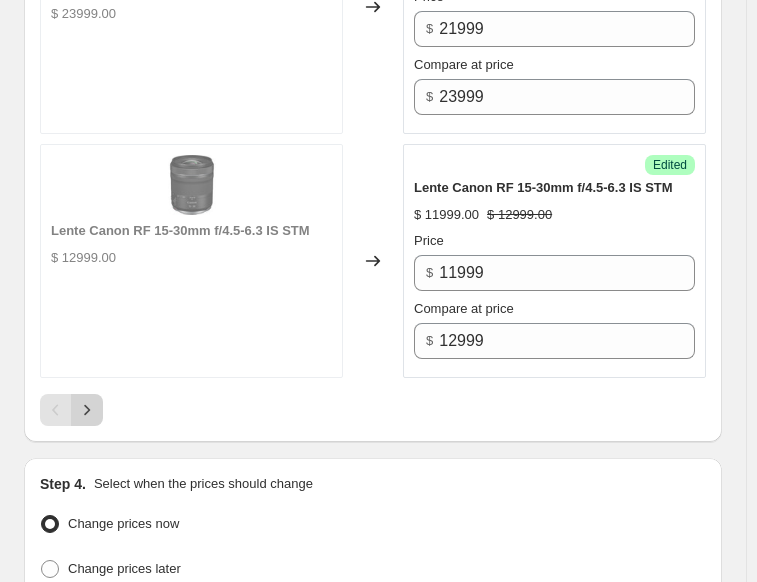 click 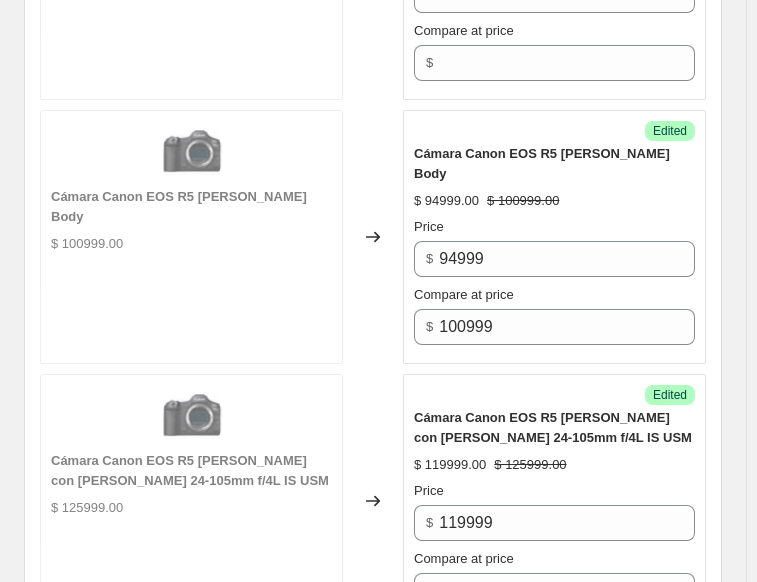 scroll, scrollTop: 2836, scrollLeft: 0, axis: vertical 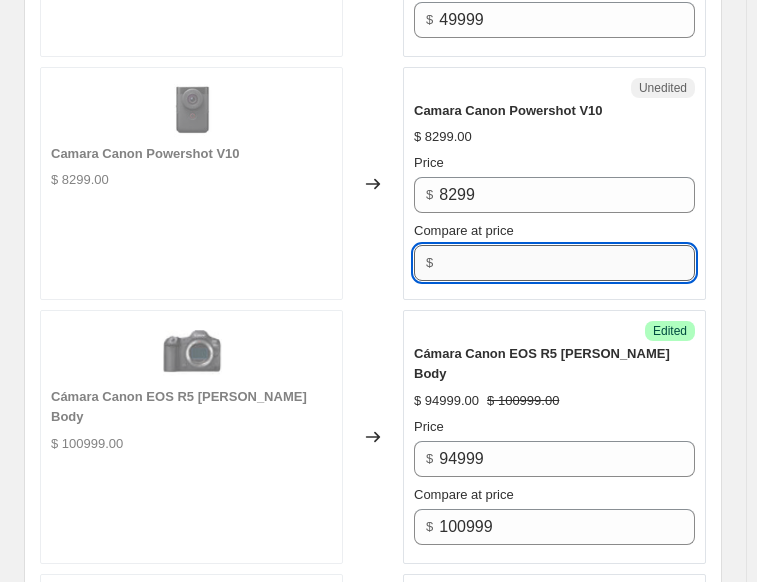click on "Compare at price" at bounding box center [567, 263] 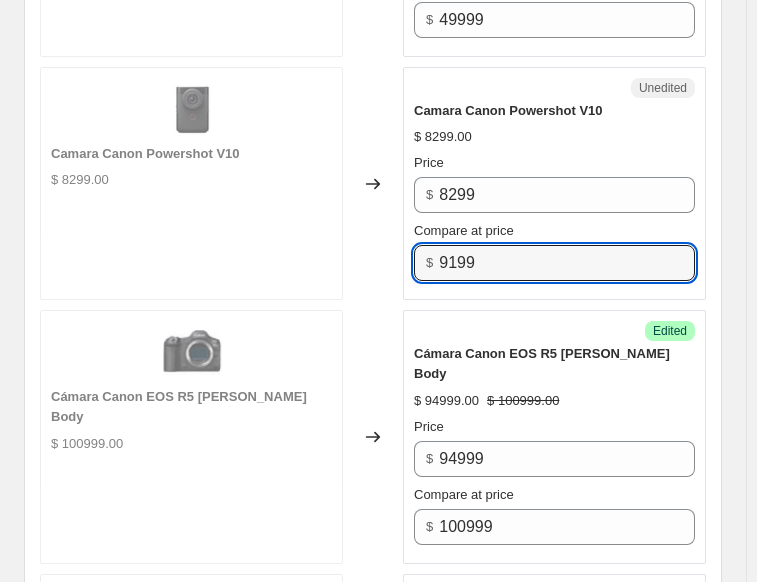 type on "9199" 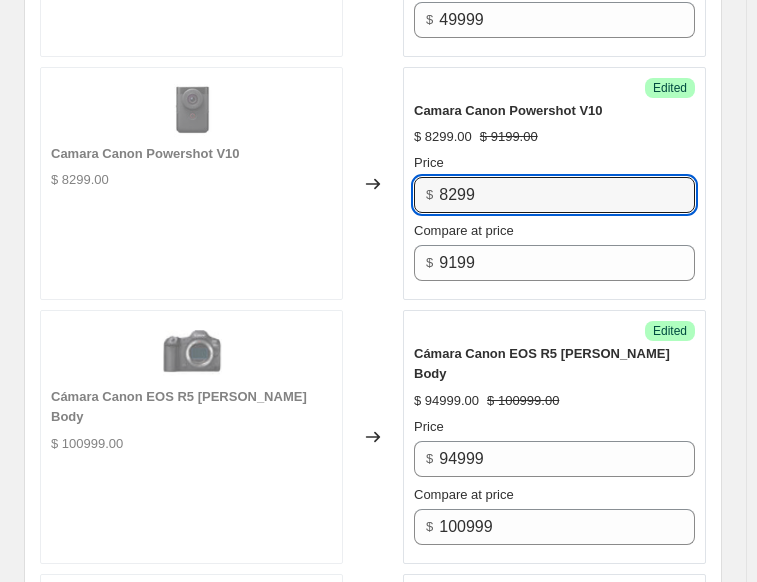 drag, startPoint x: 367, startPoint y: 191, endPoint x: 354, endPoint y: 191, distance: 13 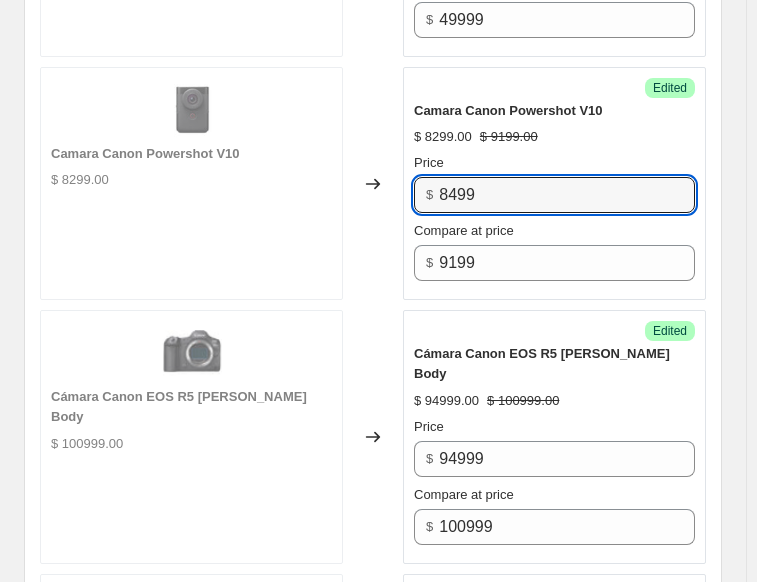 type on "8499" 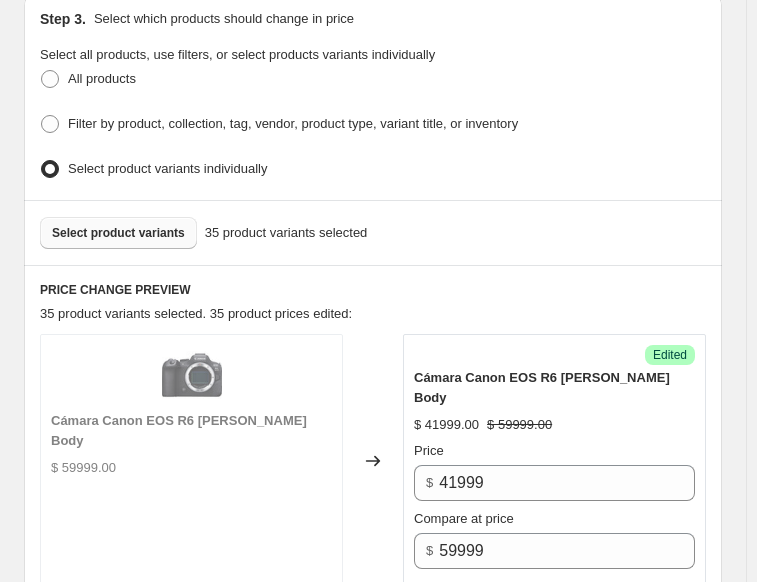 scroll, scrollTop: 536, scrollLeft: 0, axis: vertical 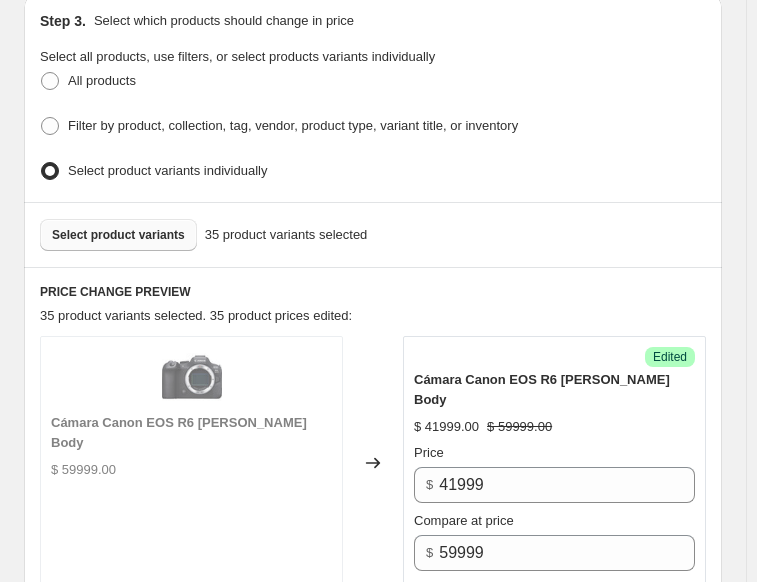 click on "Select product variants" at bounding box center (118, 235) 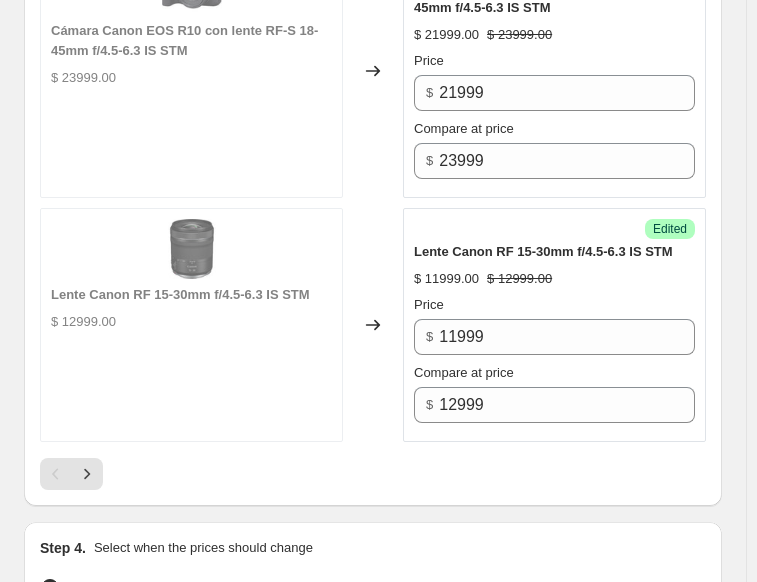 scroll, scrollTop: 5536, scrollLeft: 0, axis: vertical 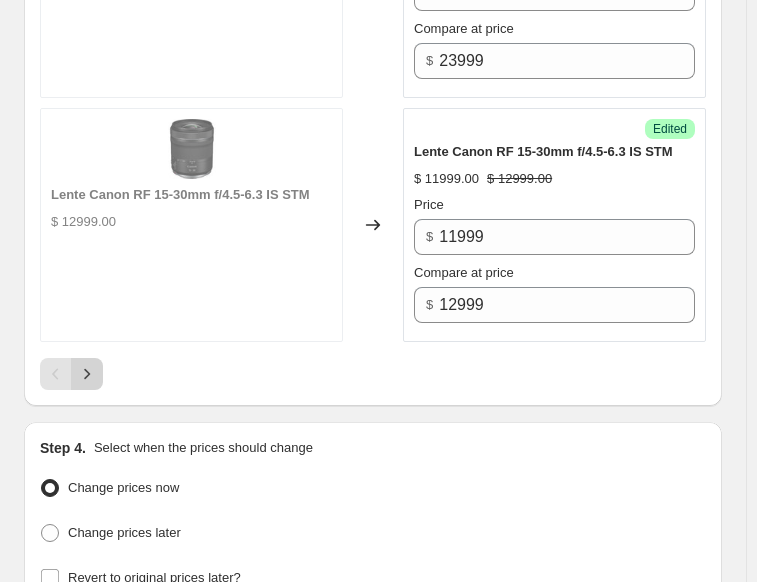 click at bounding box center (87, 374) 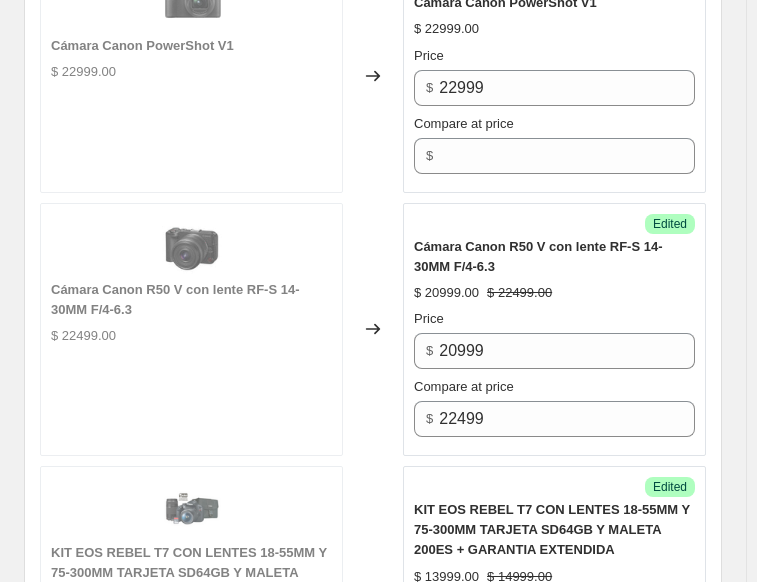 scroll, scrollTop: 3880, scrollLeft: 0, axis: vertical 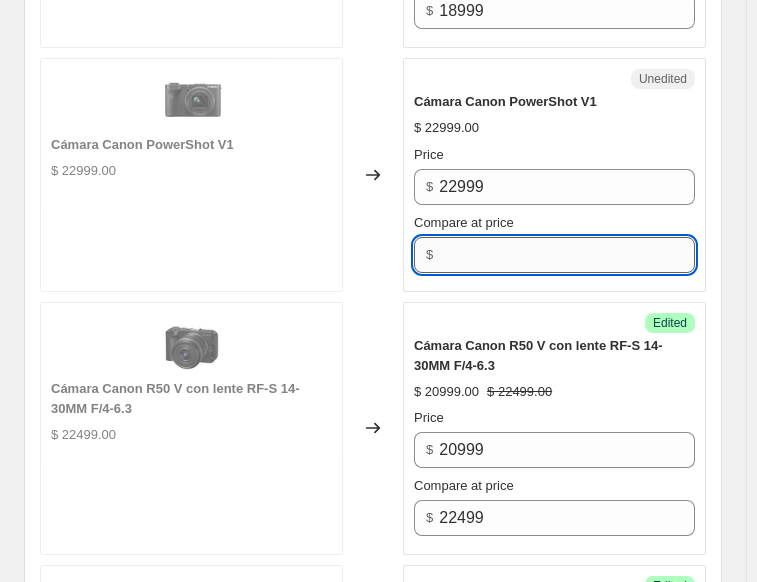 click on "Compare at price" at bounding box center (567, 255) 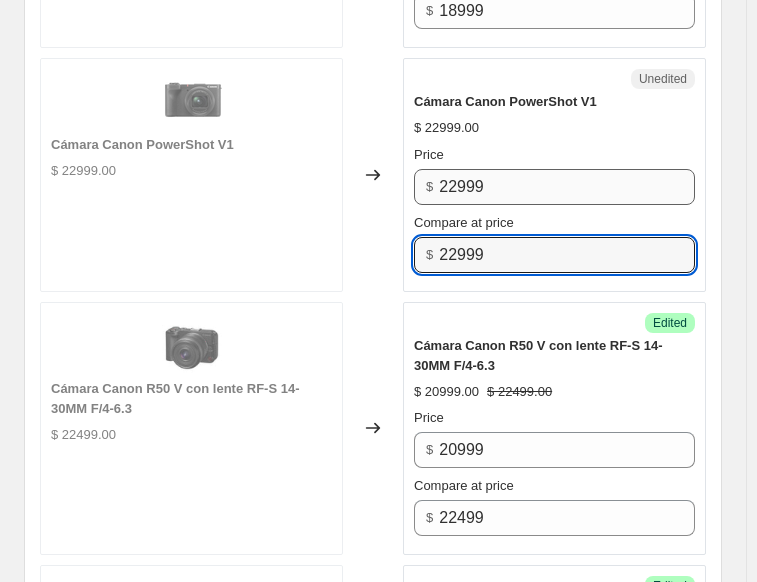 type on "22999" 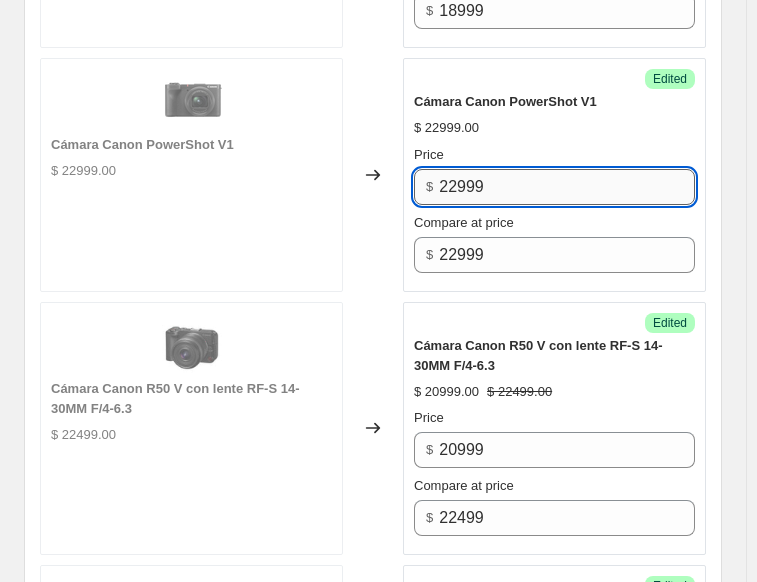 click on "22999" at bounding box center [567, 187] 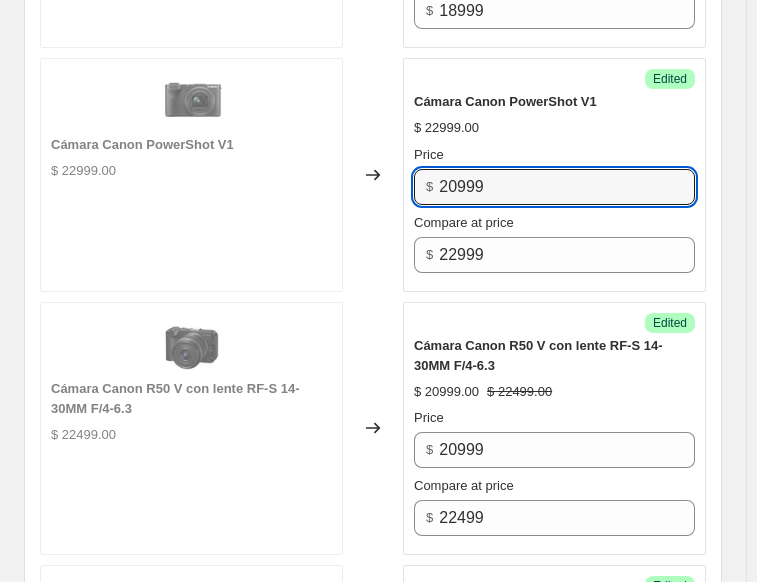 type on "20999" 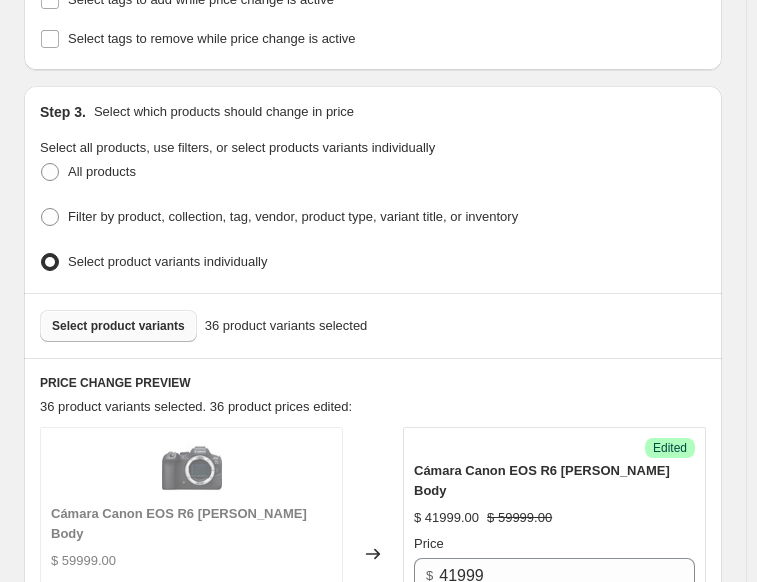 scroll, scrollTop: 480, scrollLeft: 0, axis: vertical 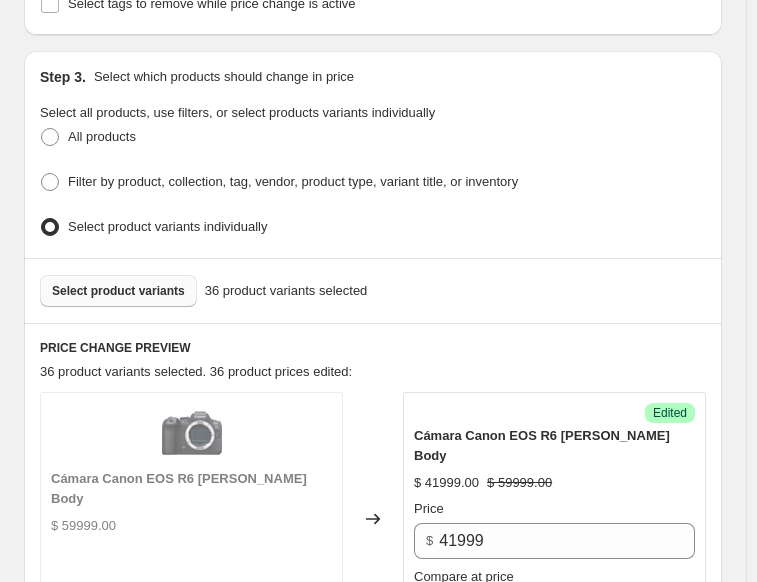 click on "Select product variants" at bounding box center (118, 291) 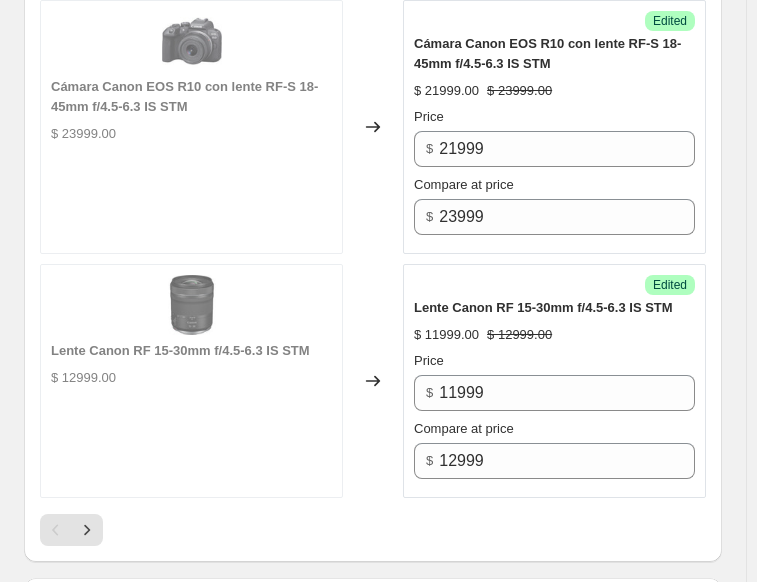 scroll, scrollTop: 5580, scrollLeft: 0, axis: vertical 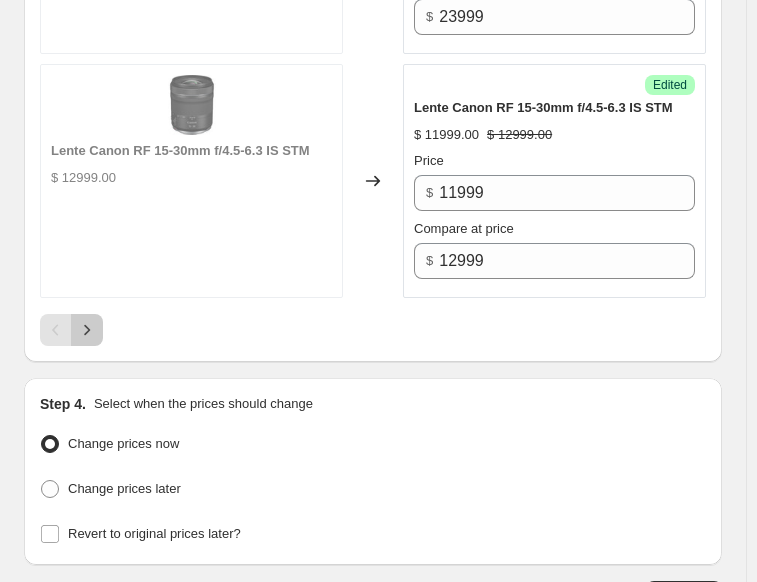 click 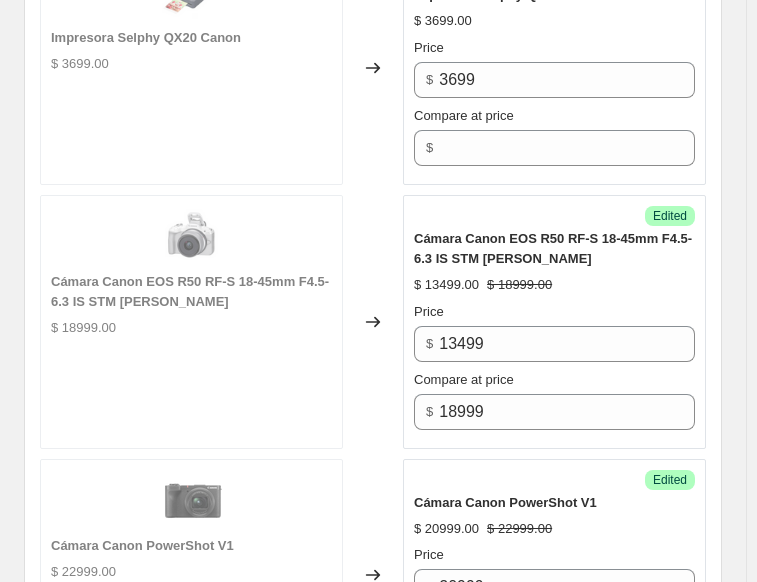 scroll, scrollTop: 3523, scrollLeft: 0, axis: vertical 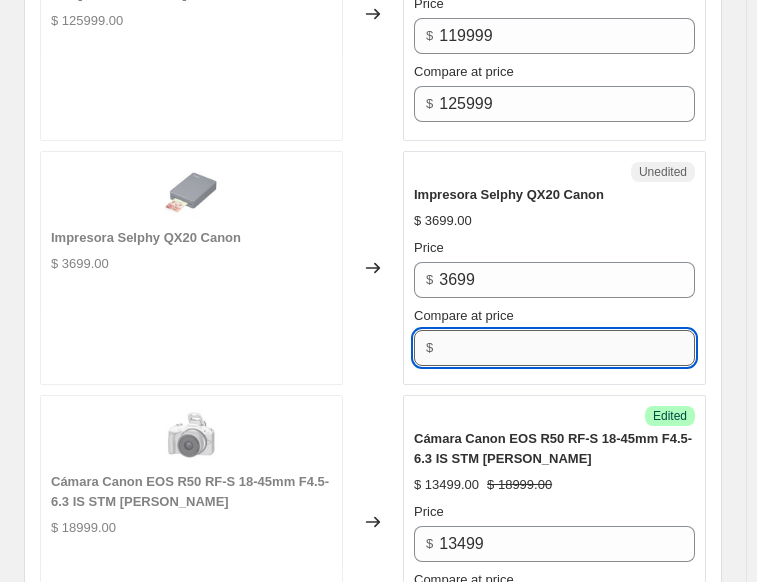 click on "Compare at price" at bounding box center [567, 348] 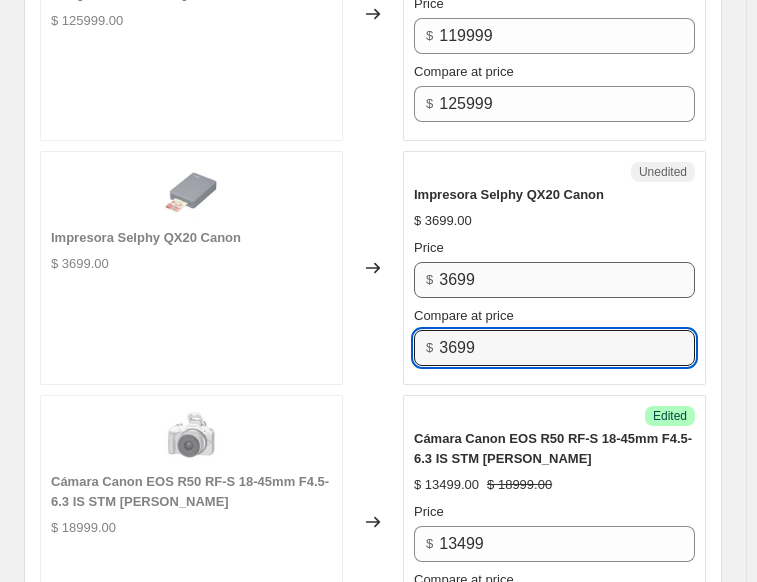 type on "3699" 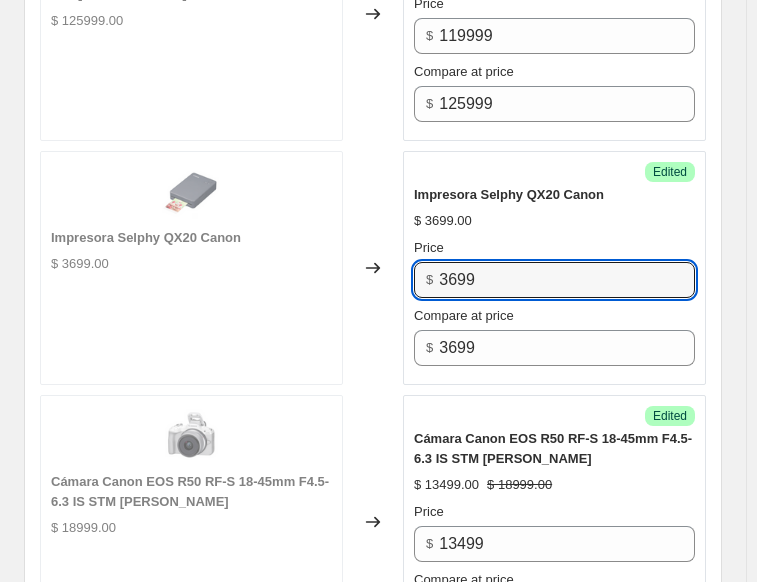 drag, startPoint x: 490, startPoint y: 224, endPoint x: 371, endPoint y: 243, distance: 120.50726 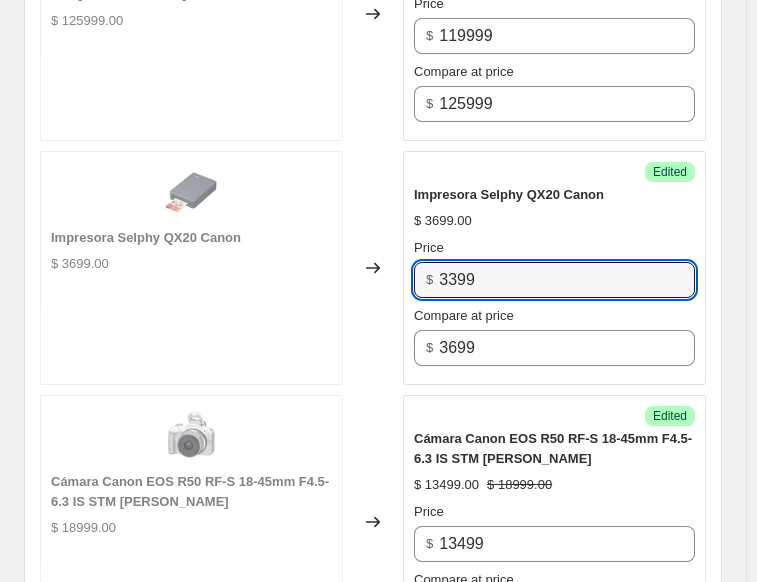 type on "3399" 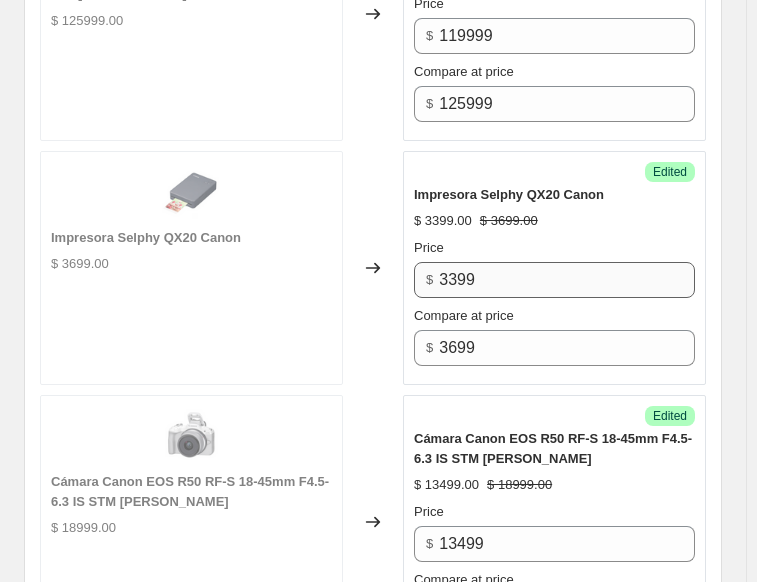 drag, startPoint x: 384, startPoint y: 294, endPoint x: 496, endPoint y: 210, distance: 140 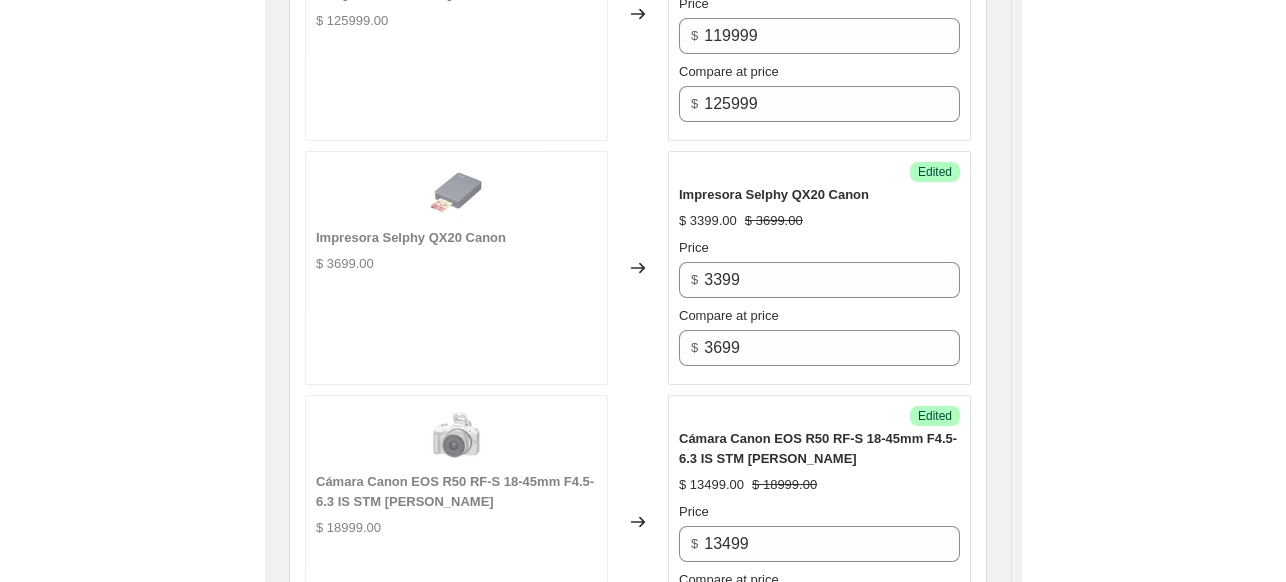 scroll, scrollTop: 3078, scrollLeft: 0, axis: vertical 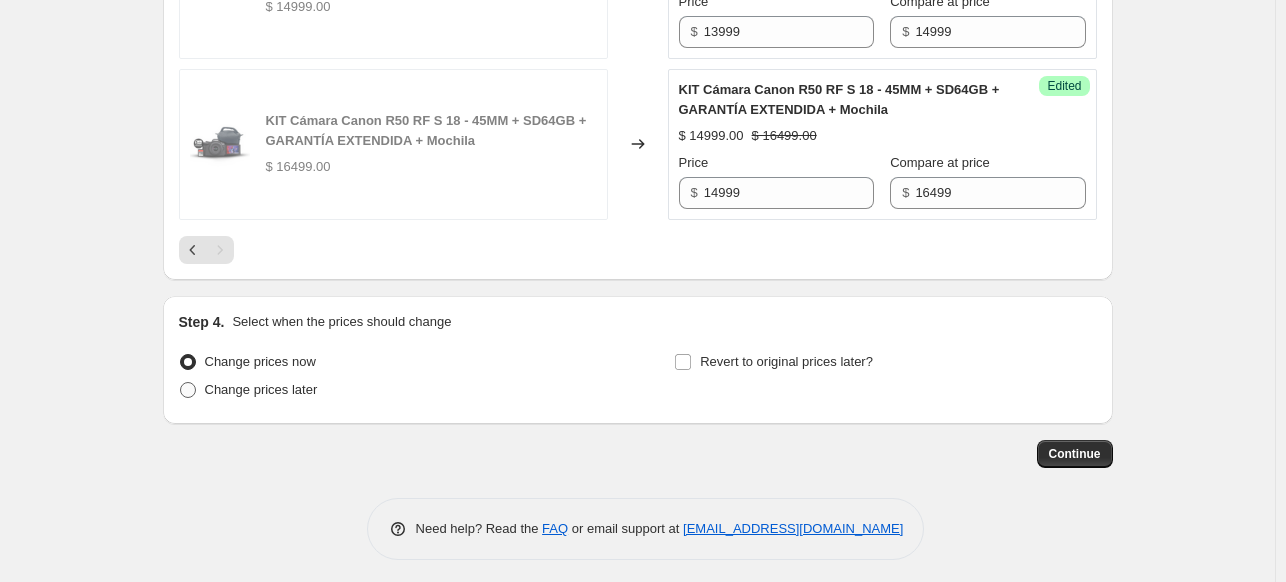click on "Change prices later" at bounding box center [261, 389] 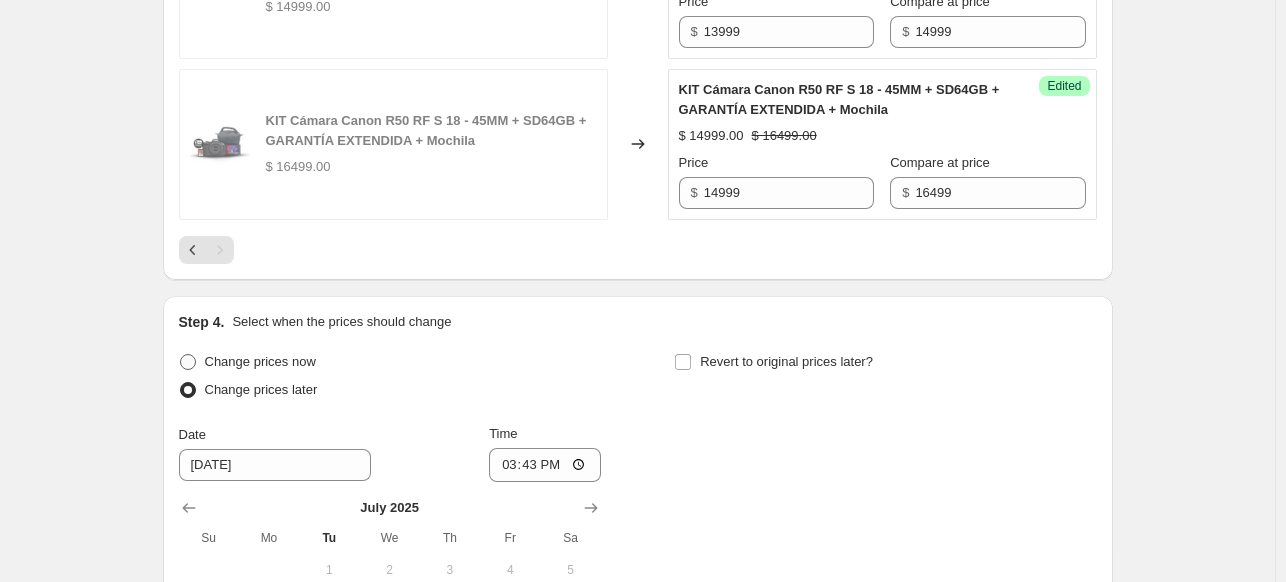 click on "Change prices now" at bounding box center [260, 361] 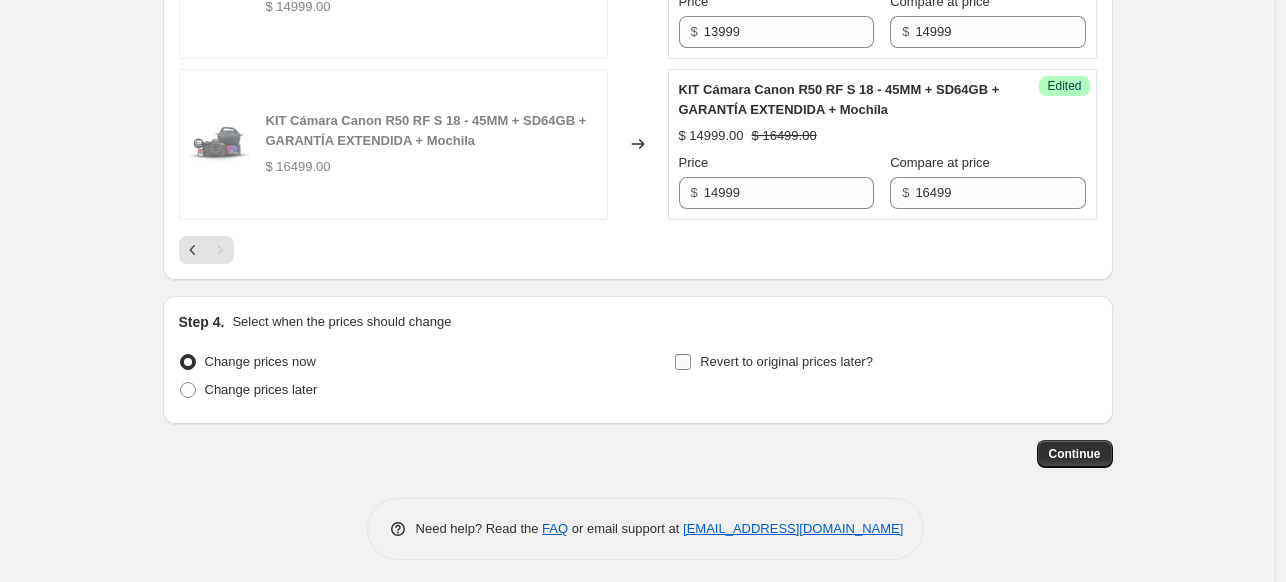 click on "Revert to original prices later?" at bounding box center [683, 362] 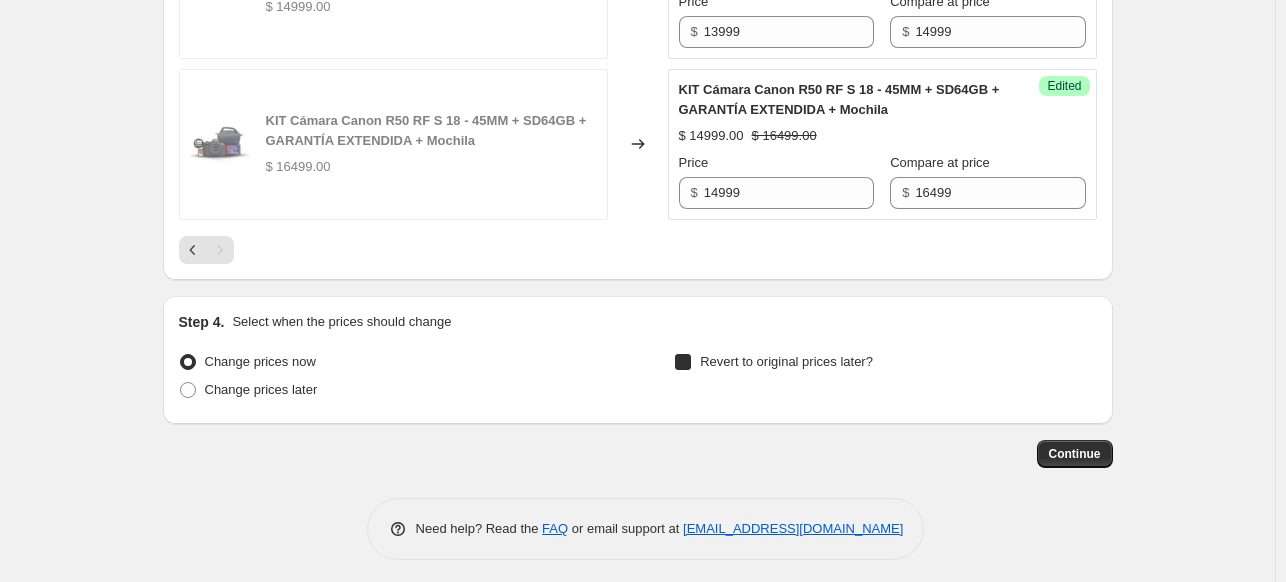 checkbox on "true" 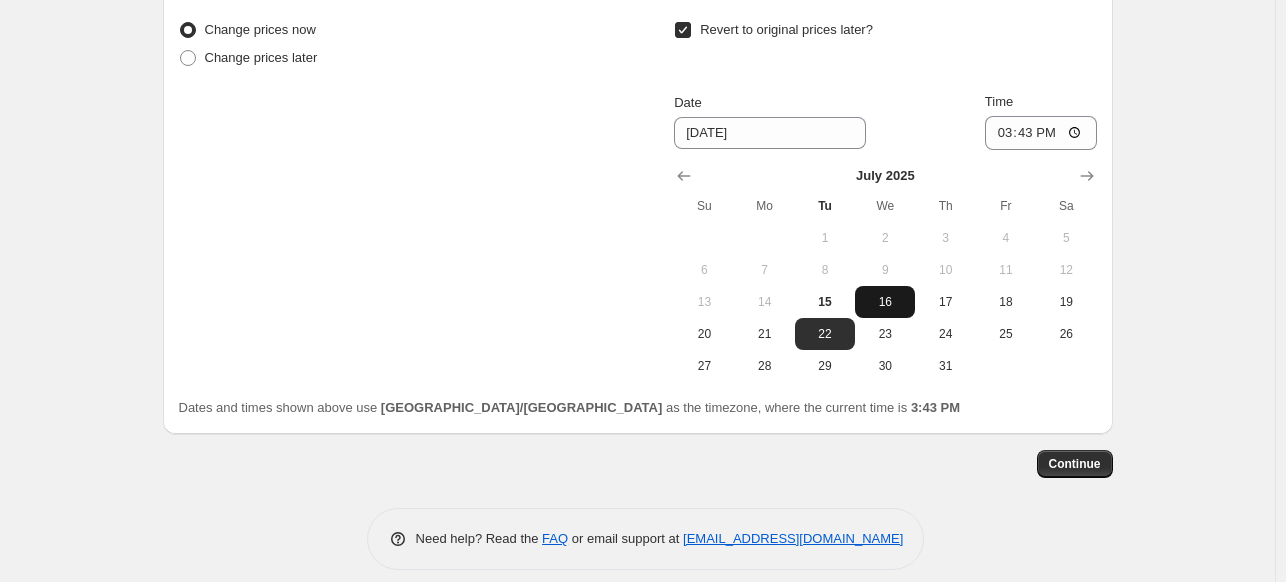 scroll, scrollTop: 3420, scrollLeft: 0, axis: vertical 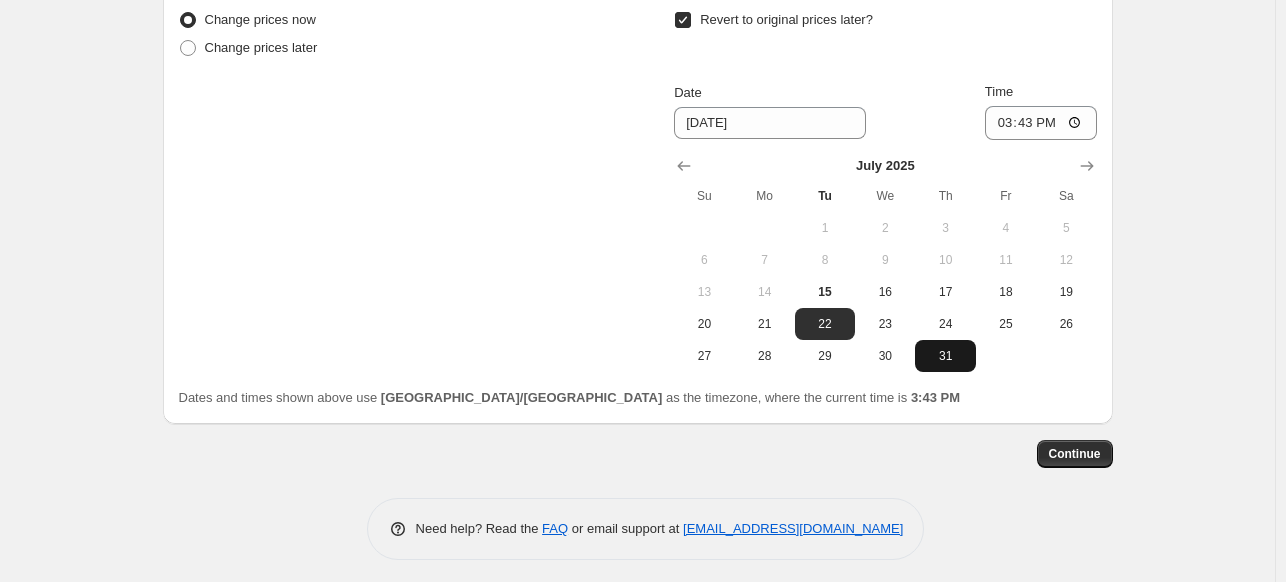 click on "31" at bounding box center [945, 356] 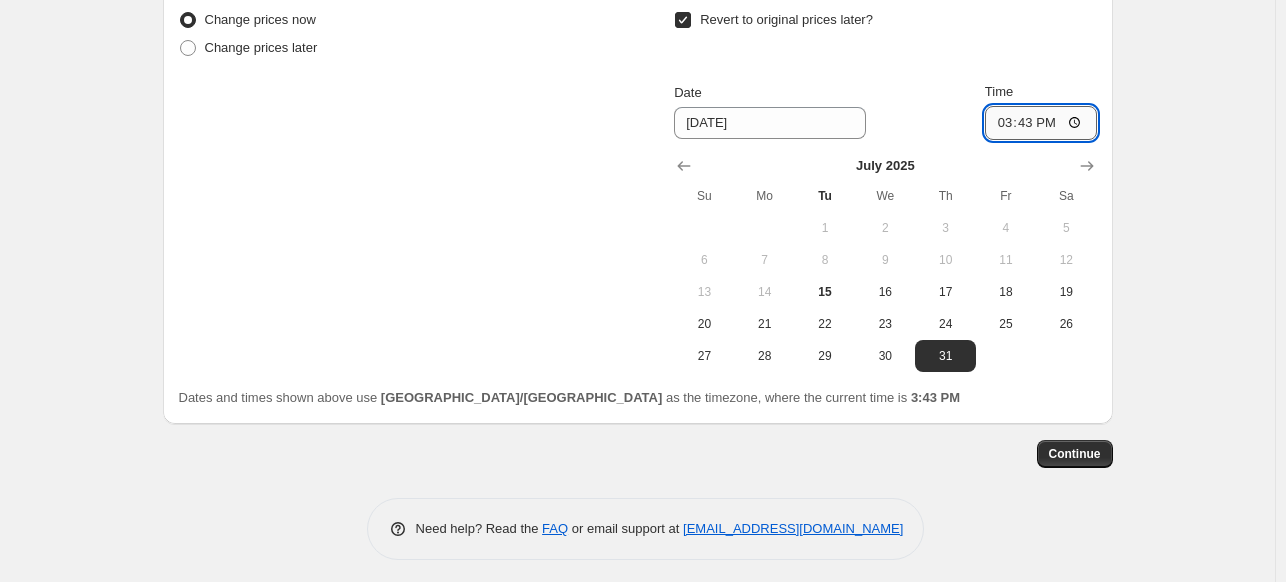 click on "15:43" at bounding box center (1041, 123) 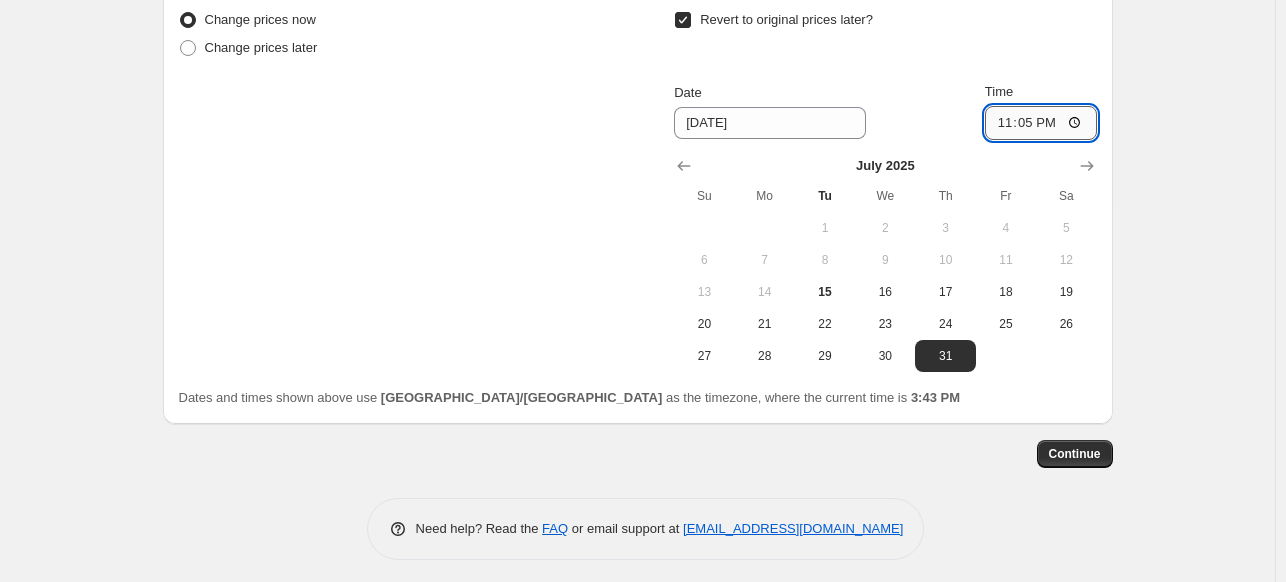 type on "23:59" 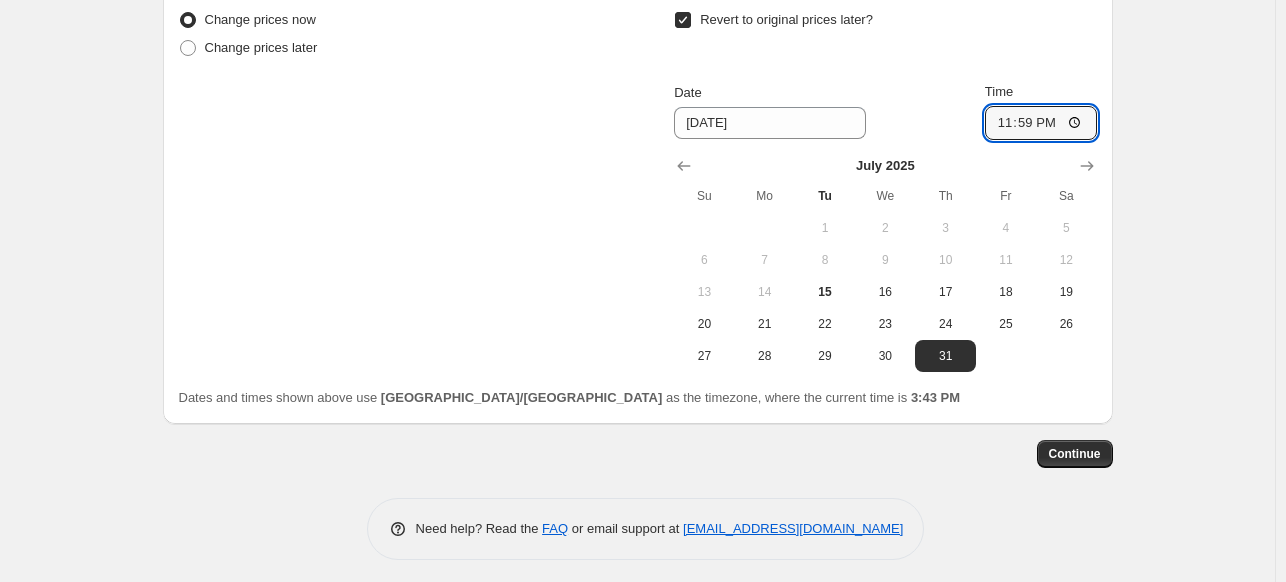 click on "Step 1. Optionally give your price [MEDICAL_DATA] a title (eg "March 30% off sale on boots") CANON 15 [PERSON_NAME] This title is just for internal use, customers won't see it Step 2. Select how the prices should change Use bulk price change rules Set product prices individually Use CSV upload Select tags to add while price change is active Select tags to remove while price change is active Step 3. Select which products should change in price Select all products, use filters, or select products variants individually All products Filter by product, collection, tag, vendor, product type, variant title, or inventory Select product variants individually Select product variants 37   product variants selected PRICE CHANGE PREVIEW 37 product variants selected. 37 product prices edited: Cámara Canon EOS R6 [PERSON_NAME] Body $ 59999.00 Changed to Success Edited Cámara Canon EOS R6 [PERSON_NAME] Body $ 41999.00 $ 59999.00 Price $ 41999 Compare at price $ 59999 Cámara Canon EOS R8 Body $ 35999.00 Changed to Success Edited $ 31999.00 Price" at bounding box center [638, -1400] 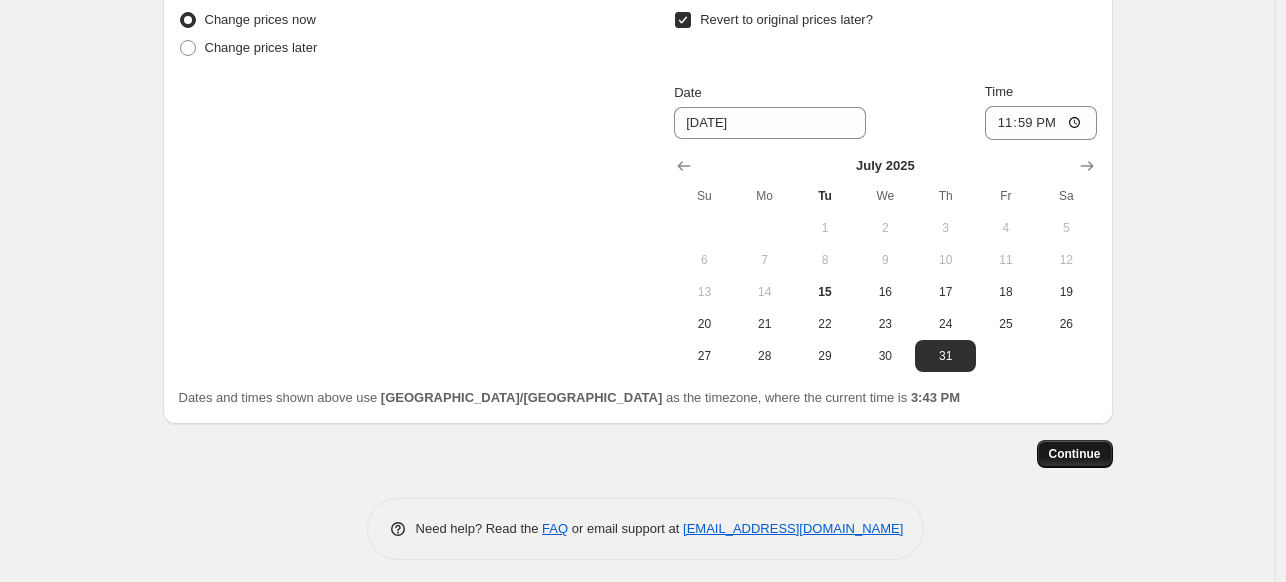 click on "Continue" at bounding box center [1075, 454] 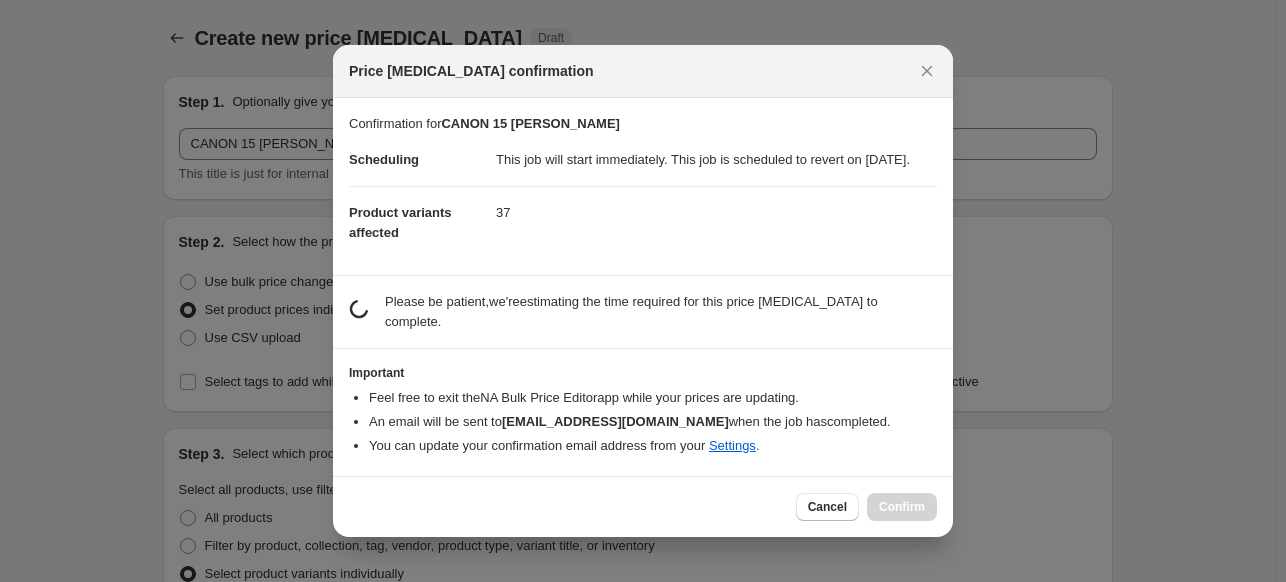 scroll, scrollTop: 3420, scrollLeft: 0, axis: vertical 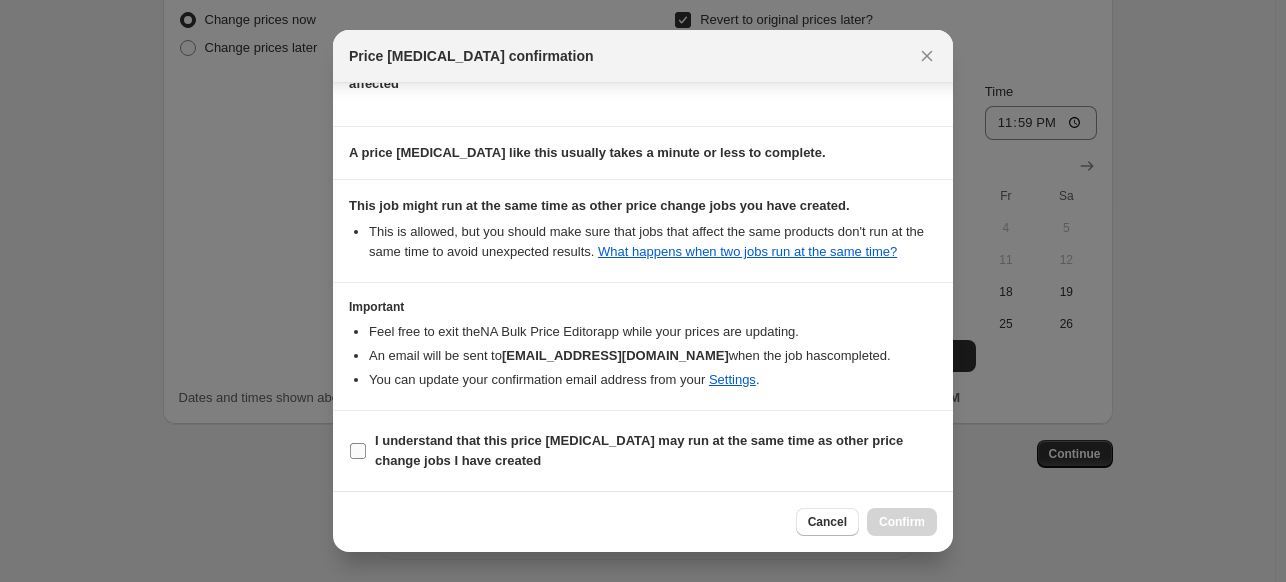 click on "I understand that this price [MEDICAL_DATA] may run at the same time as other price change jobs I have created" at bounding box center (358, 451) 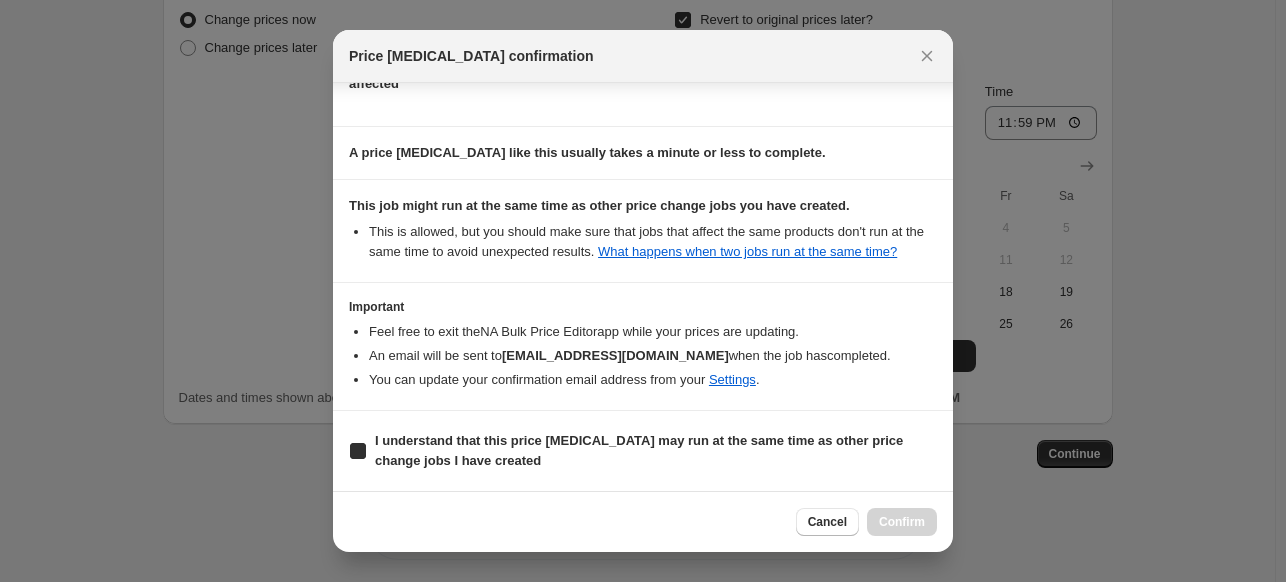 checkbox on "true" 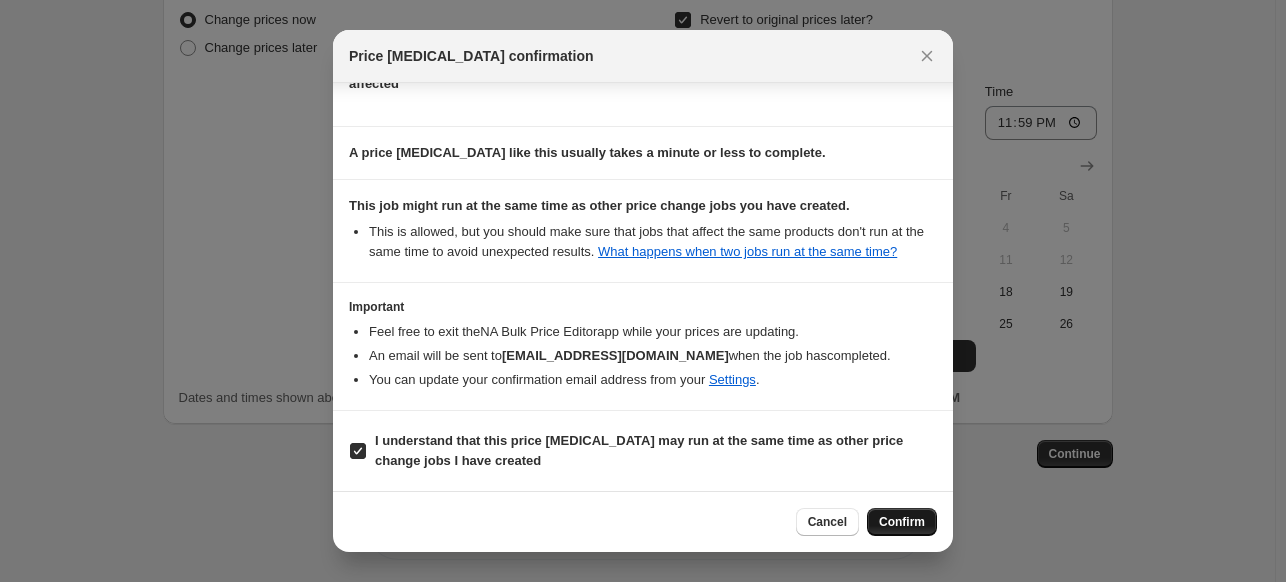 click on "Confirm" at bounding box center (902, 522) 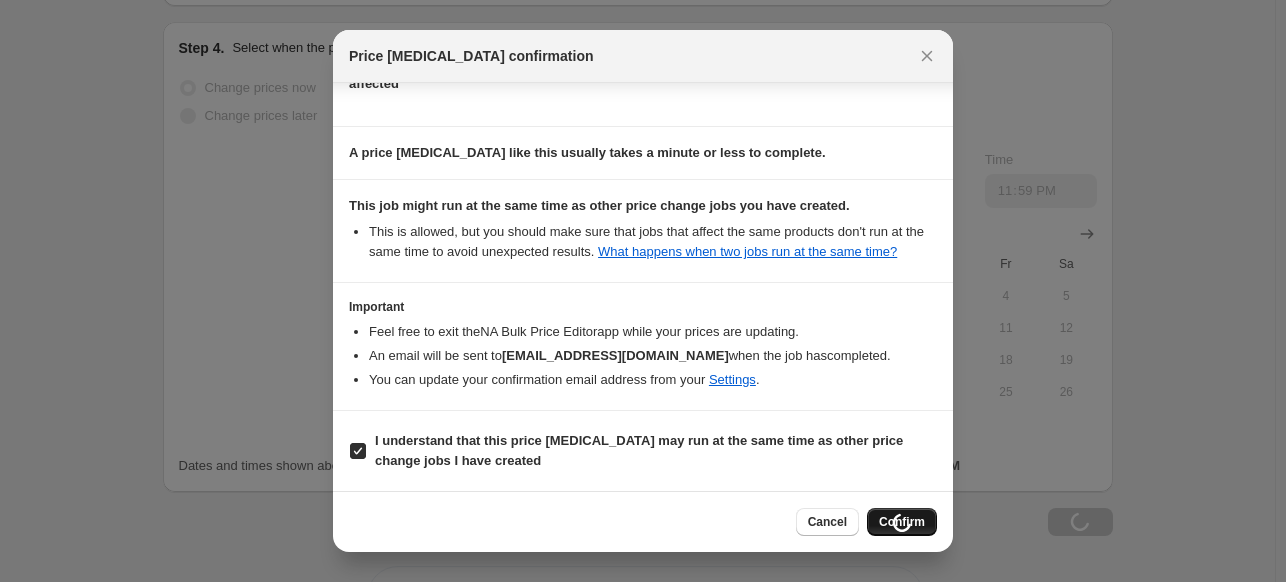 scroll, scrollTop: 3488, scrollLeft: 0, axis: vertical 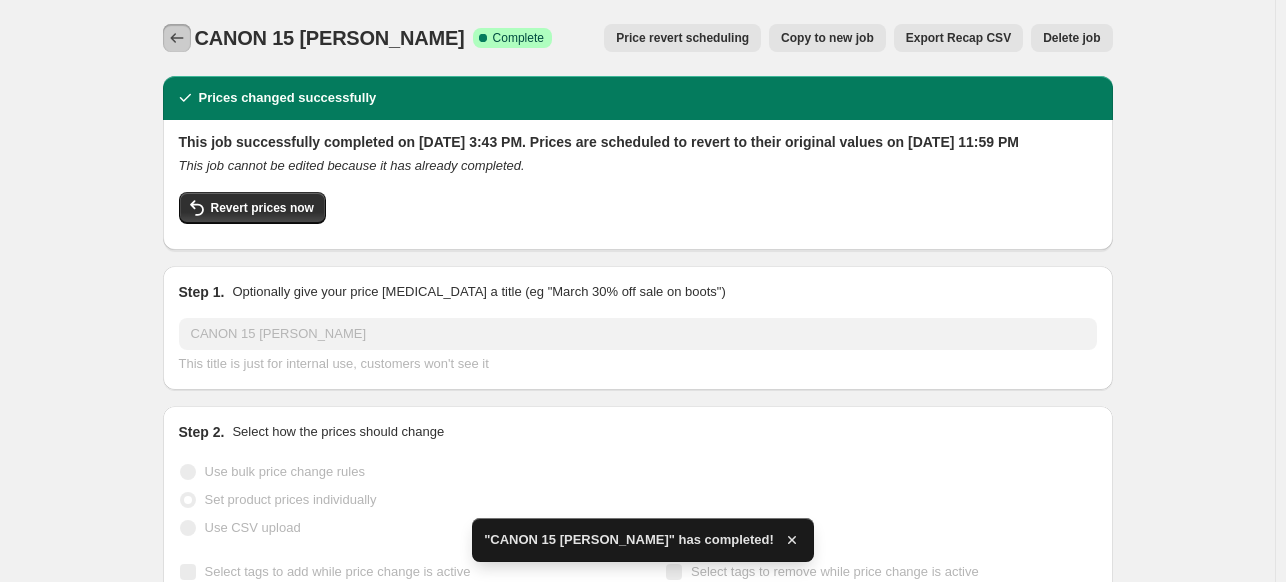 click 